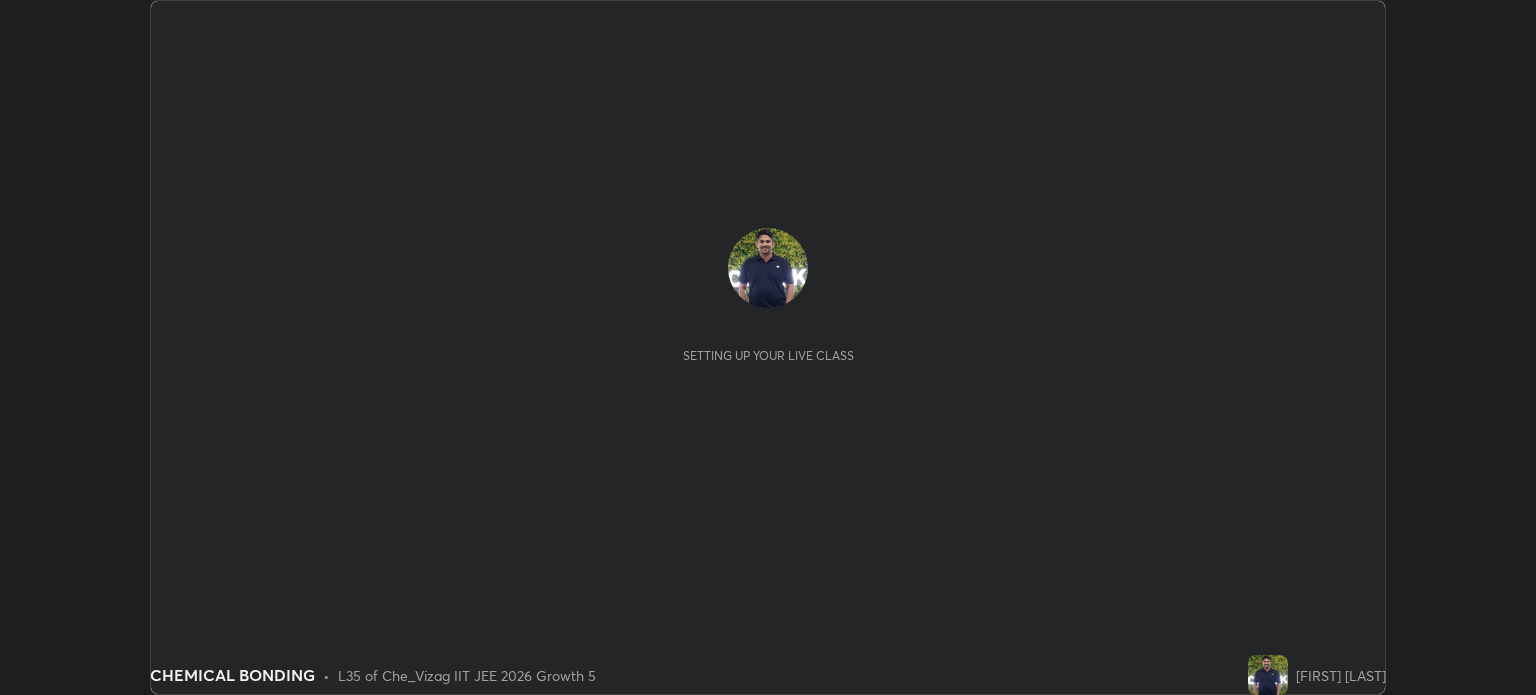 scroll, scrollTop: 0, scrollLeft: 0, axis: both 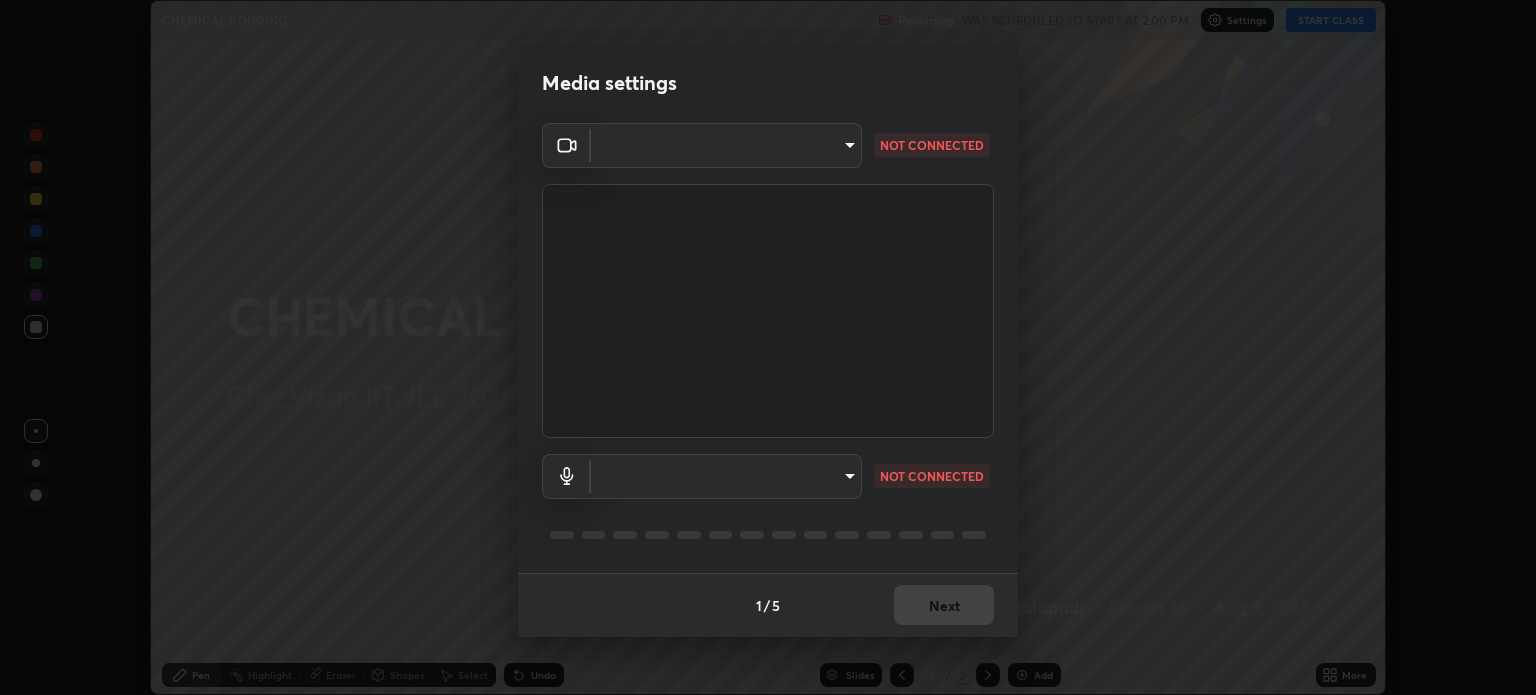 type on "96a72d9c6383d68089b7d443f8f47044f61cfd95309222ab1aac241246f71f91" 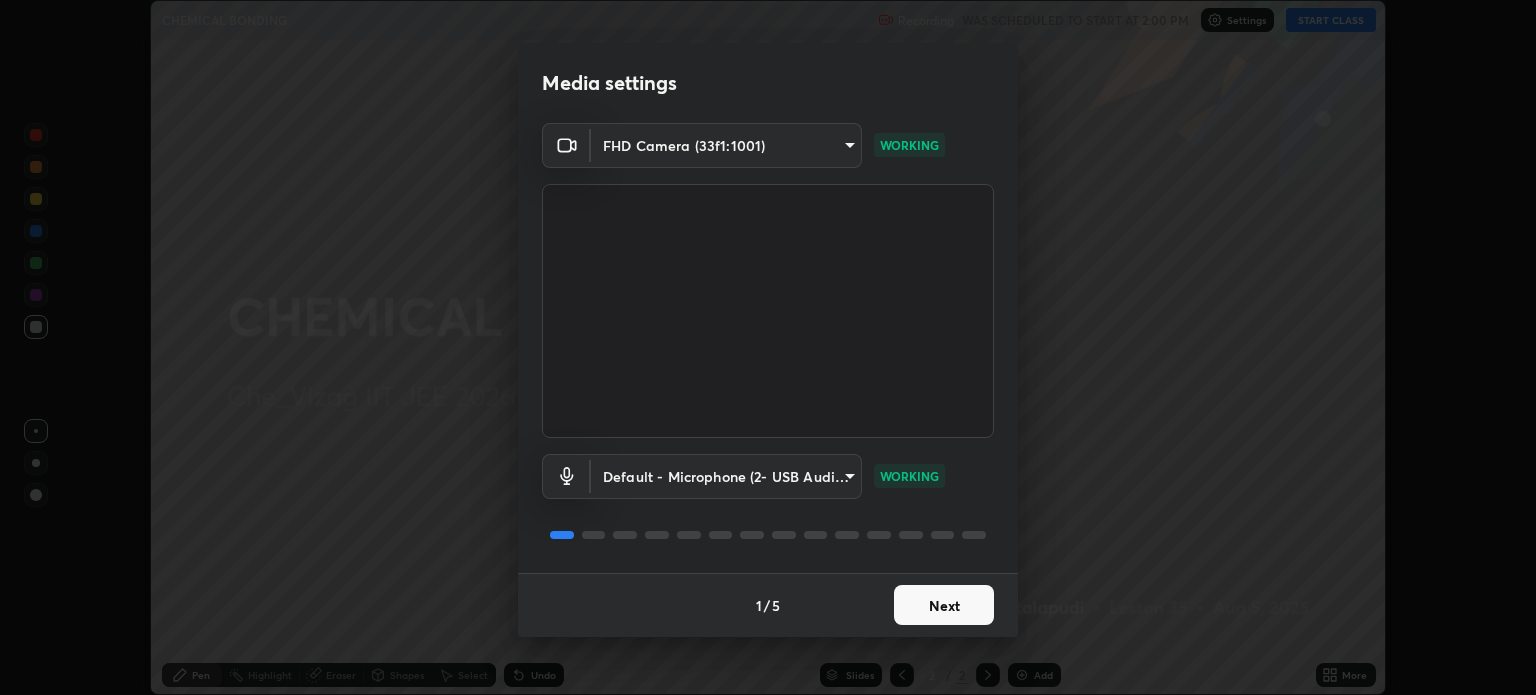 click on "Next" at bounding box center [944, 605] 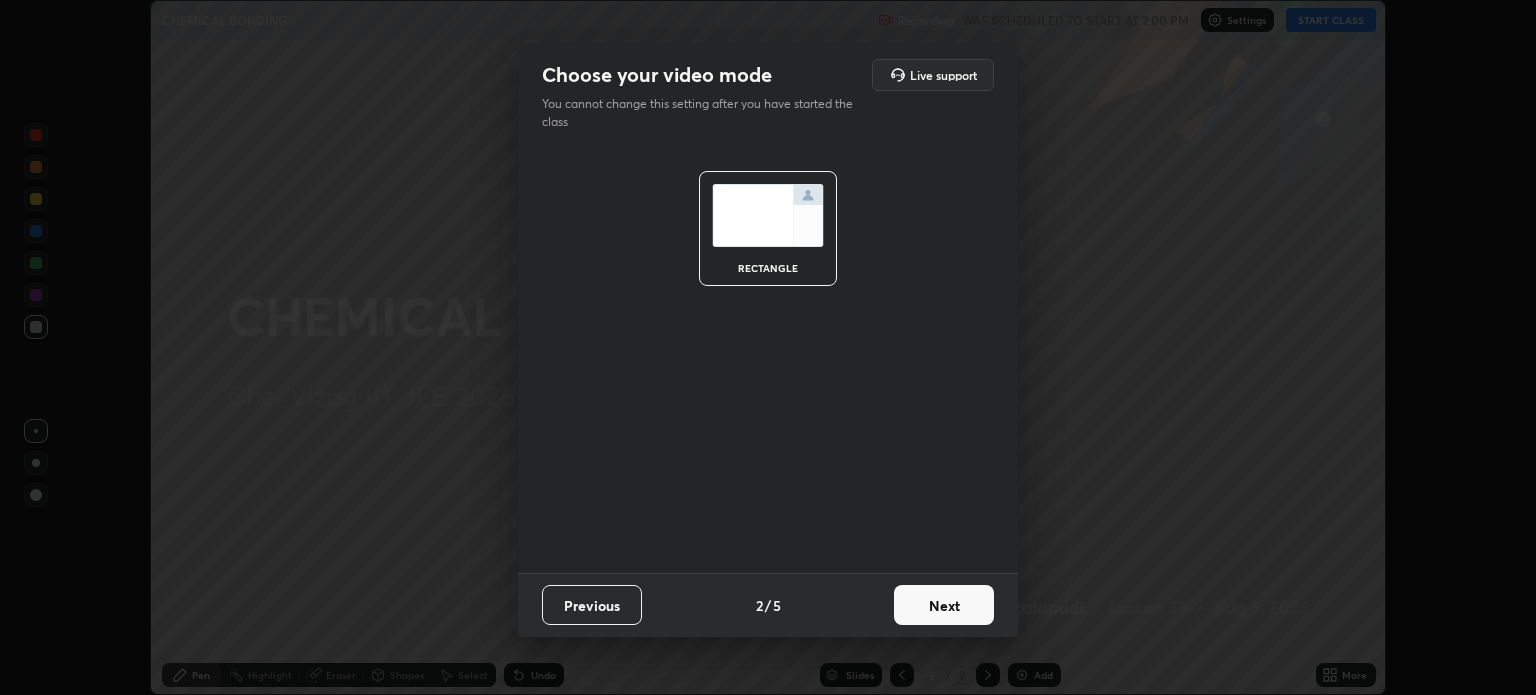 click on "Next" at bounding box center (944, 605) 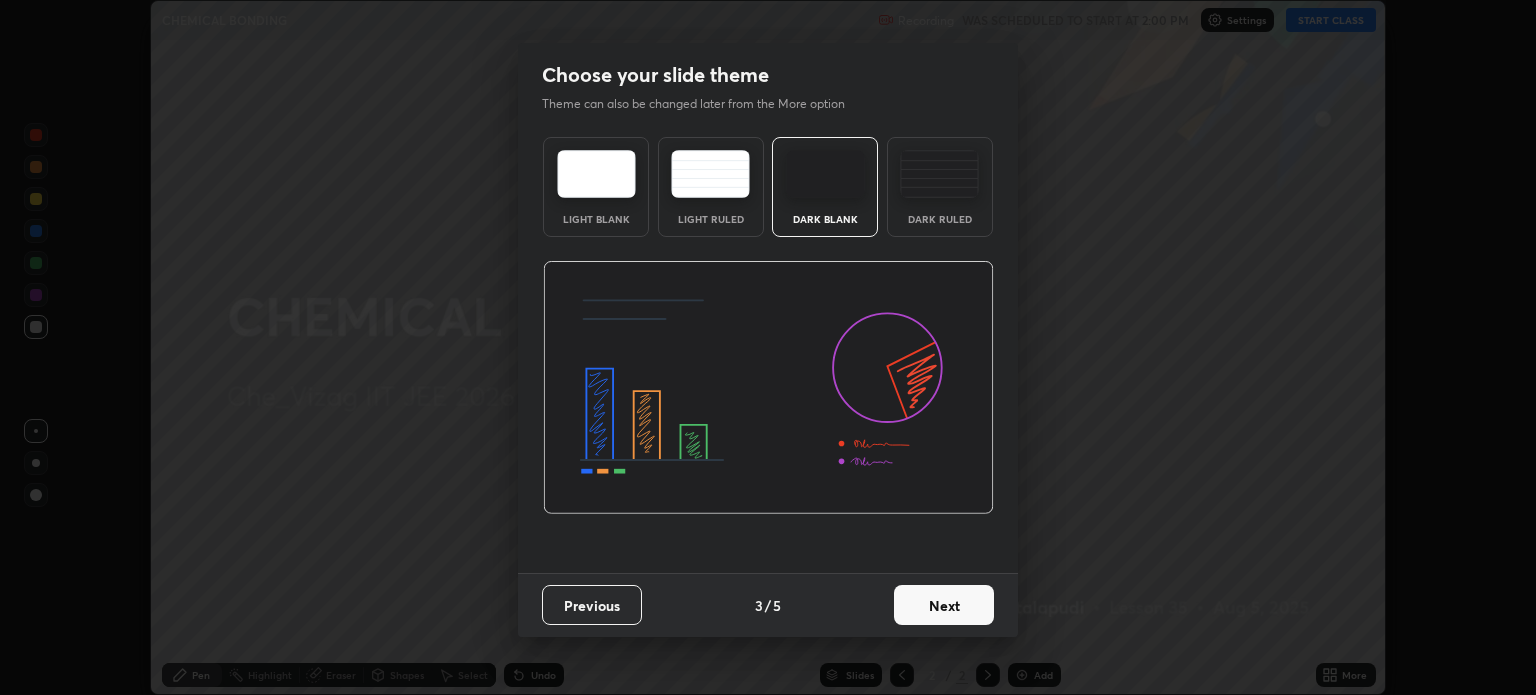 click on "Next" at bounding box center [944, 605] 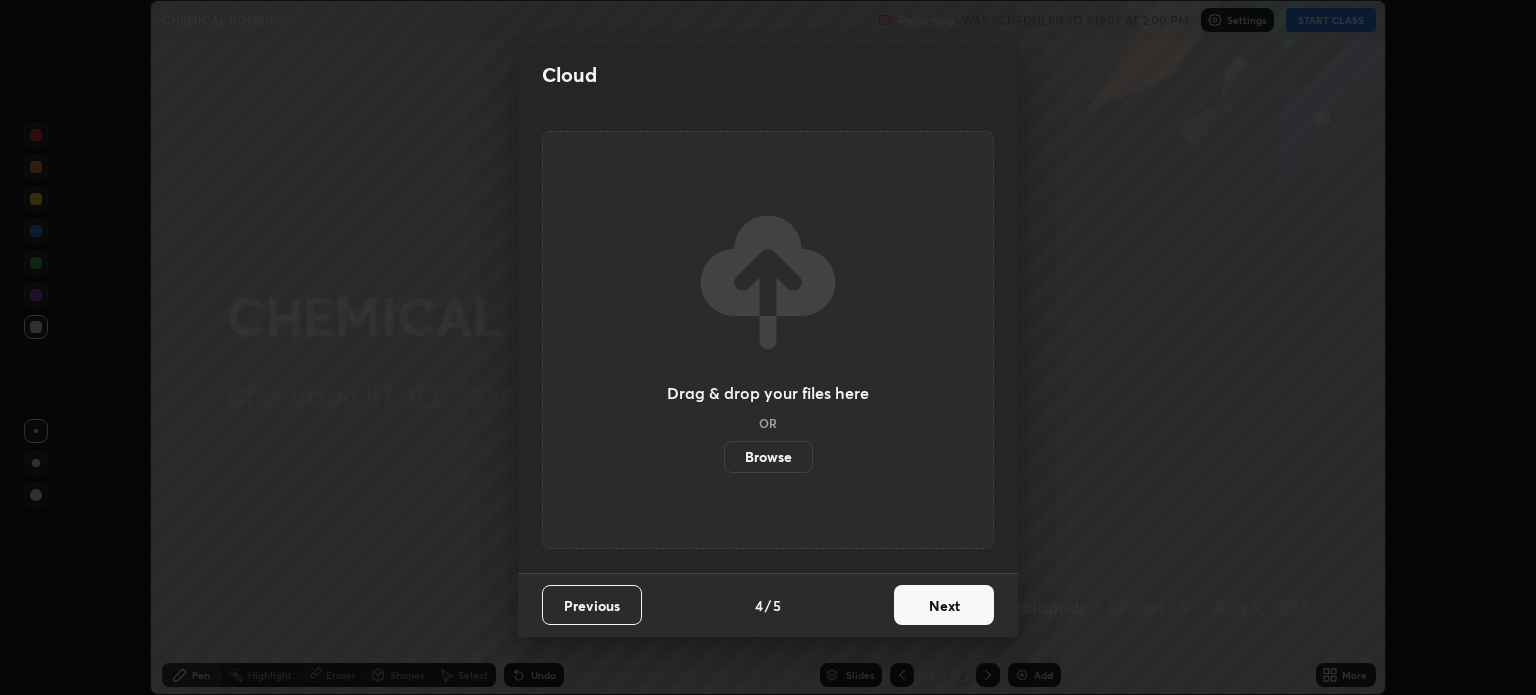 click on "Next" at bounding box center (944, 605) 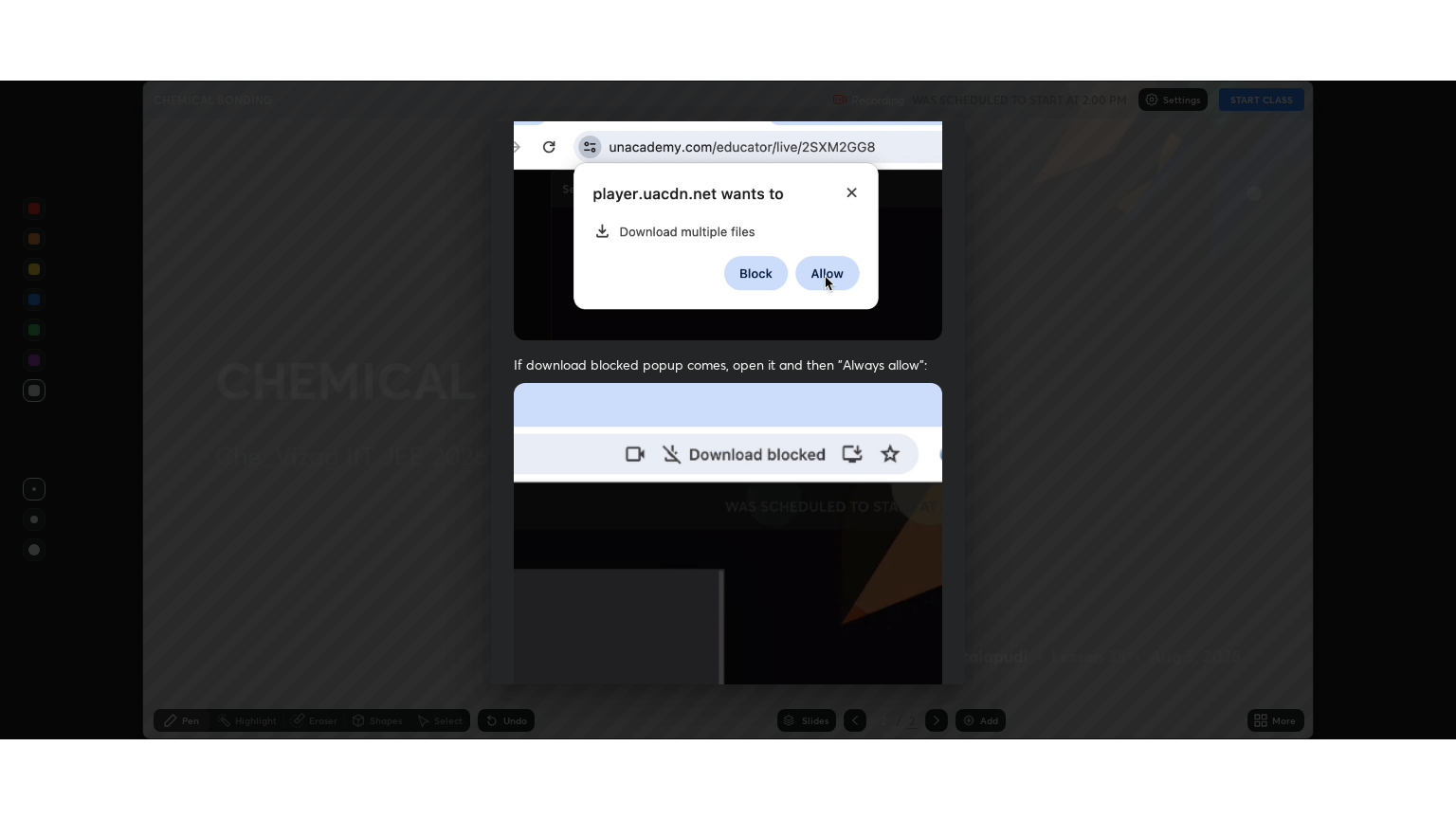 scroll, scrollTop: 384, scrollLeft: 0, axis: vertical 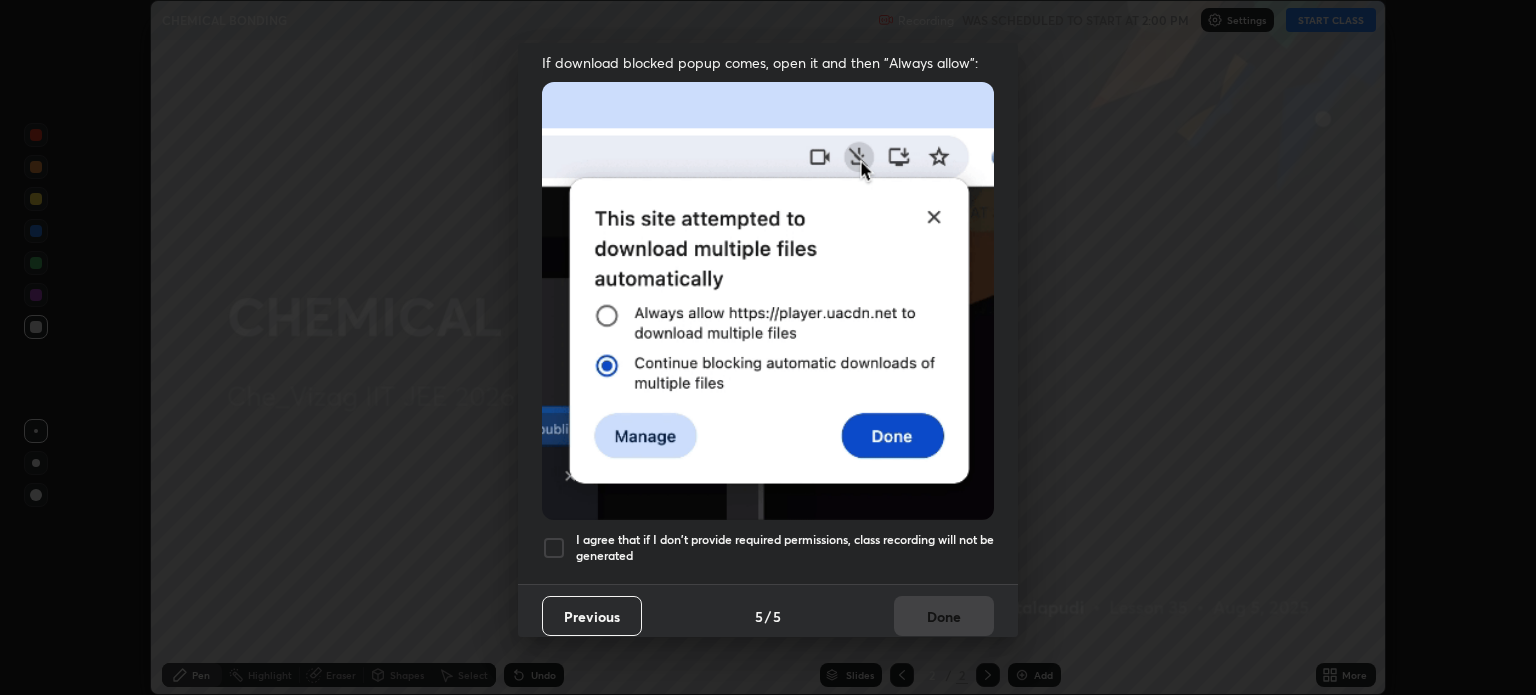 click at bounding box center (554, 548) 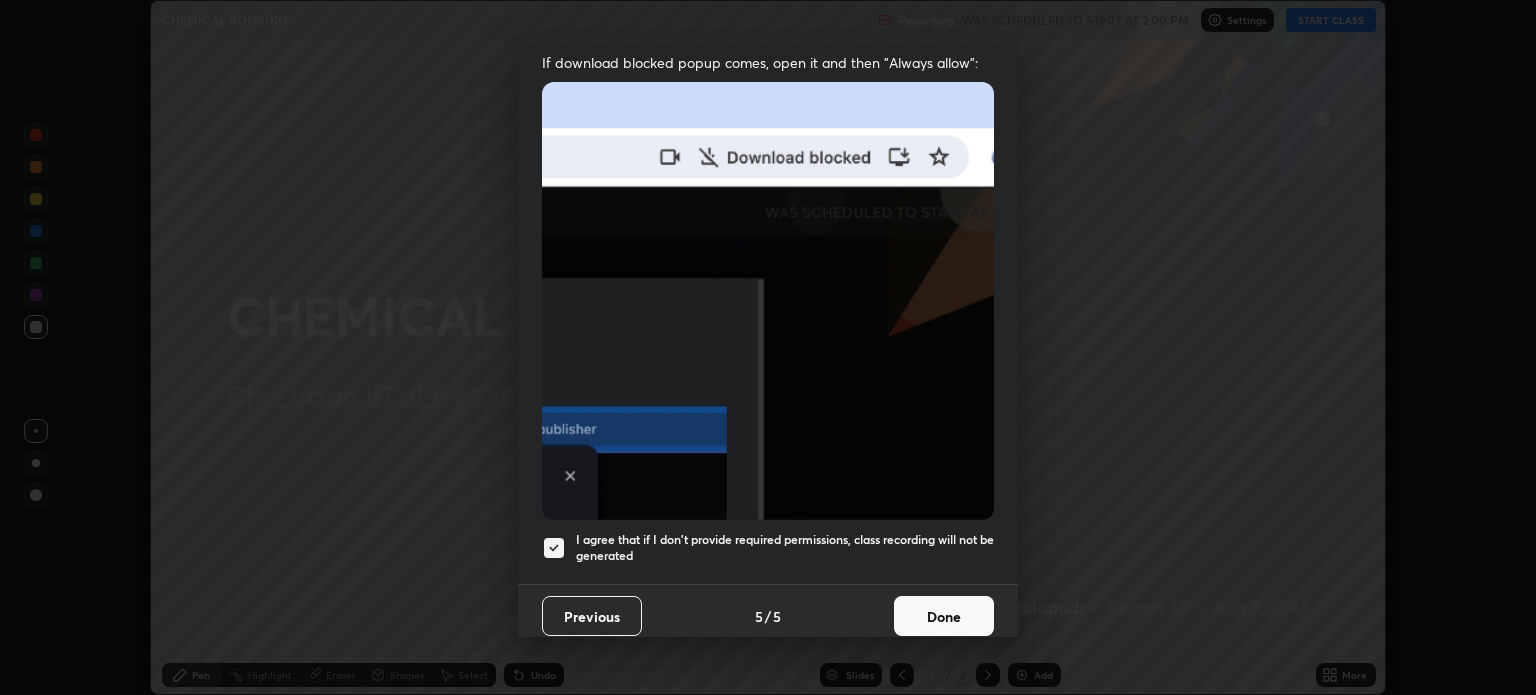 click on "Done" at bounding box center (944, 616) 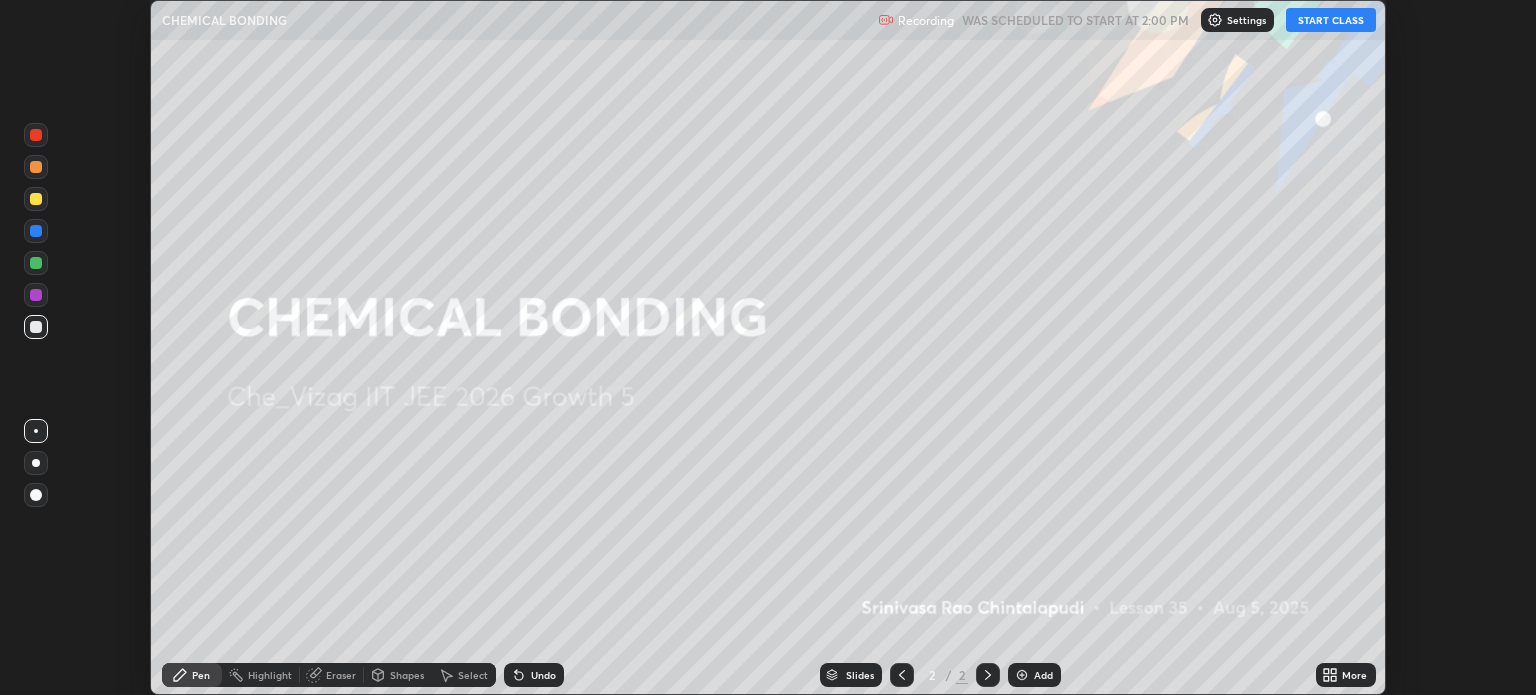 click at bounding box center [1022, 675] 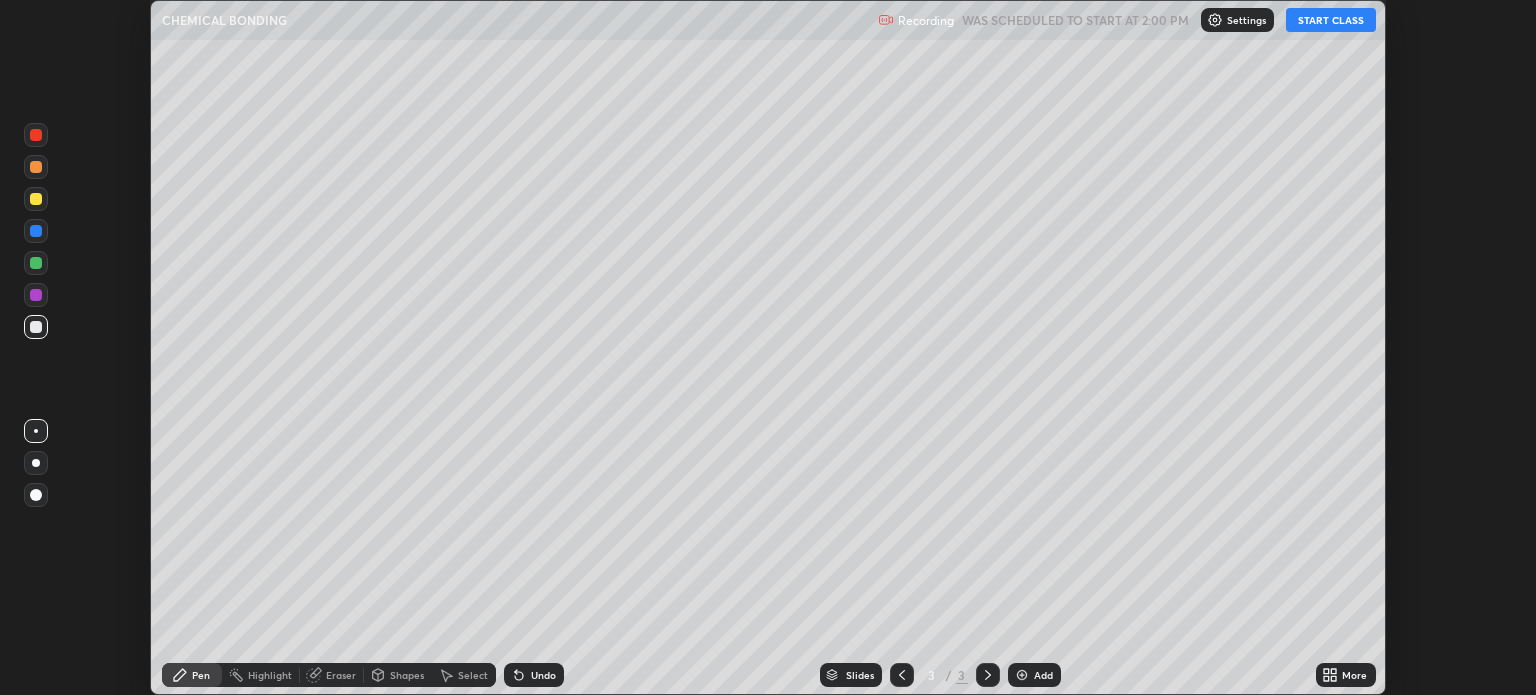 click on "START CLASS" at bounding box center (1331, 20) 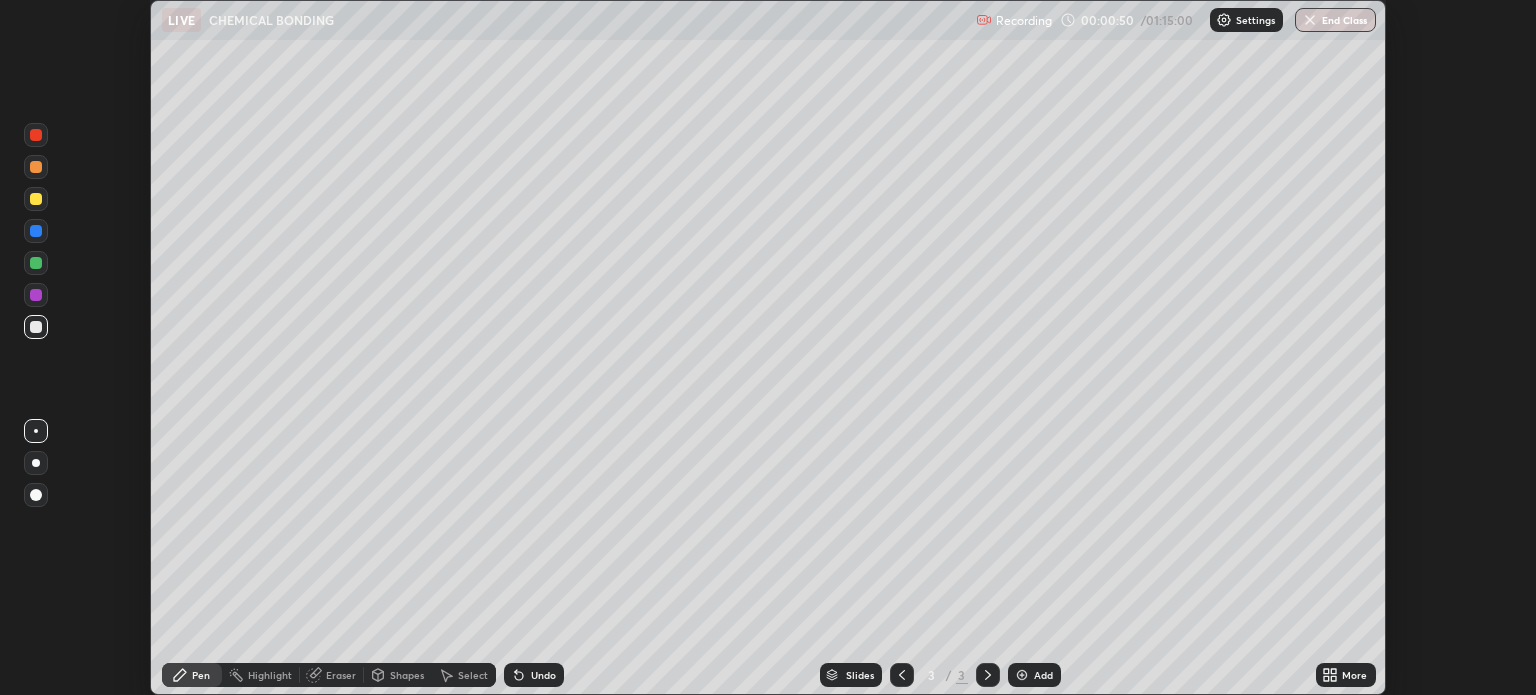click 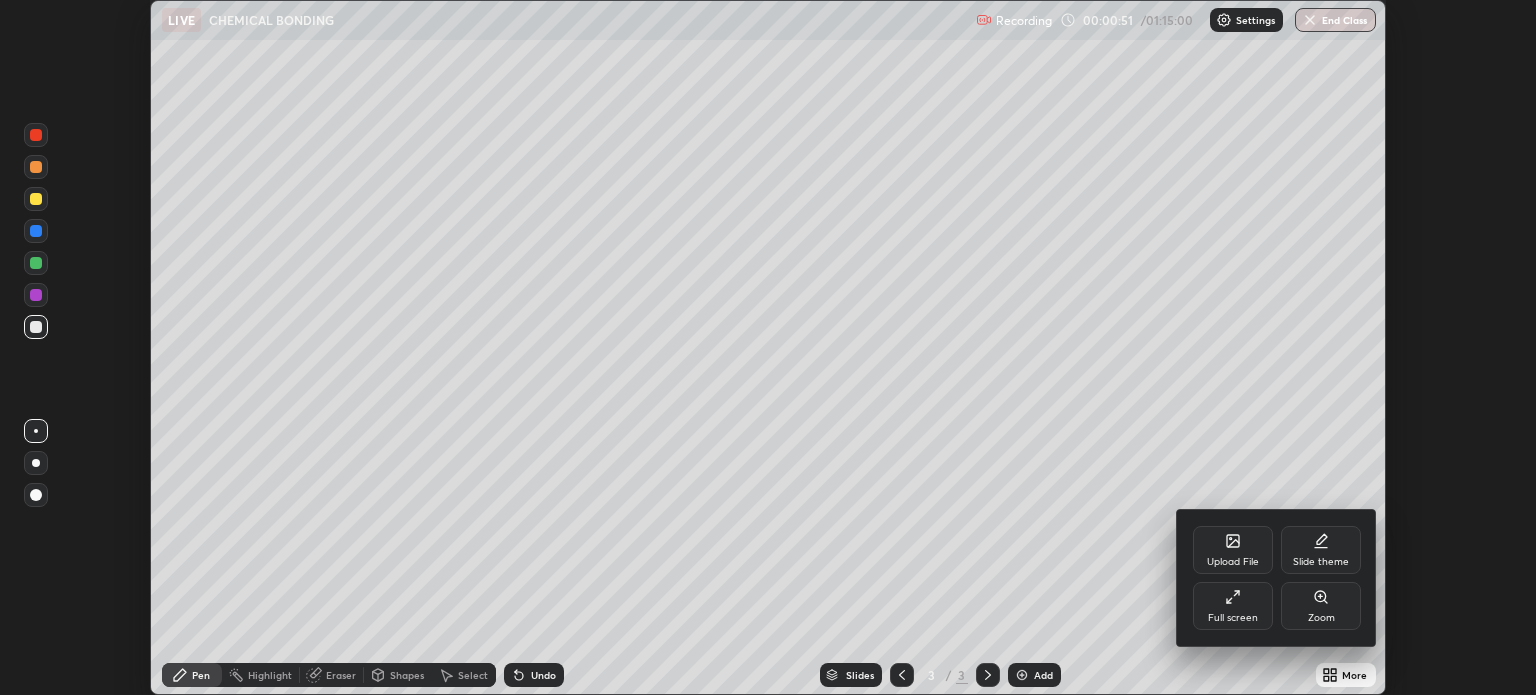 click on "Full screen" at bounding box center (1233, 606) 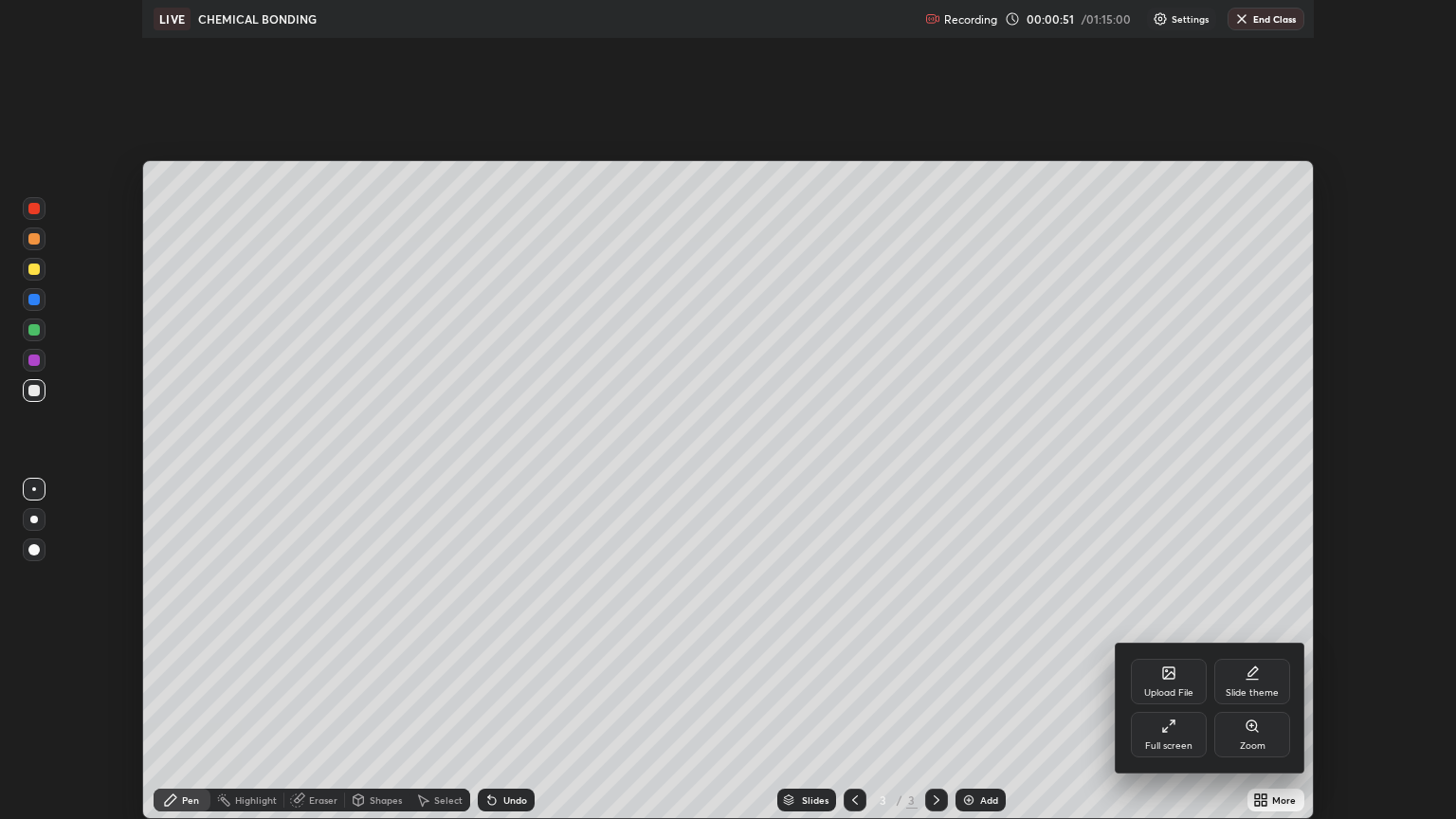 scroll, scrollTop: 93973, scrollLeft: 93336, axis: both 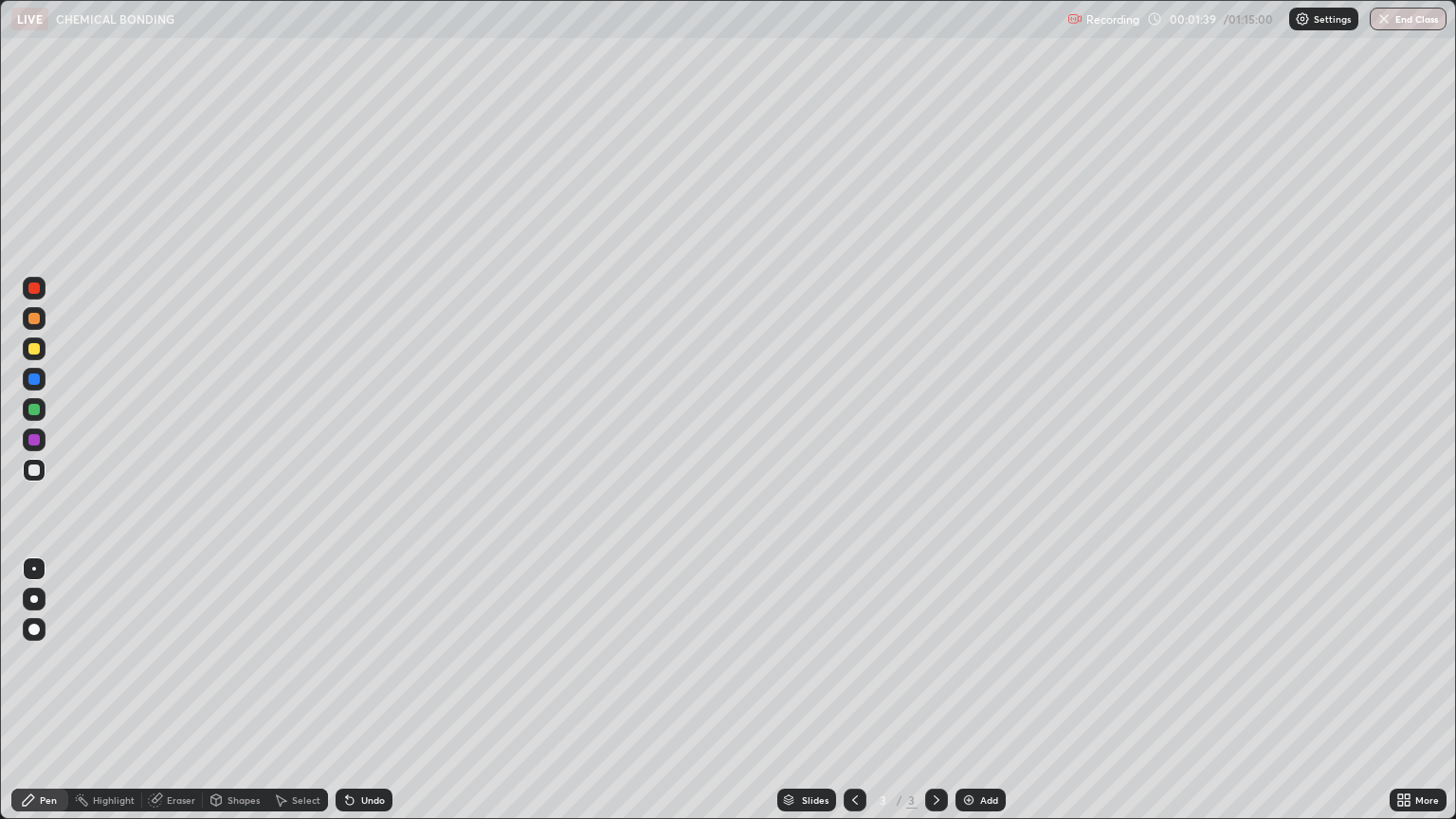 click at bounding box center [34, 349] 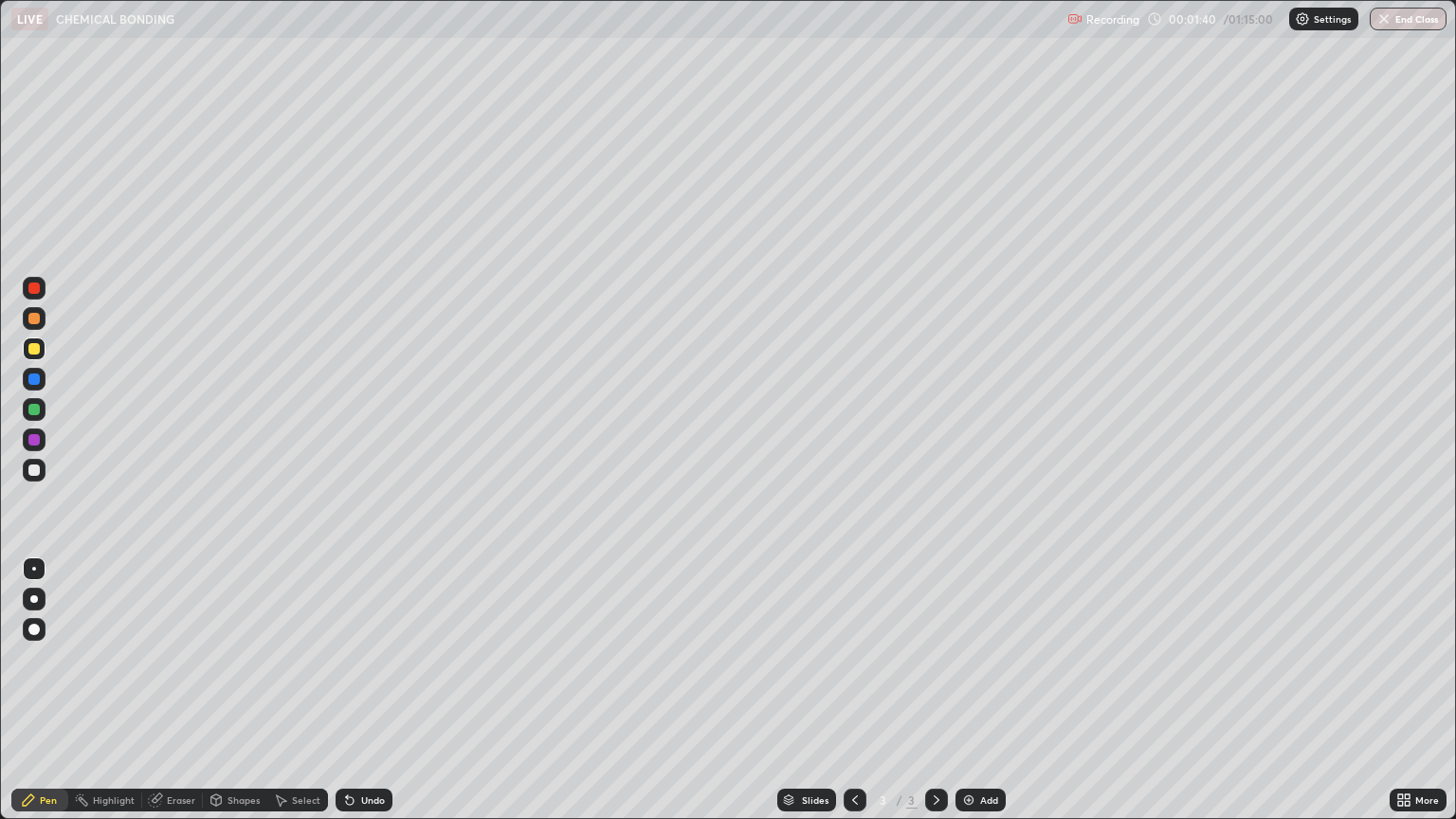 click at bounding box center (34, 318) 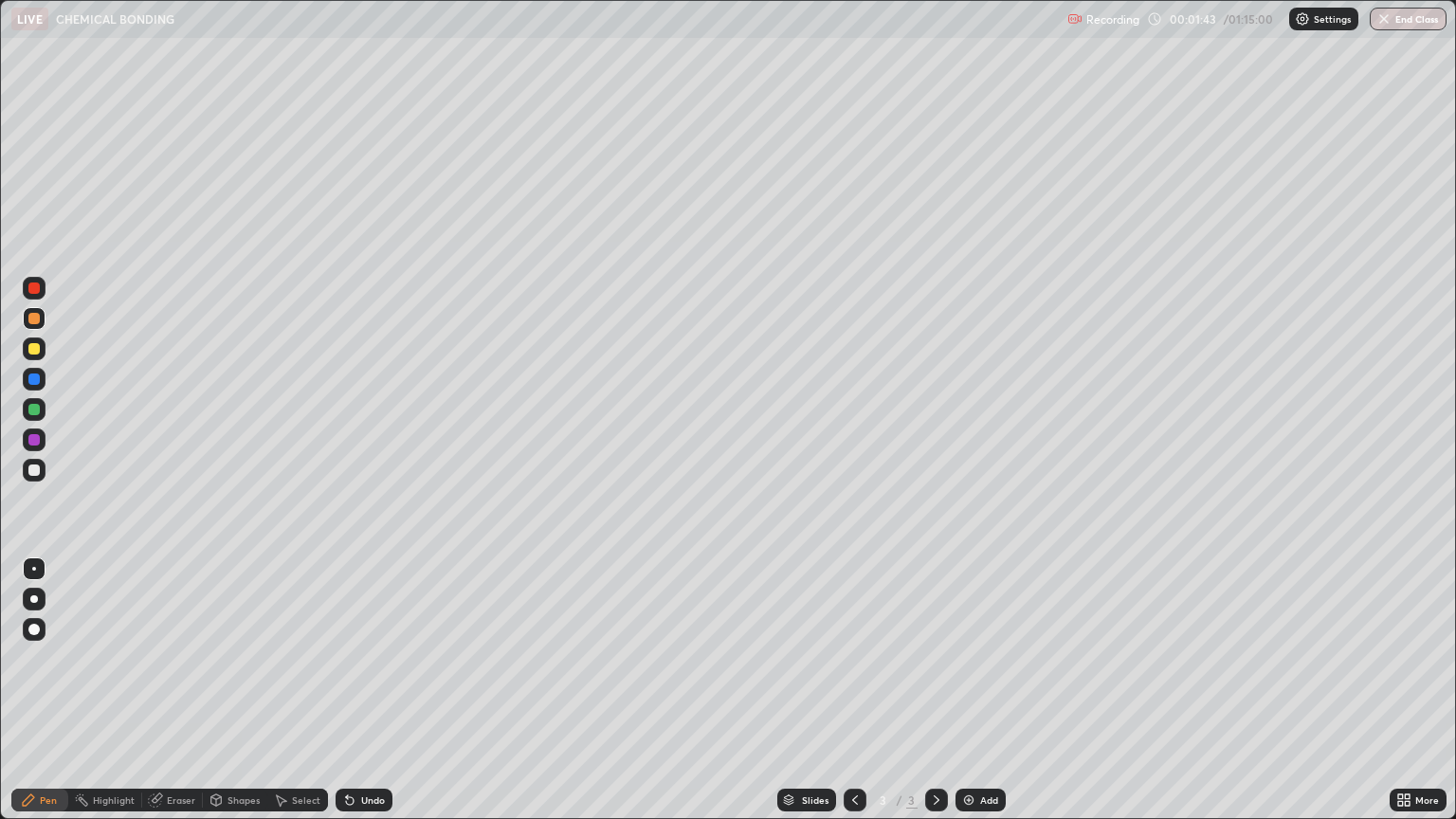 click at bounding box center [34, 349] 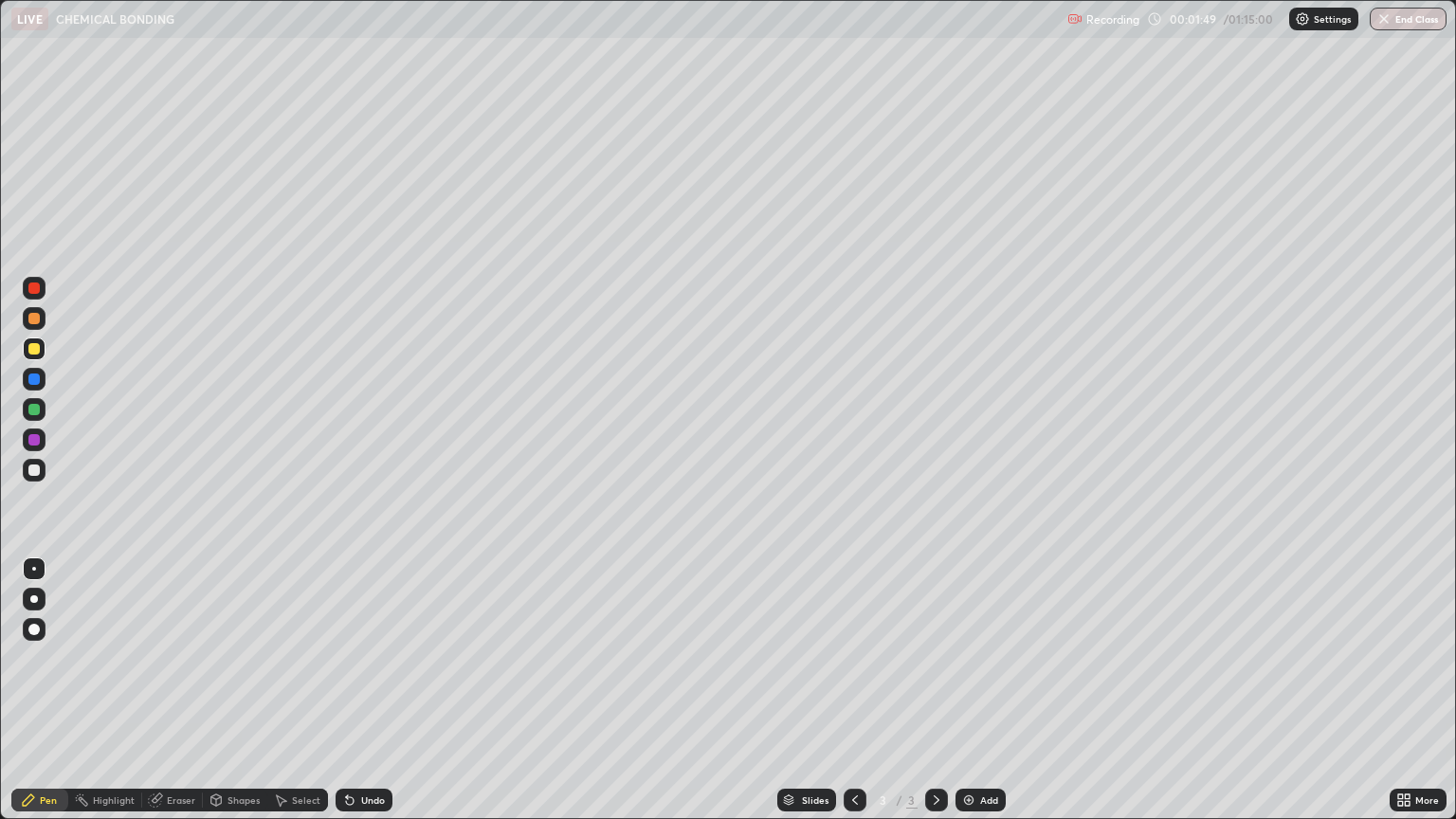 click at bounding box center [34, 599] 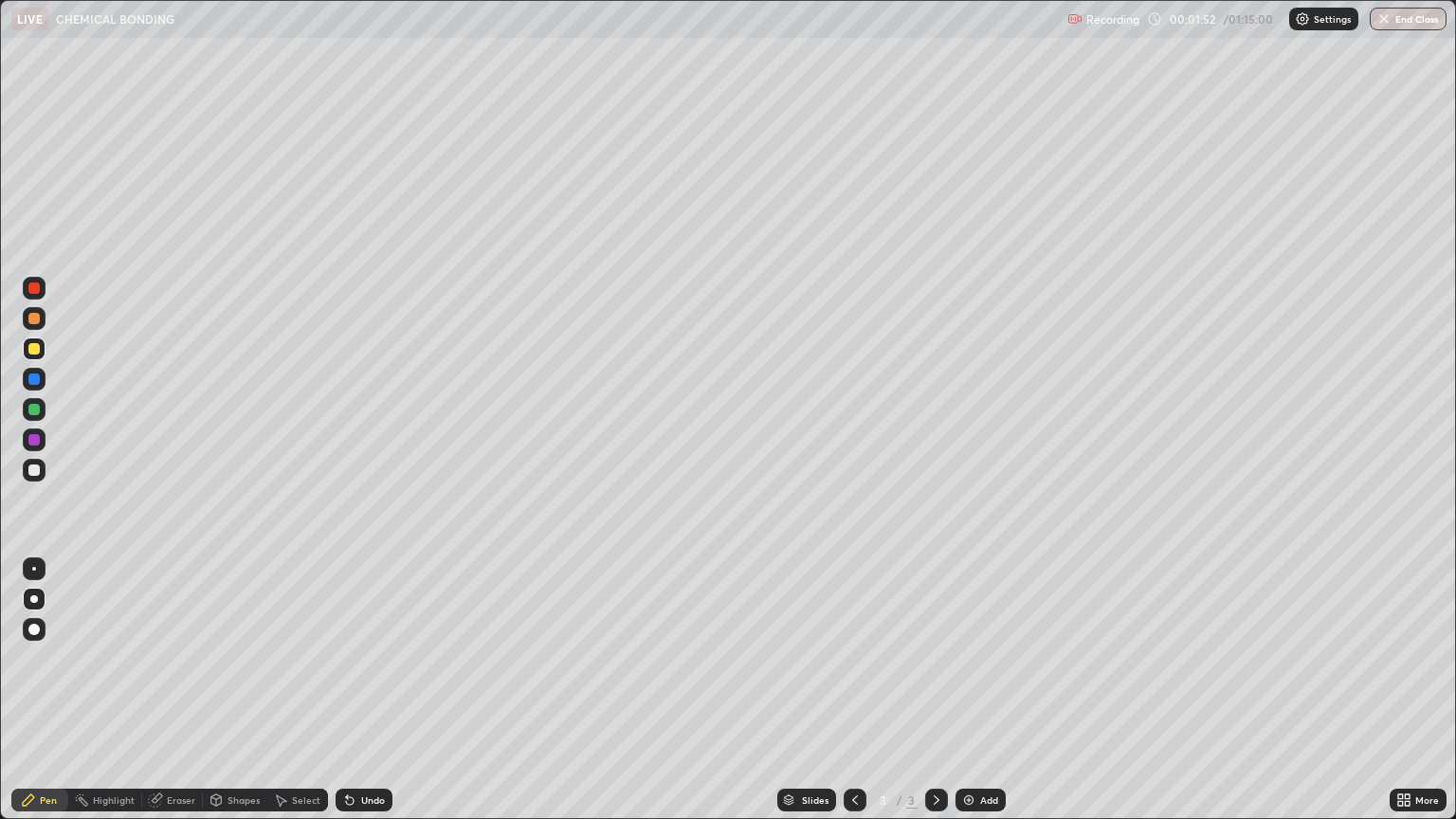 click on "Eraser" at bounding box center [173, 800] 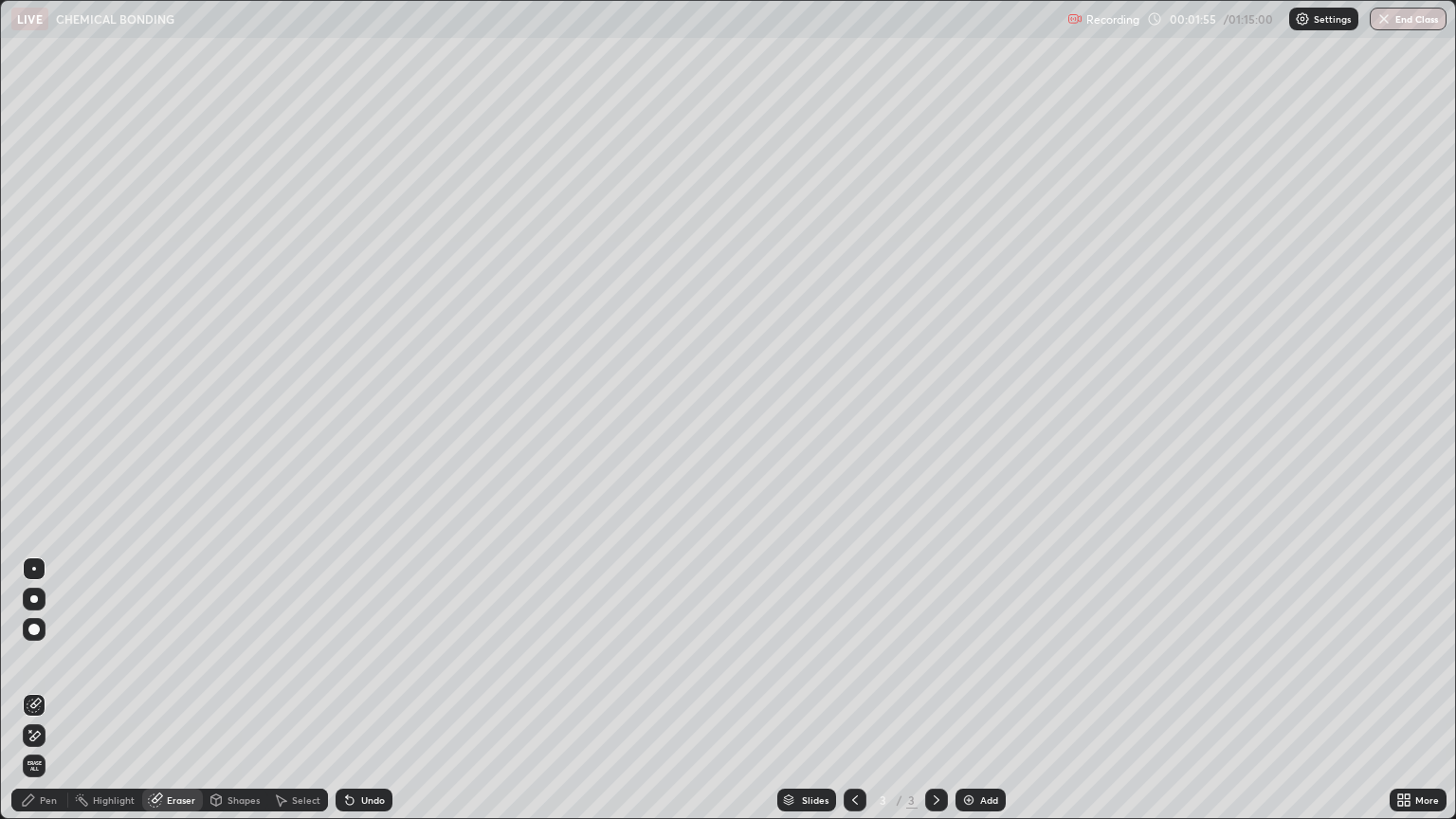 click on "Pen" at bounding box center (40, 800) 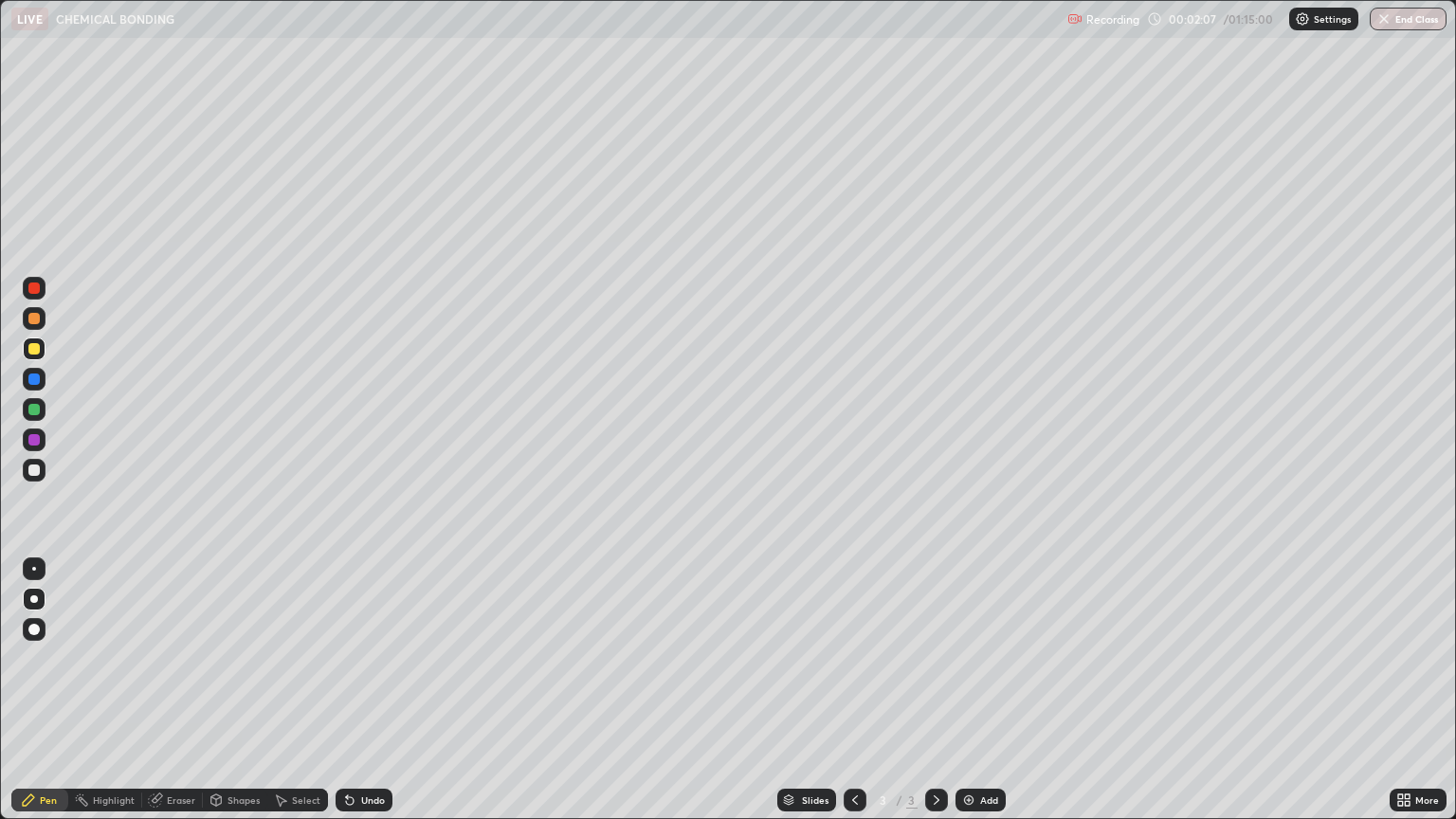 click at bounding box center [34, 470] 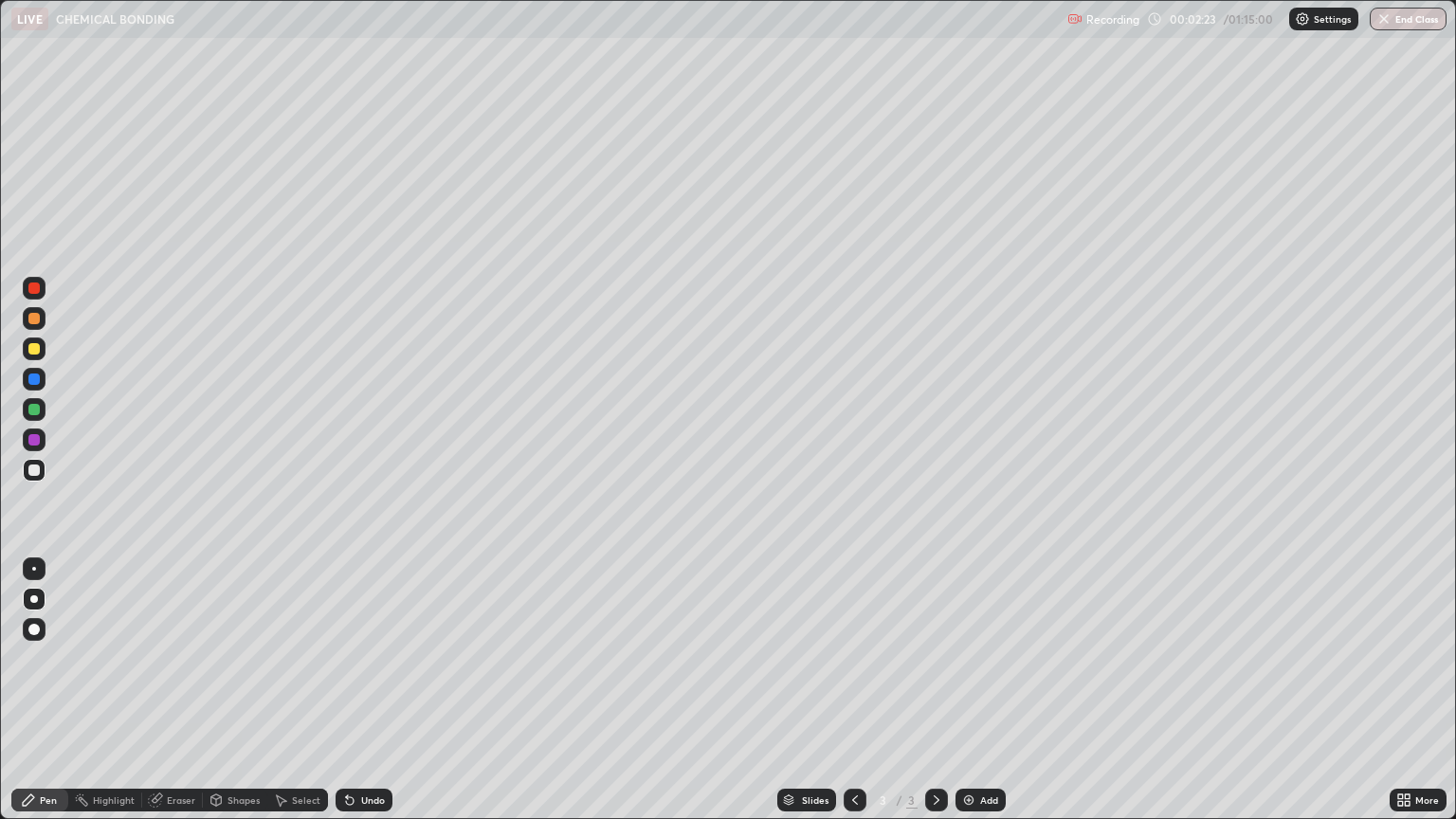 click on "Undo" at bounding box center [364, 800] 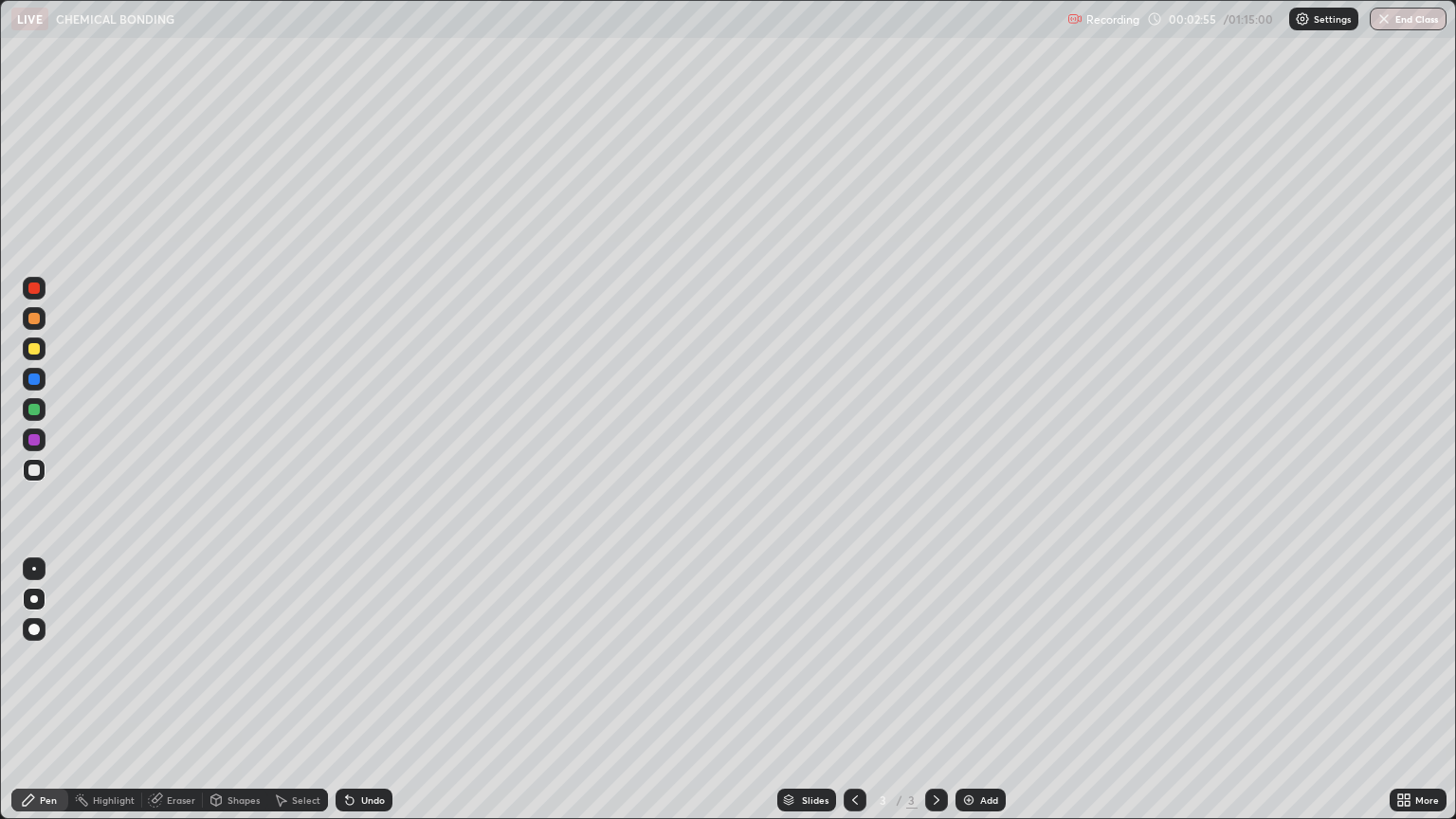 click on "Undo" at bounding box center [373, 800] 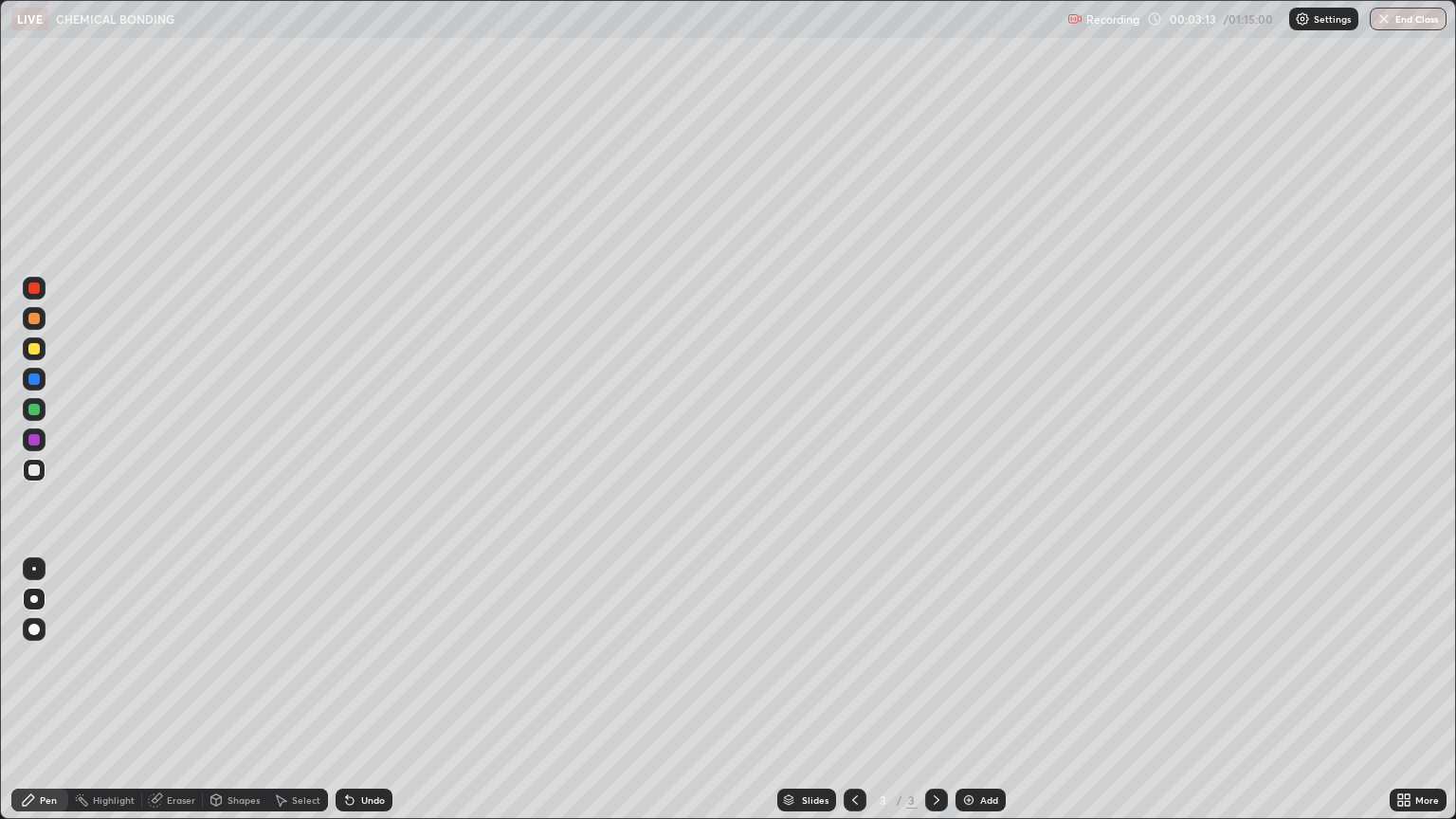 click on "Eraser" at bounding box center (181, 800) 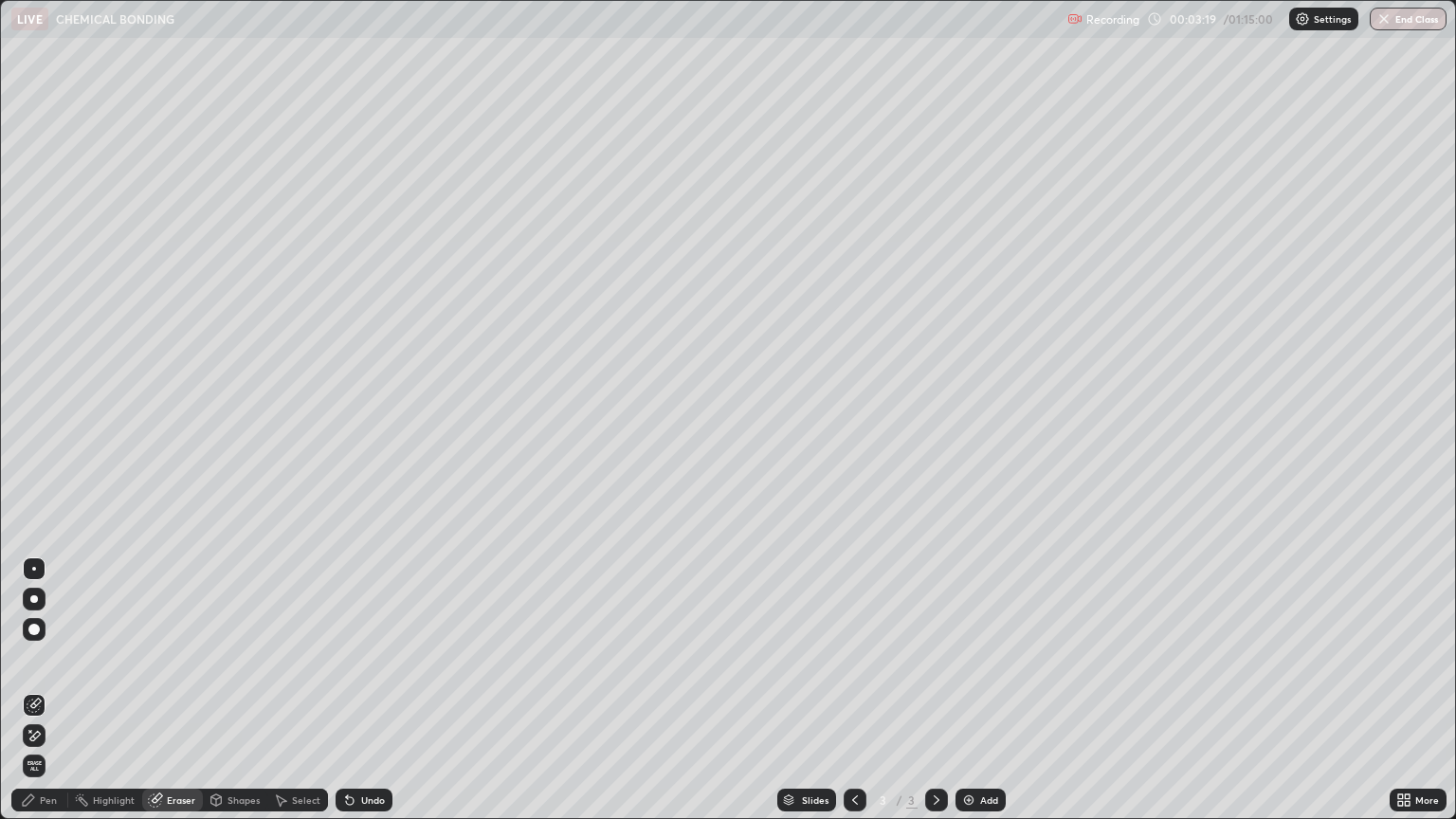 click at bounding box center [34, 599] 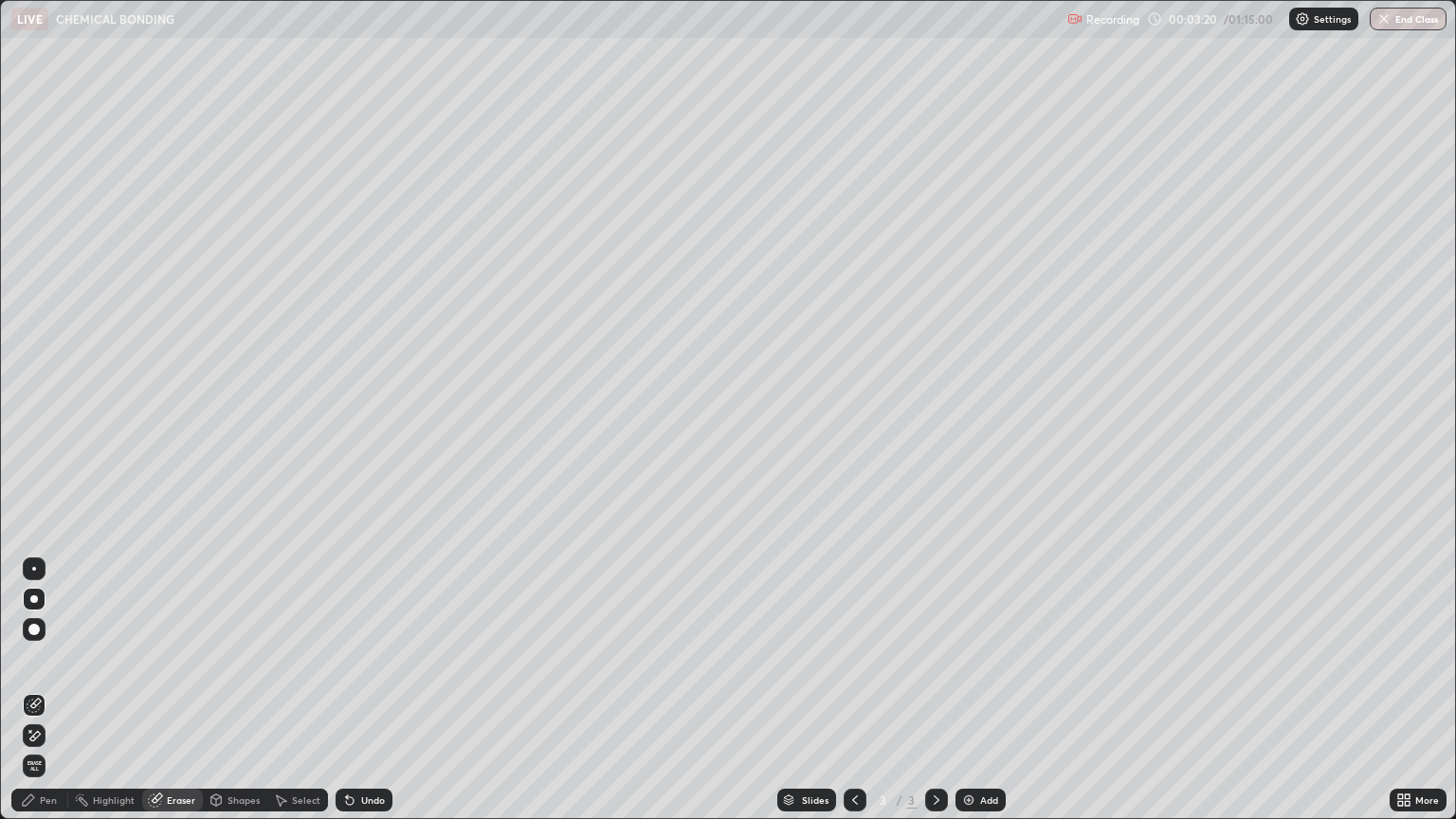 click 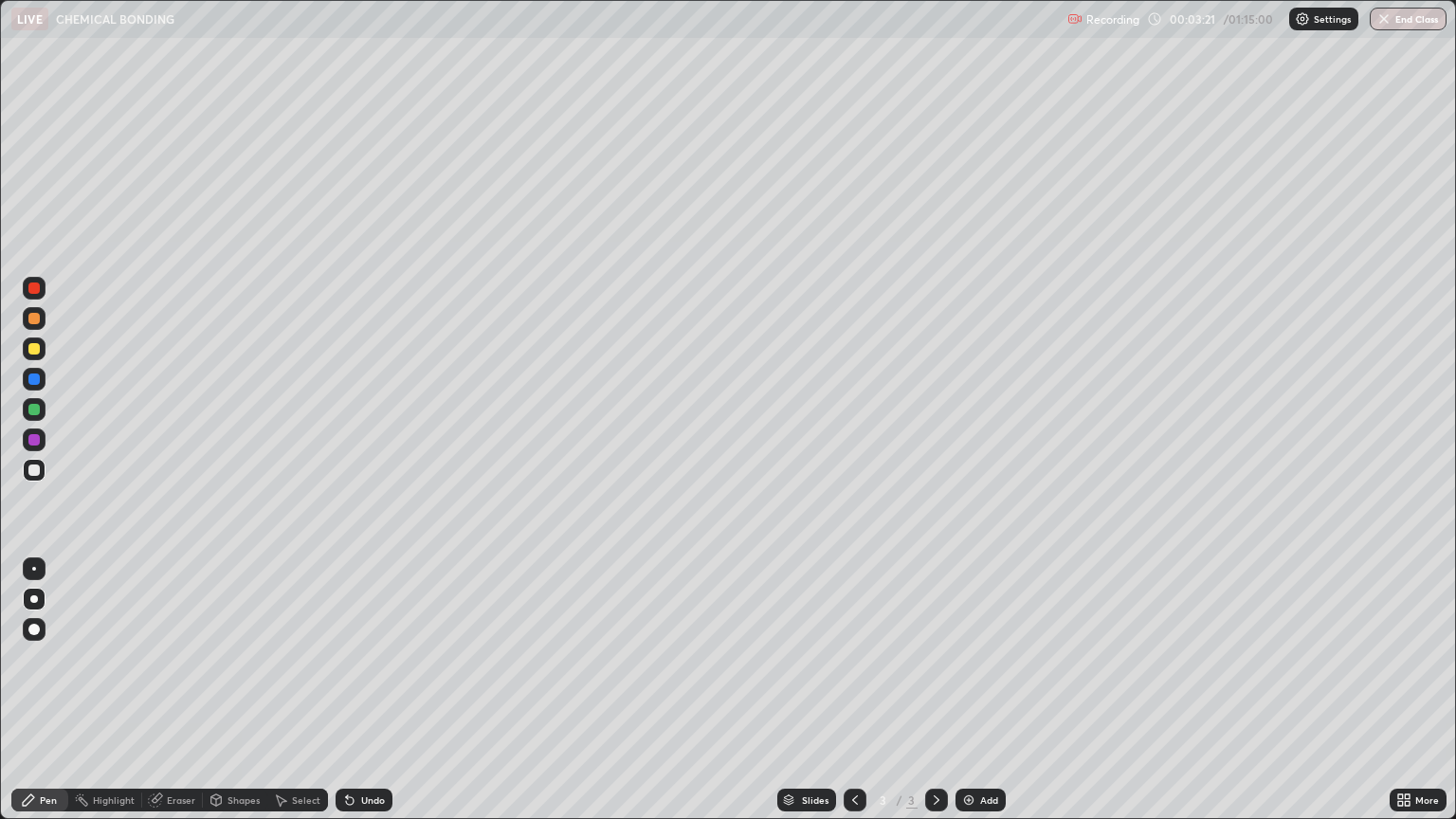 click at bounding box center (34, 349) 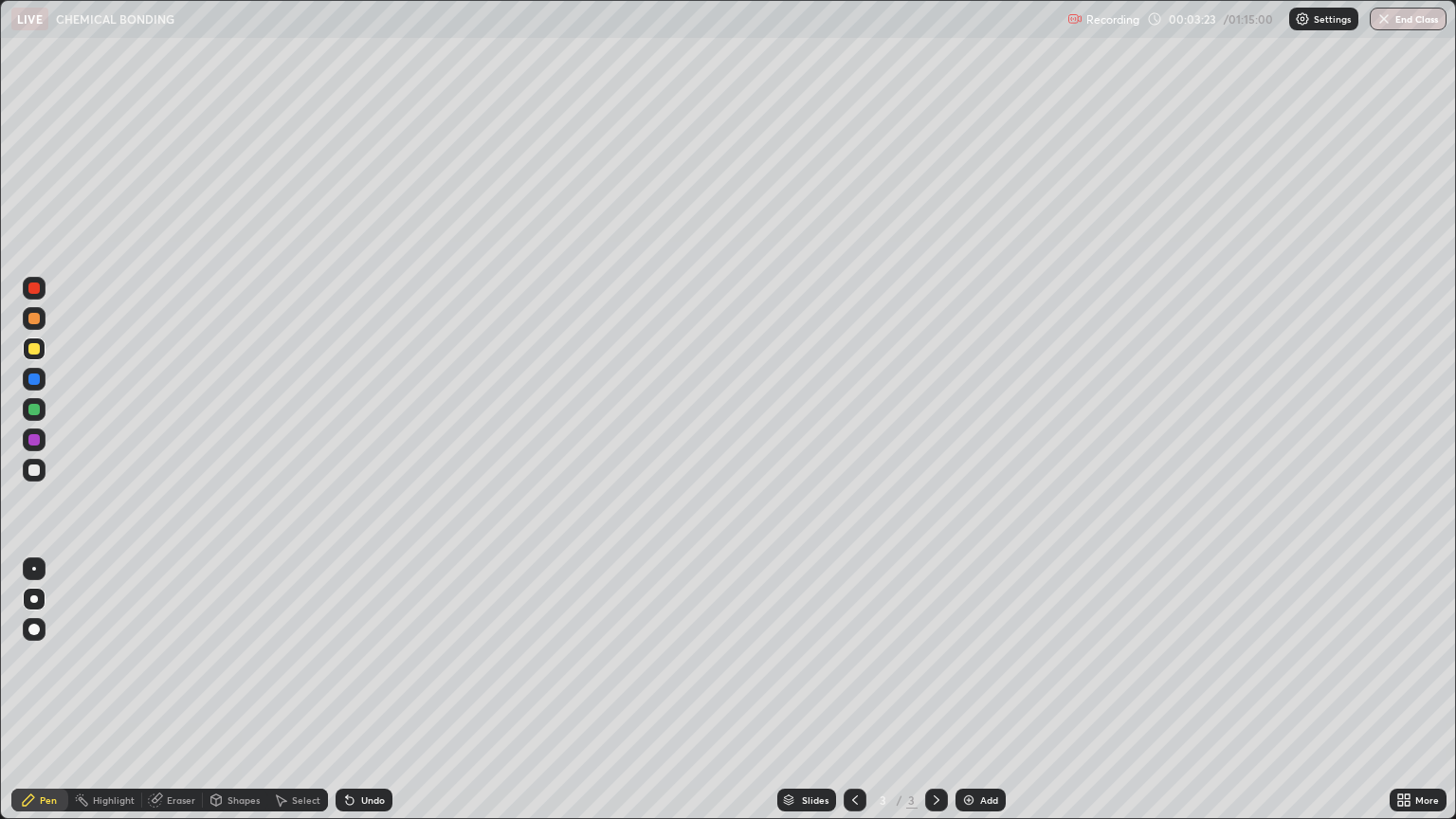 click at bounding box center [34, 470] 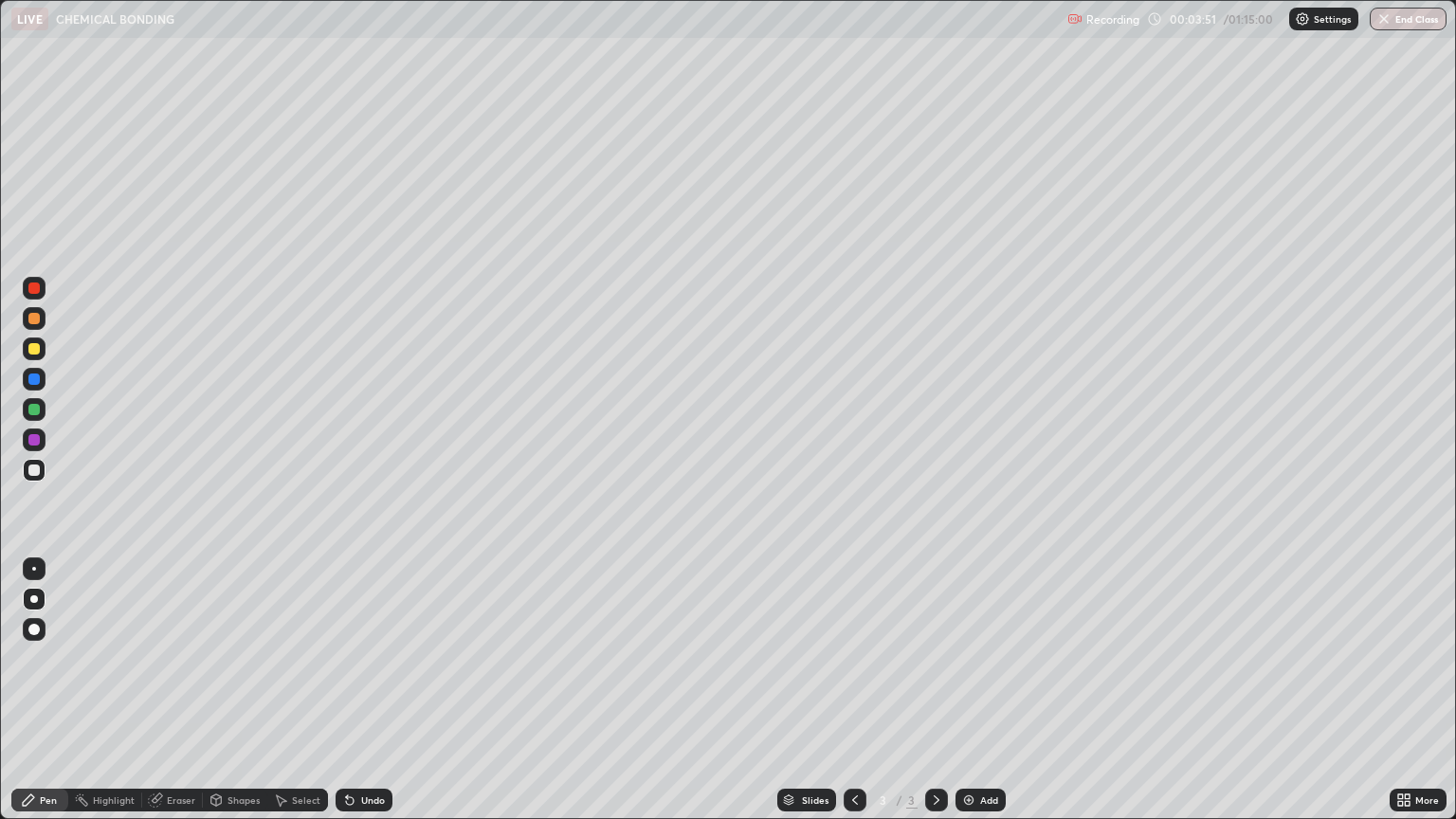 click on "Undo" at bounding box center (364, 800) 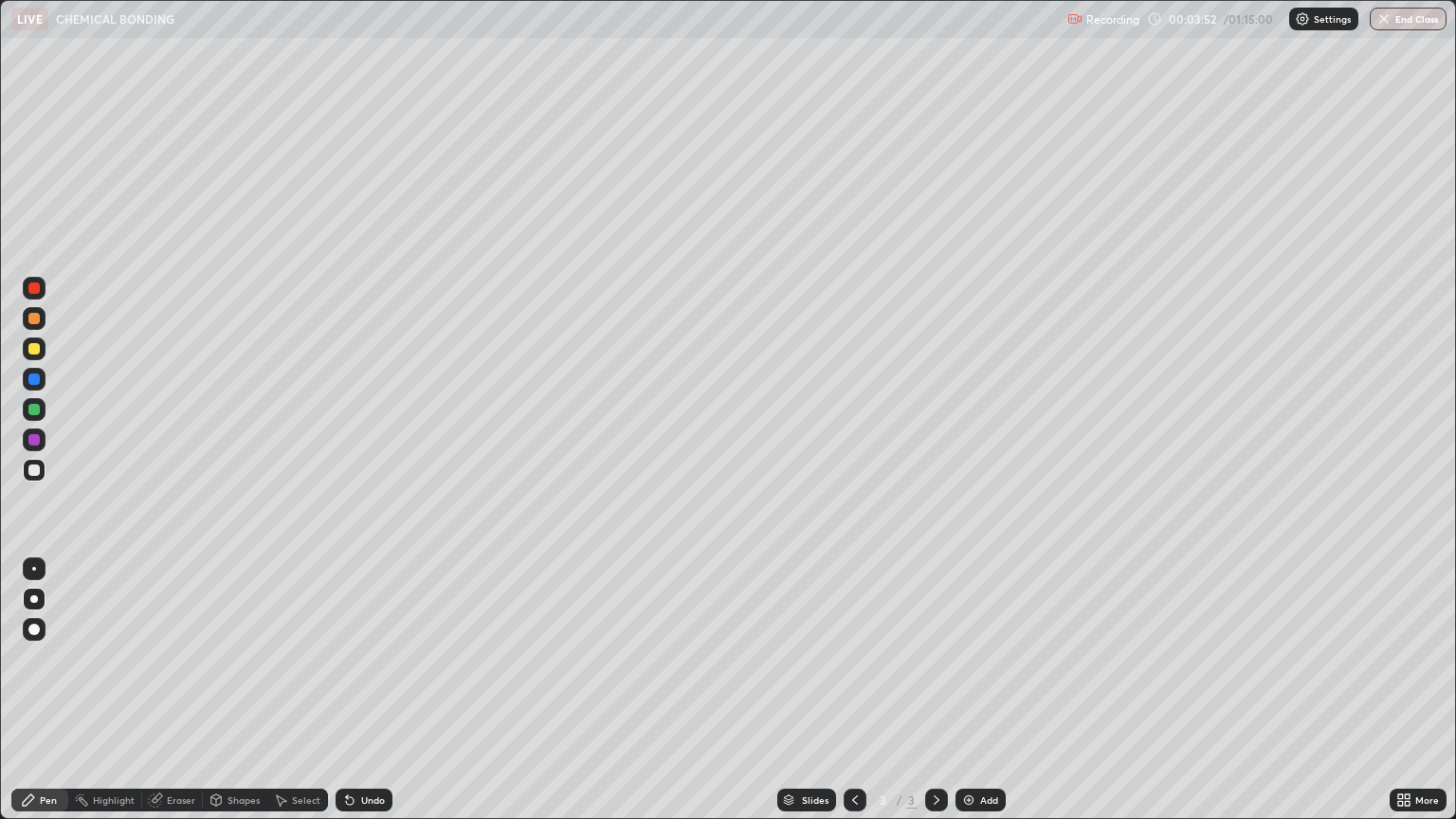 click on "Undo" at bounding box center [373, 800] 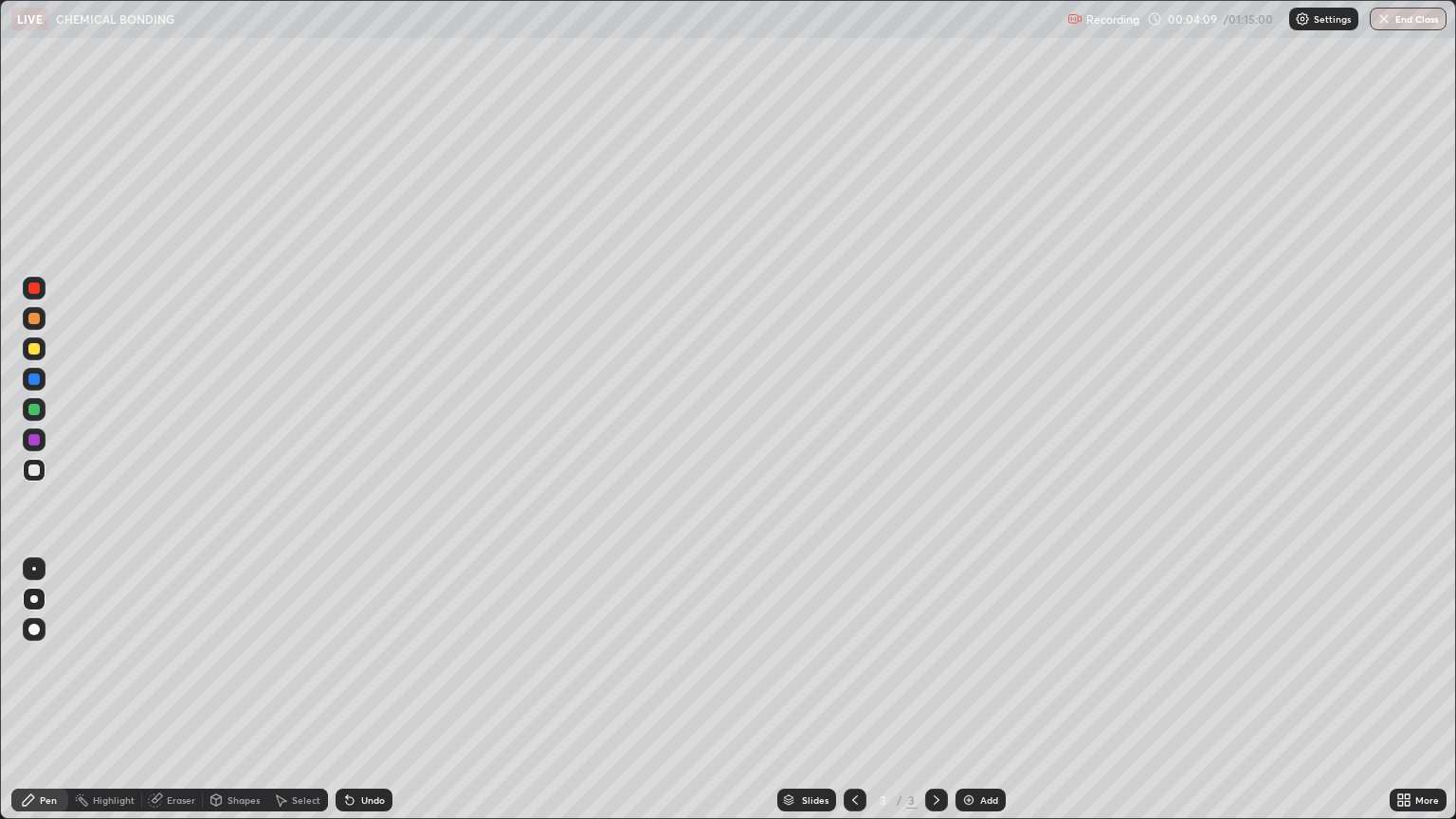 click at bounding box center (34, 349) 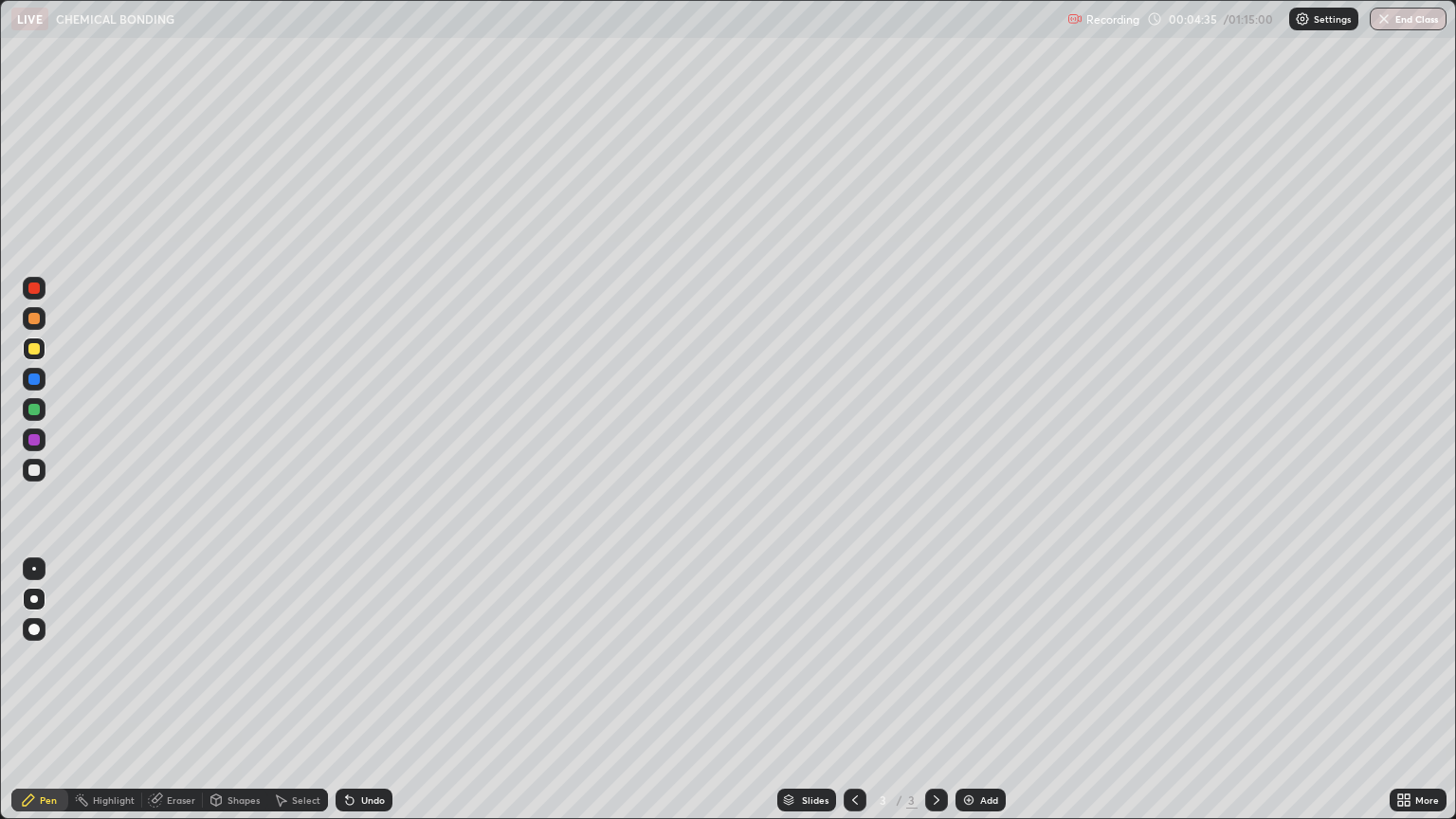 click on "Undo" at bounding box center (373, 800) 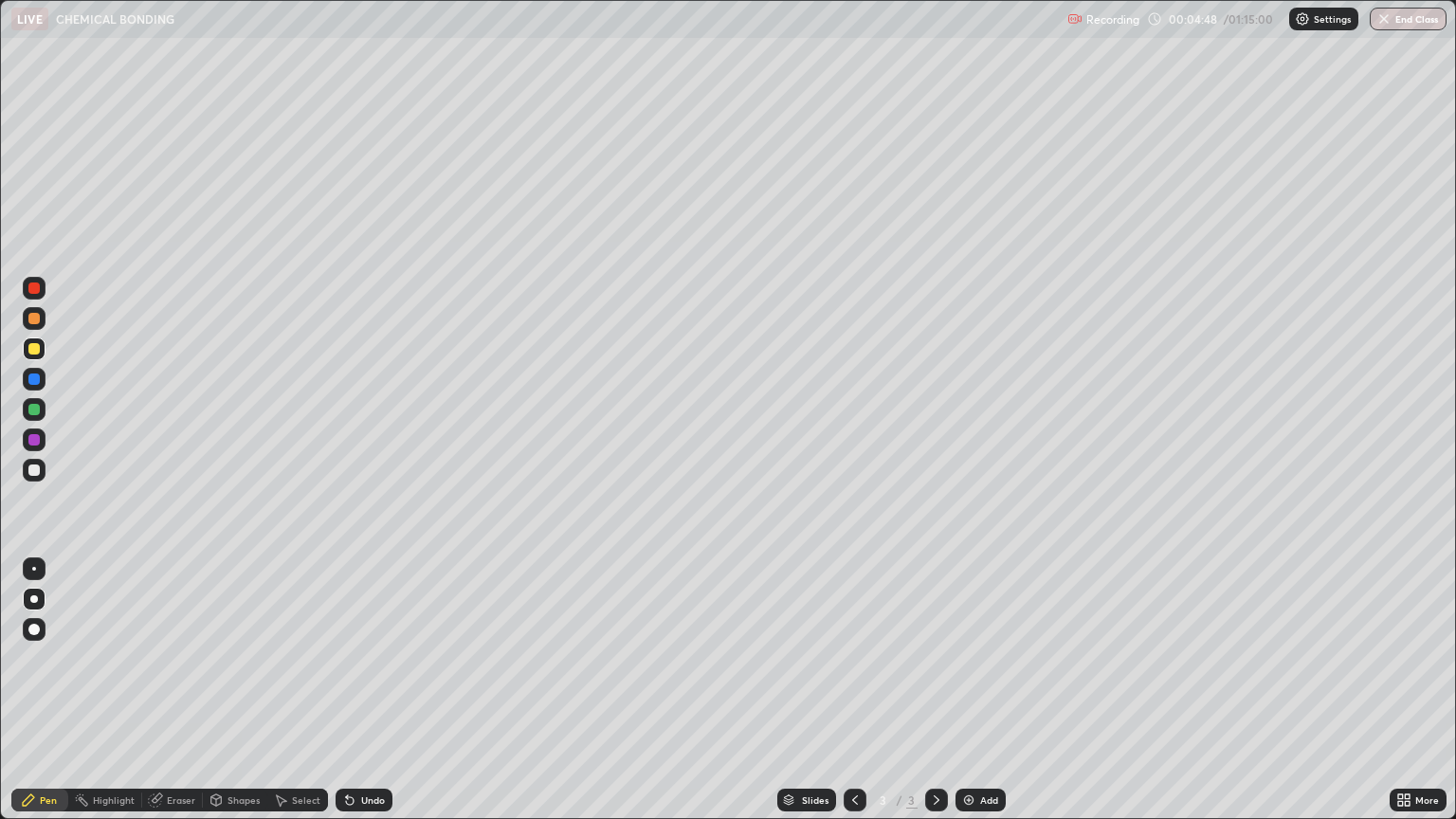 click at bounding box center [34, 470] 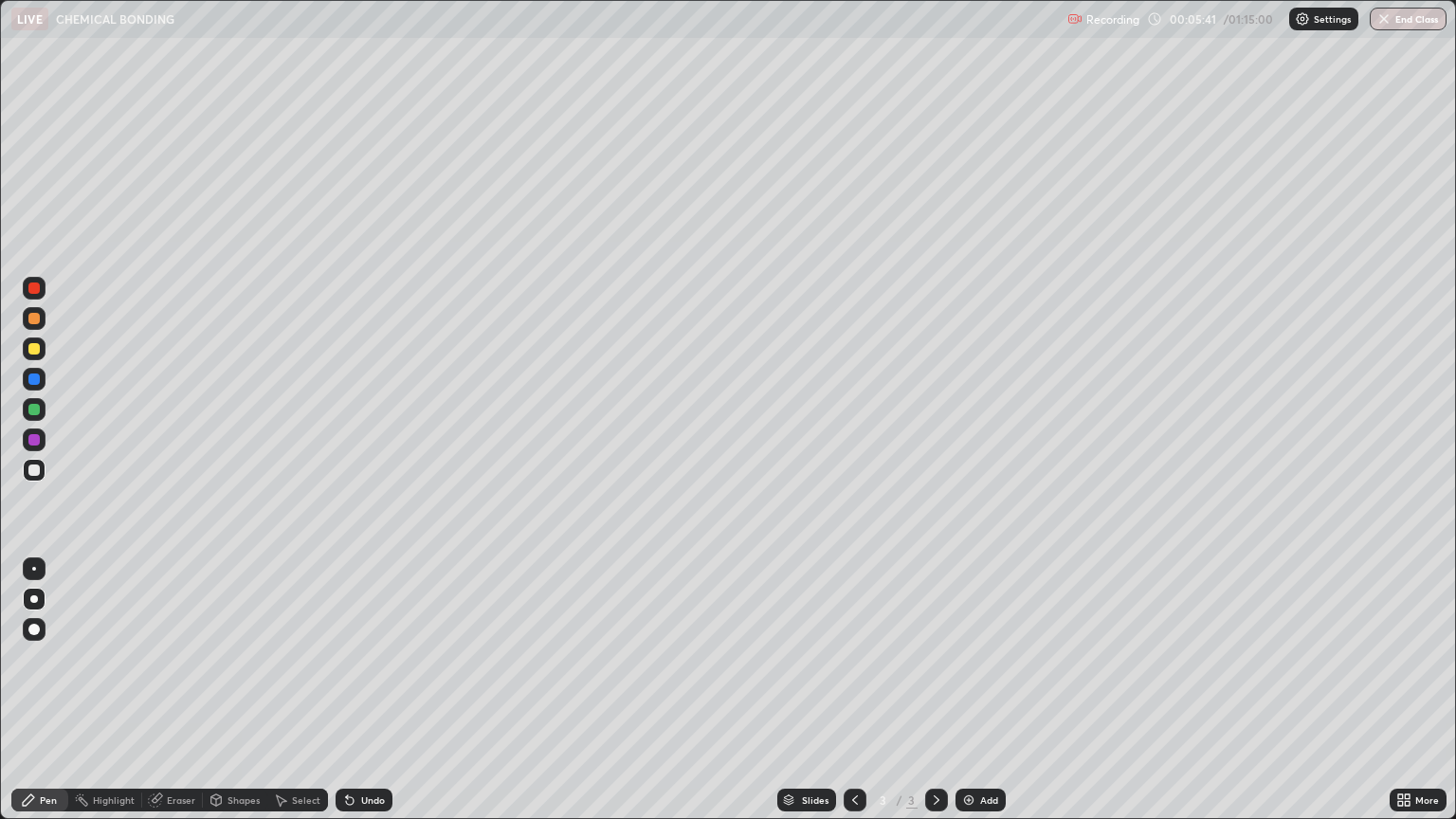 click at bounding box center [34, 349] 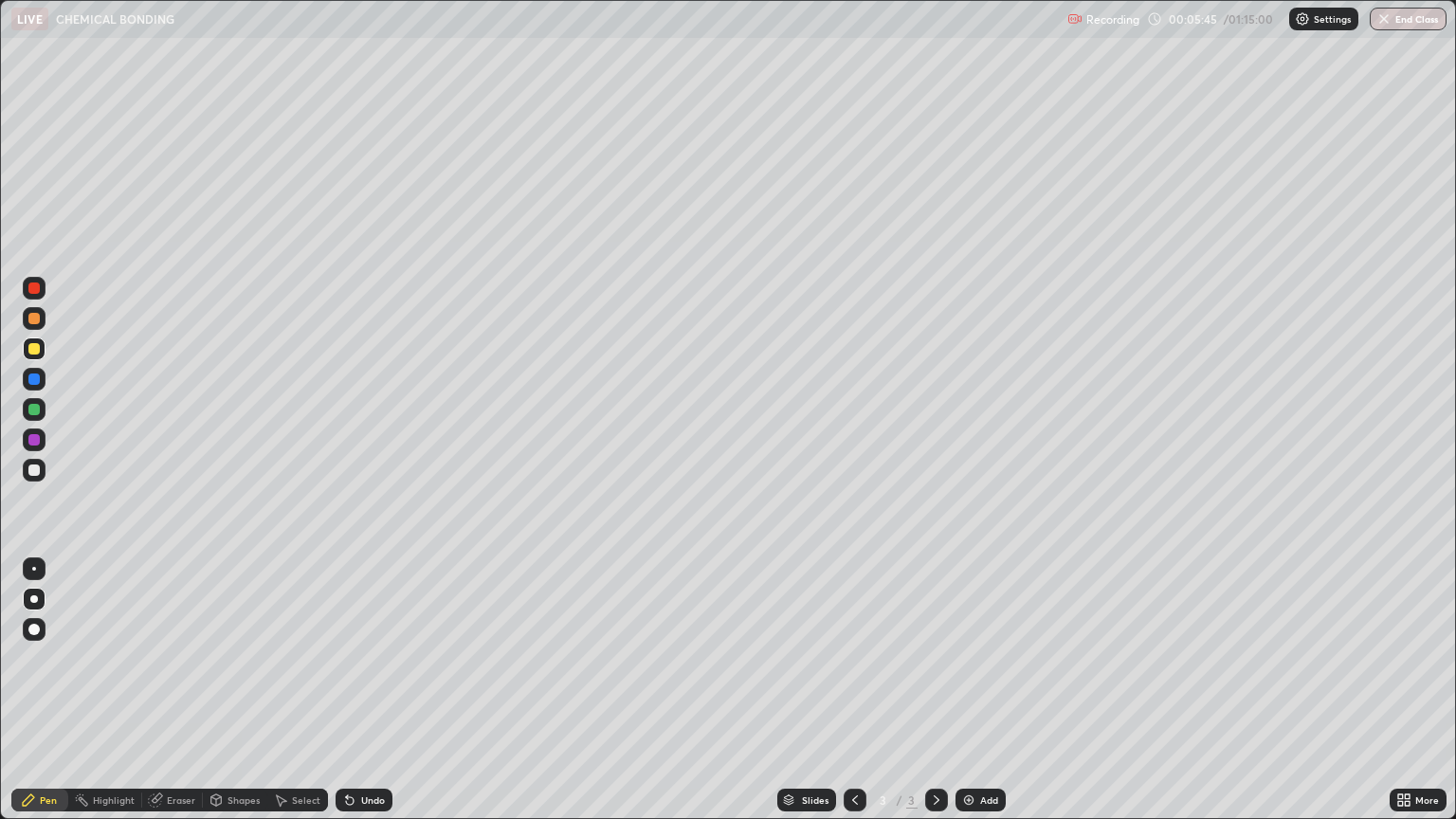click on "Undo" at bounding box center [373, 800] 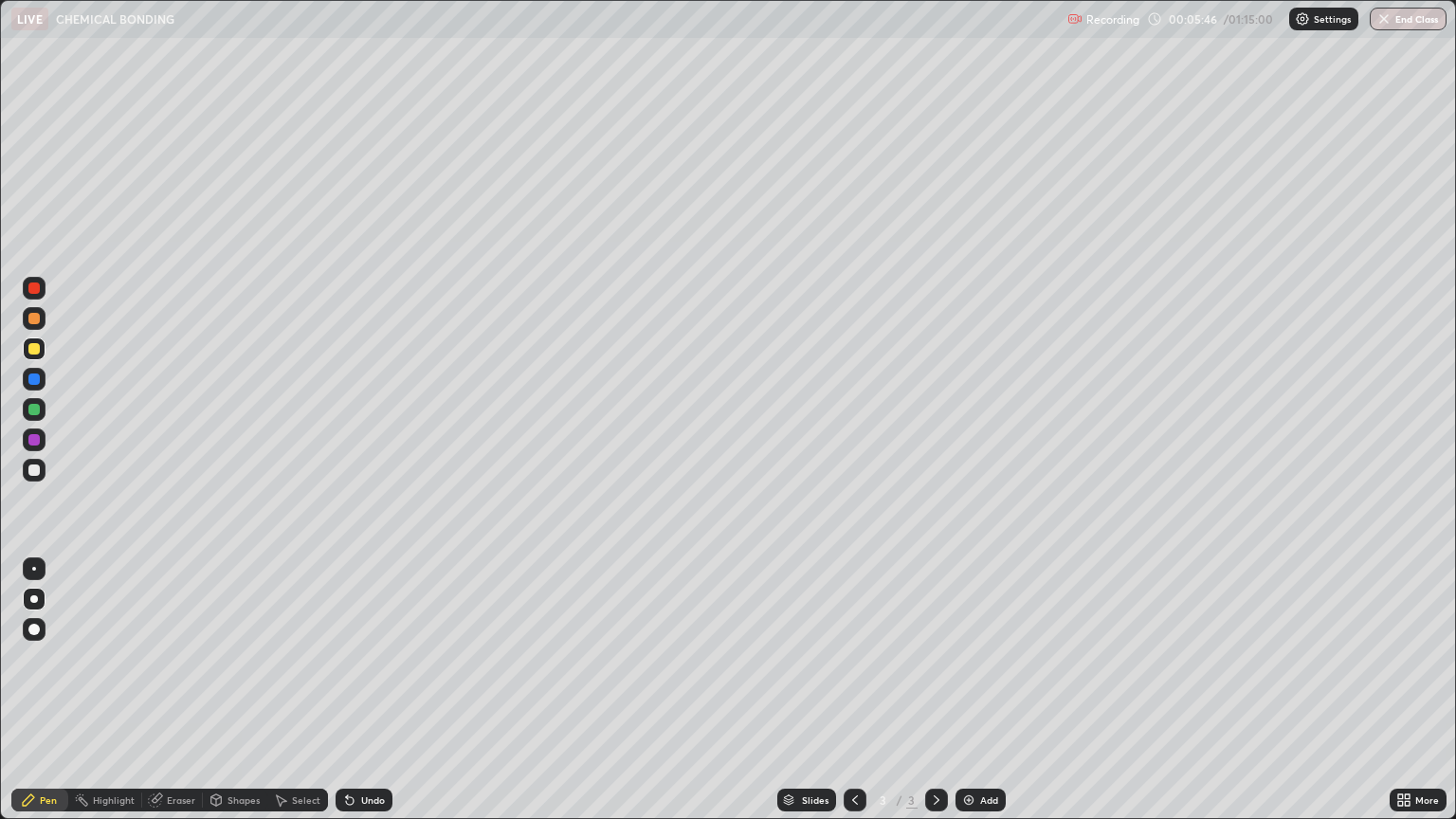 click on "Undo" at bounding box center (364, 800) 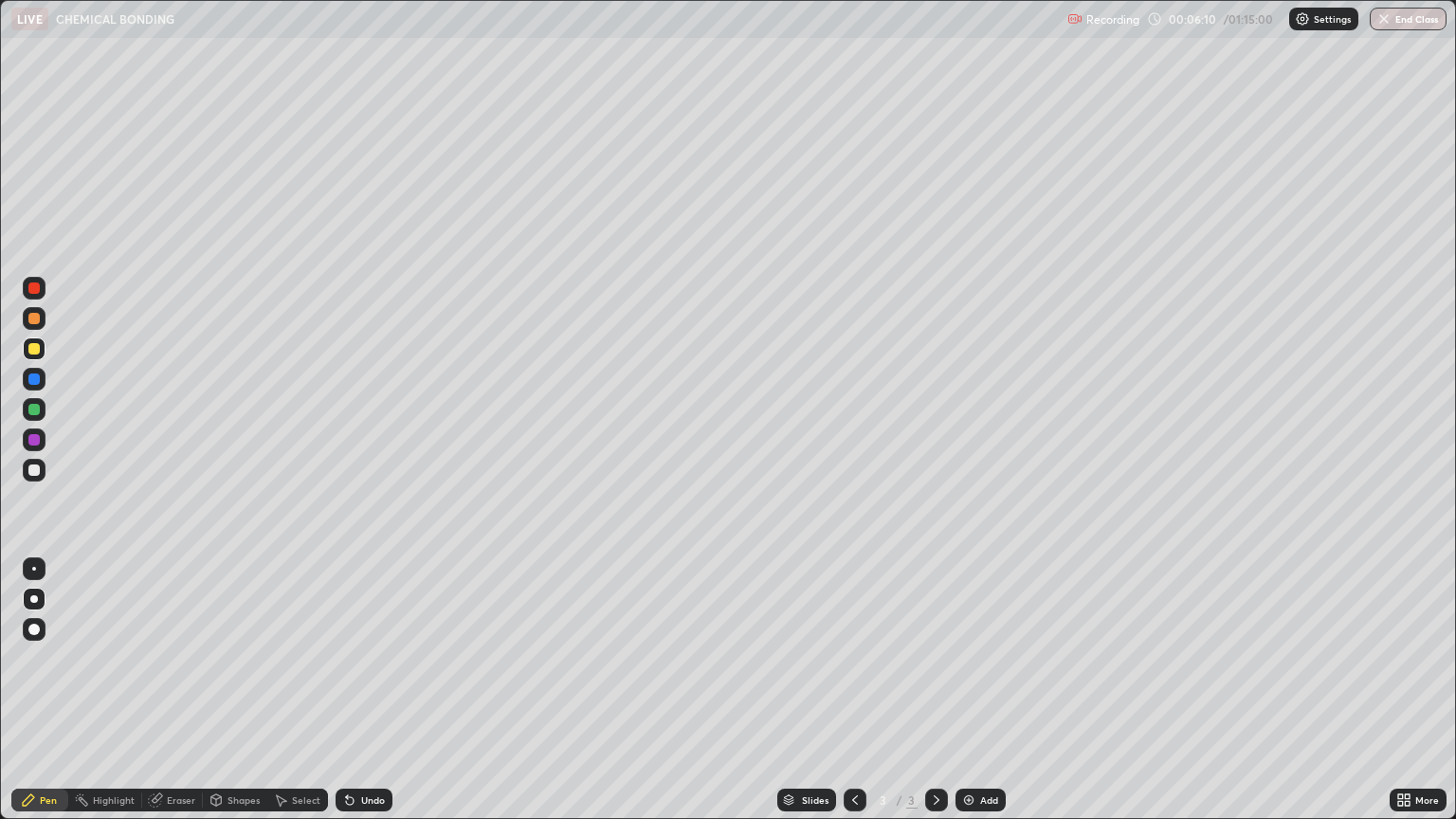 click on "Undo" at bounding box center (364, 800) 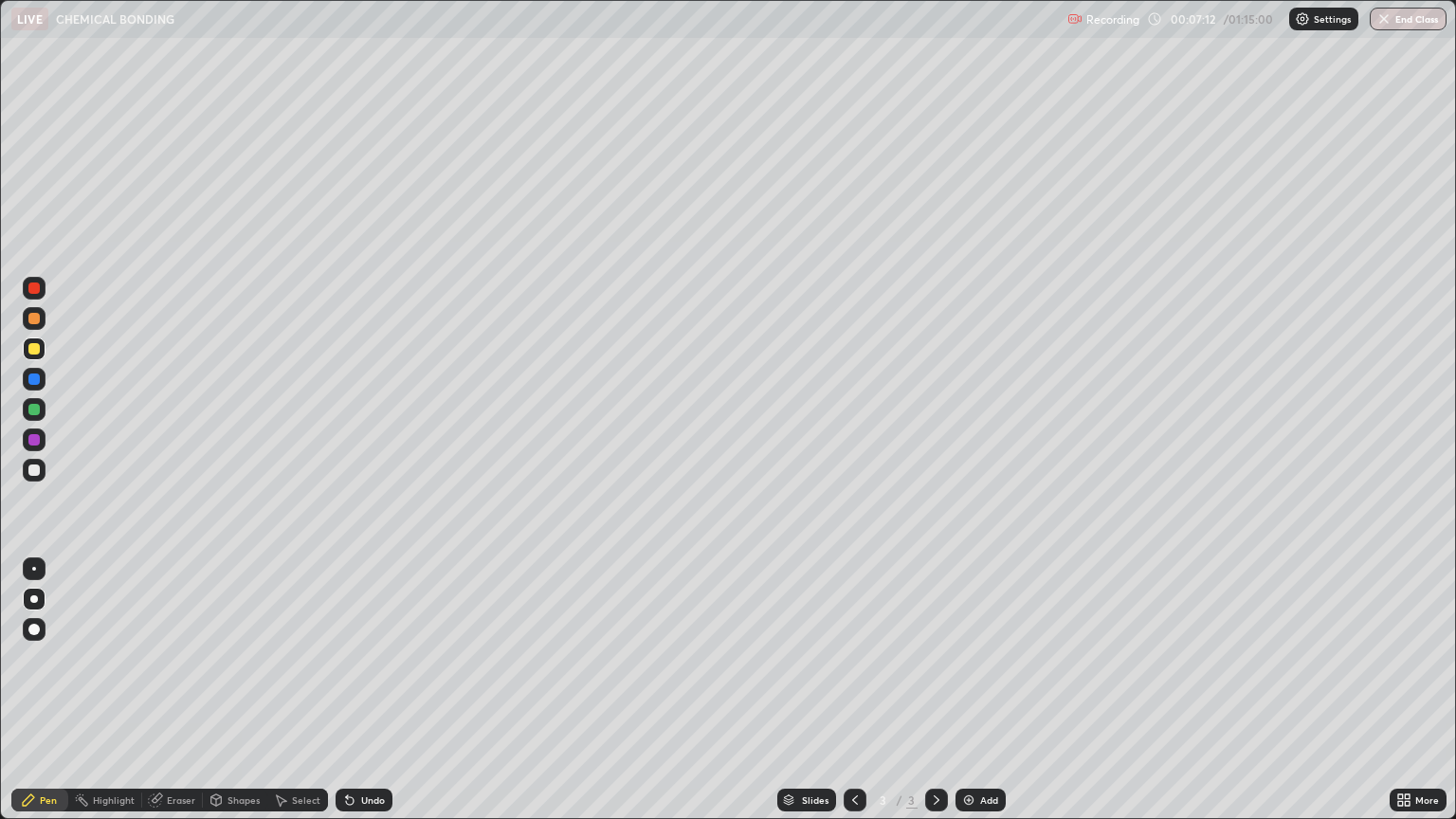 click at bounding box center (34, 470) 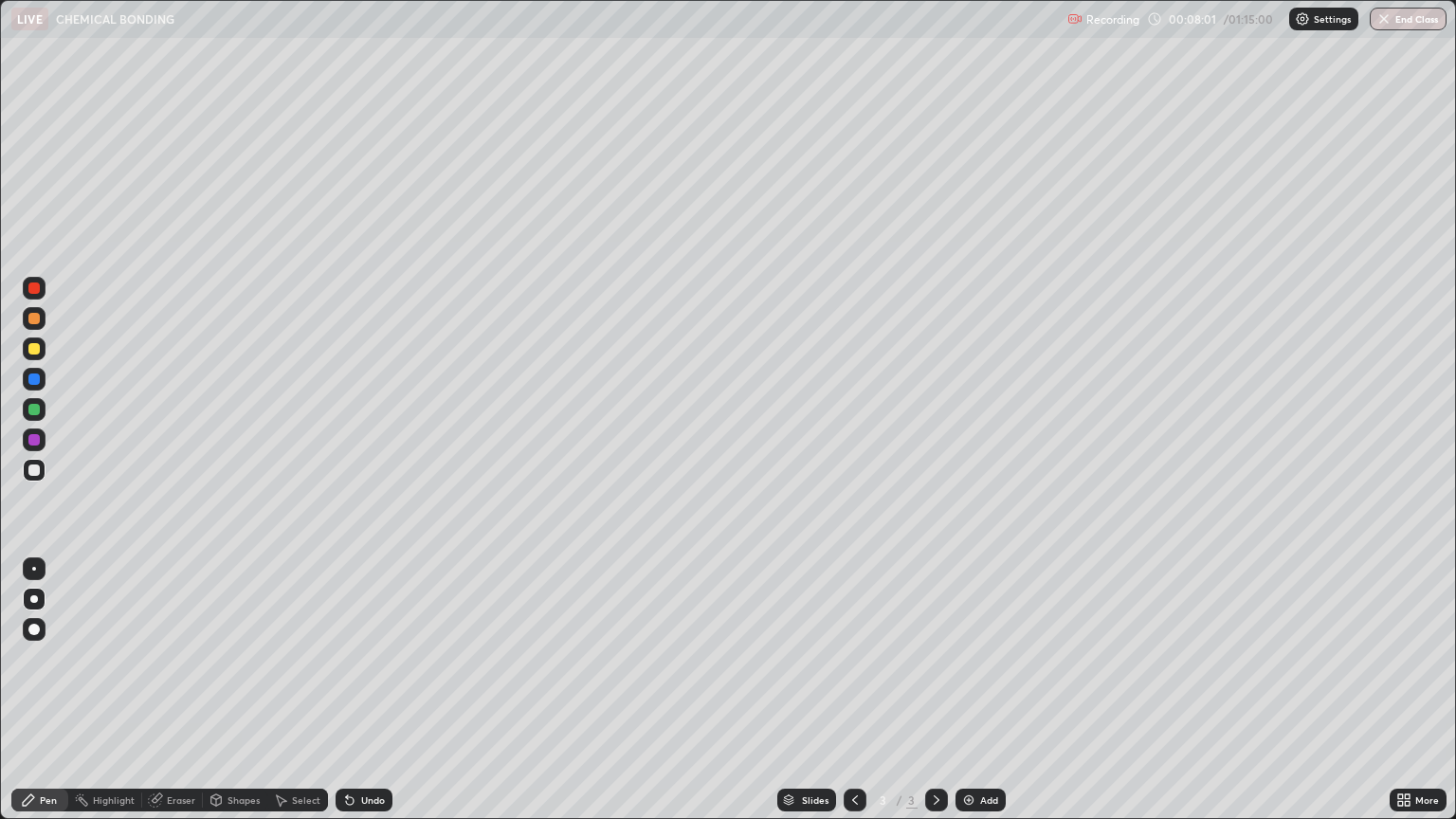 click on "Undo" at bounding box center (364, 800) 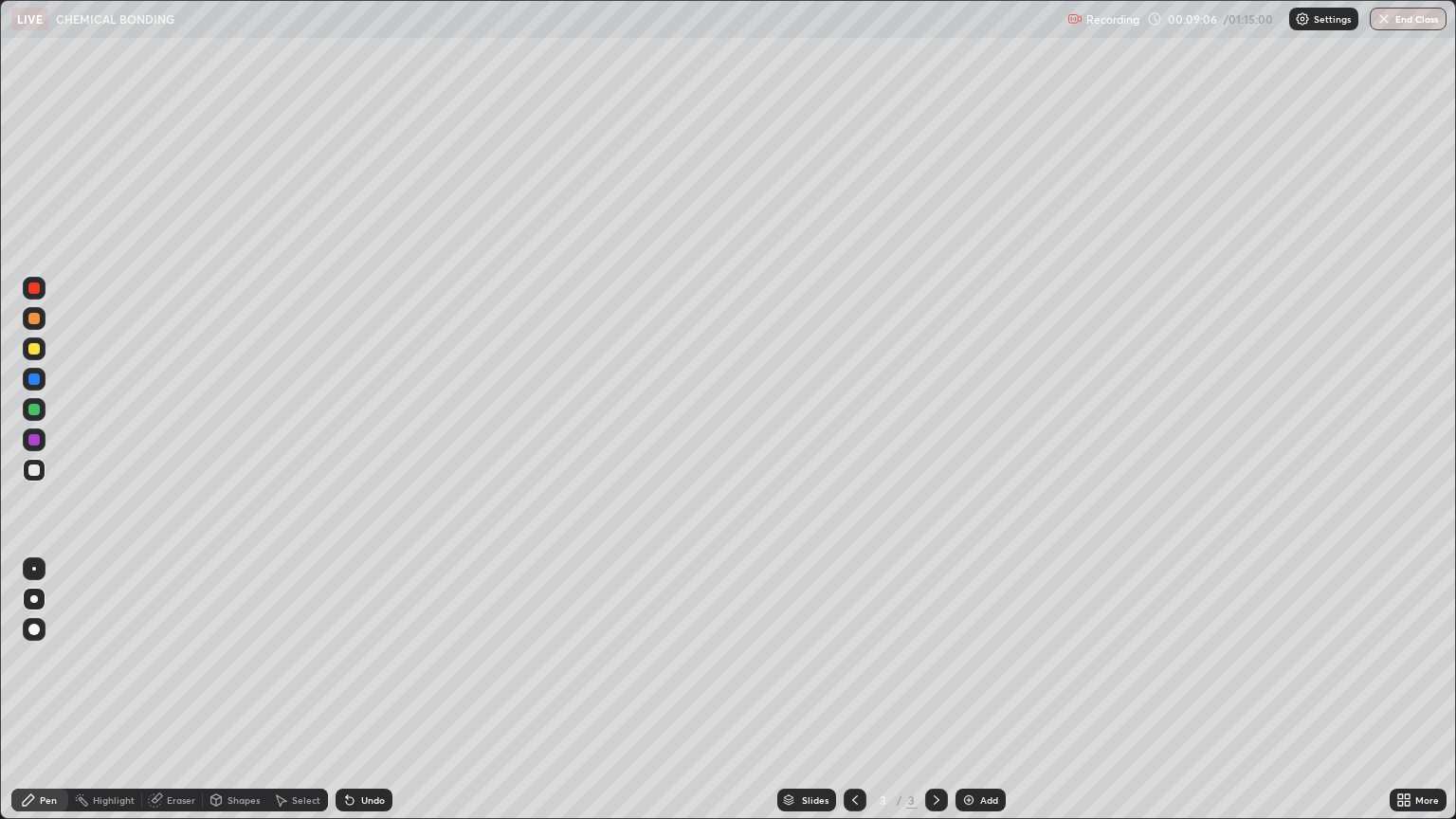 click on "Undo" at bounding box center (364, 800) 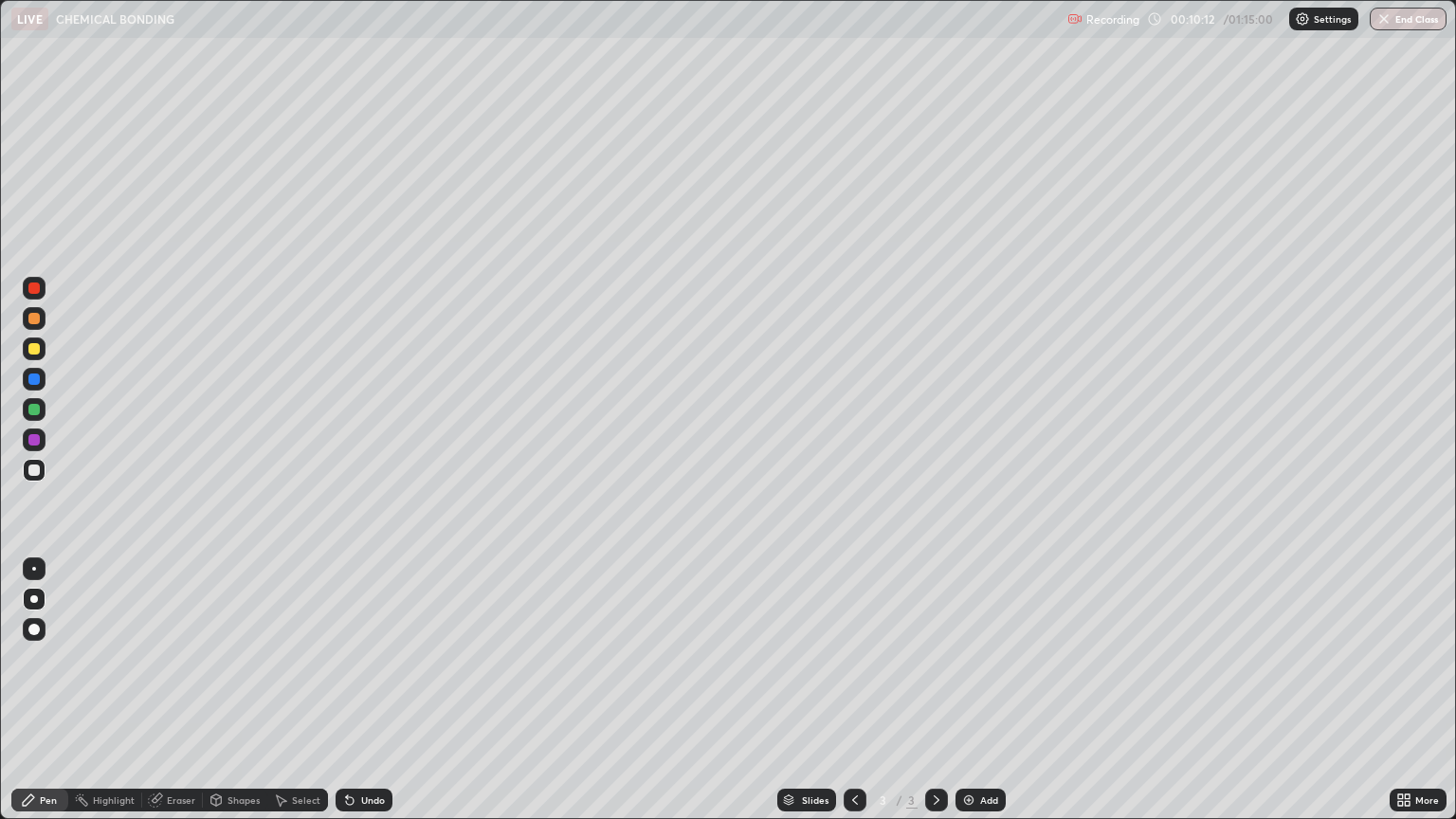 click on "Undo" at bounding box center [364, 800] 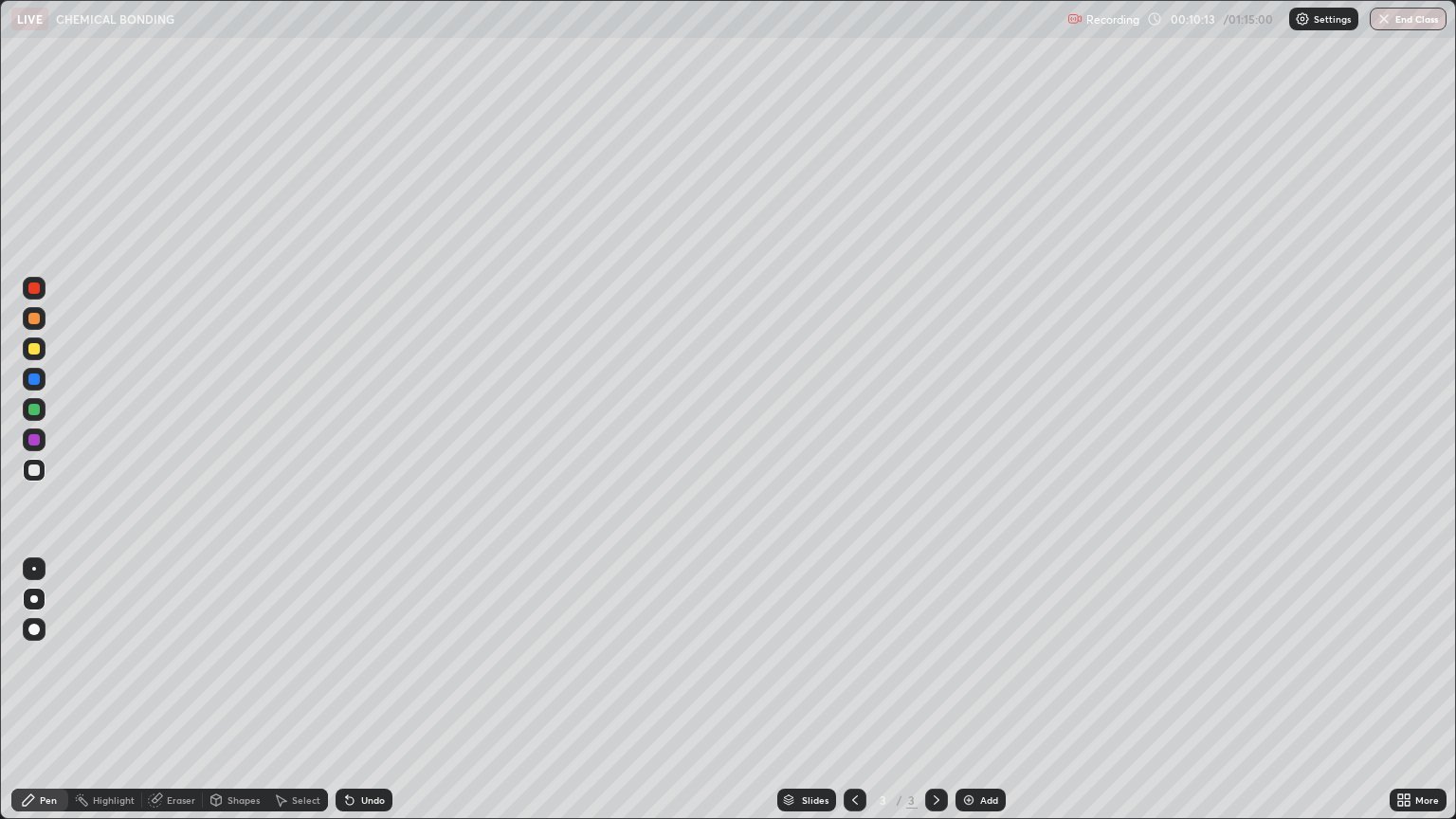 click 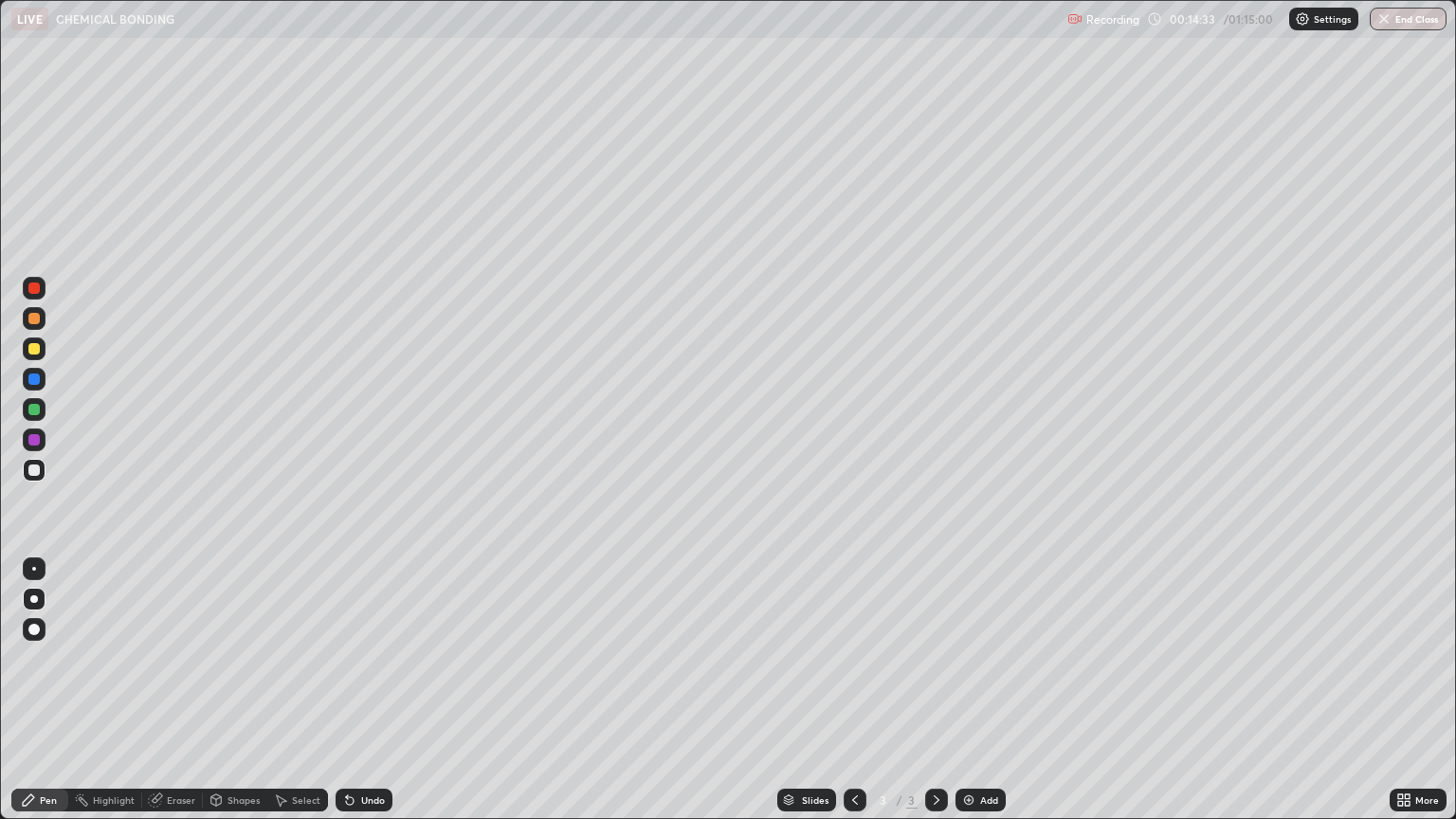 click at bounding box center [969, 800] 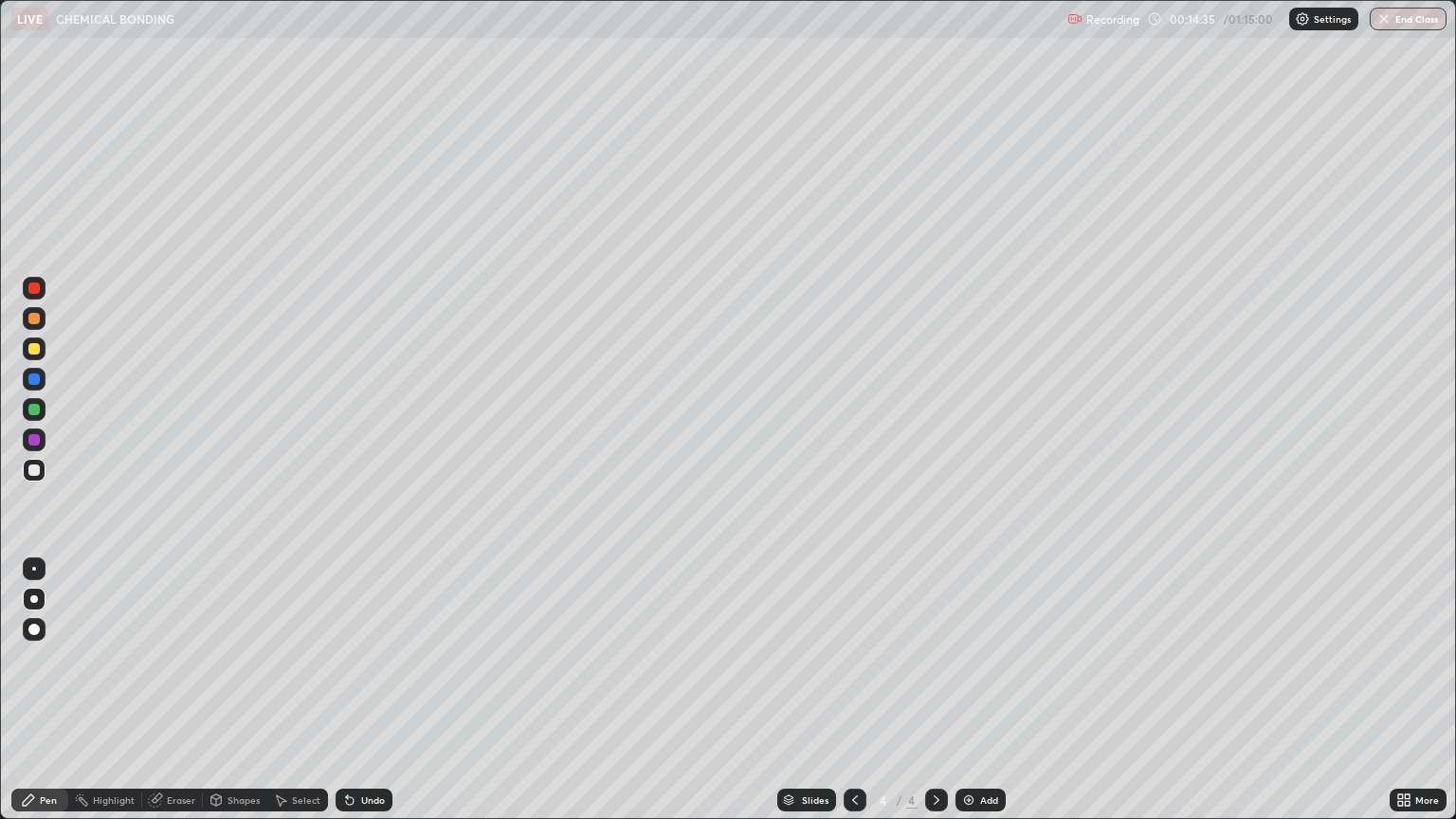 click at bounding box center (34, 318) 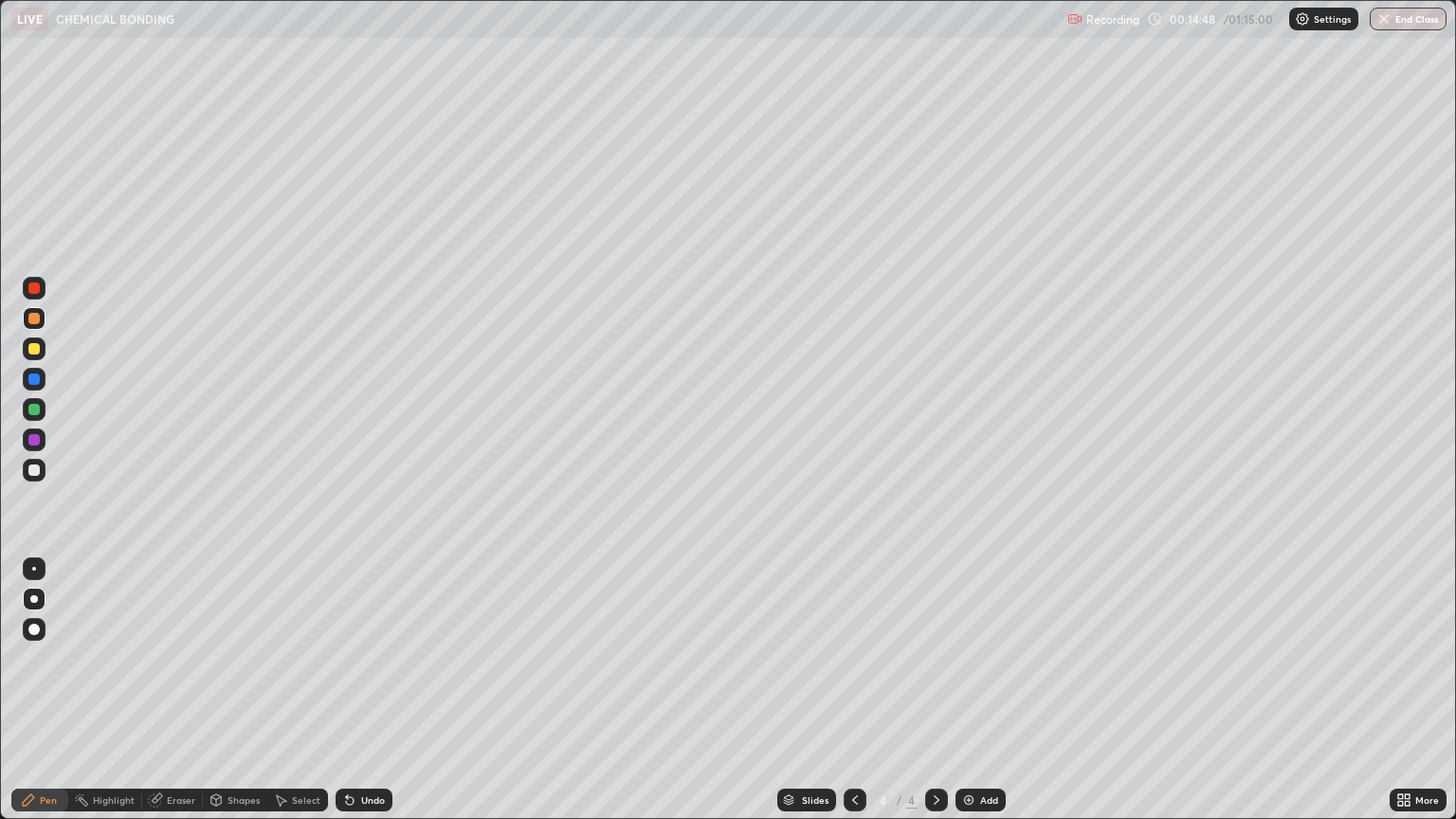 click at bounding box center (34, 470) 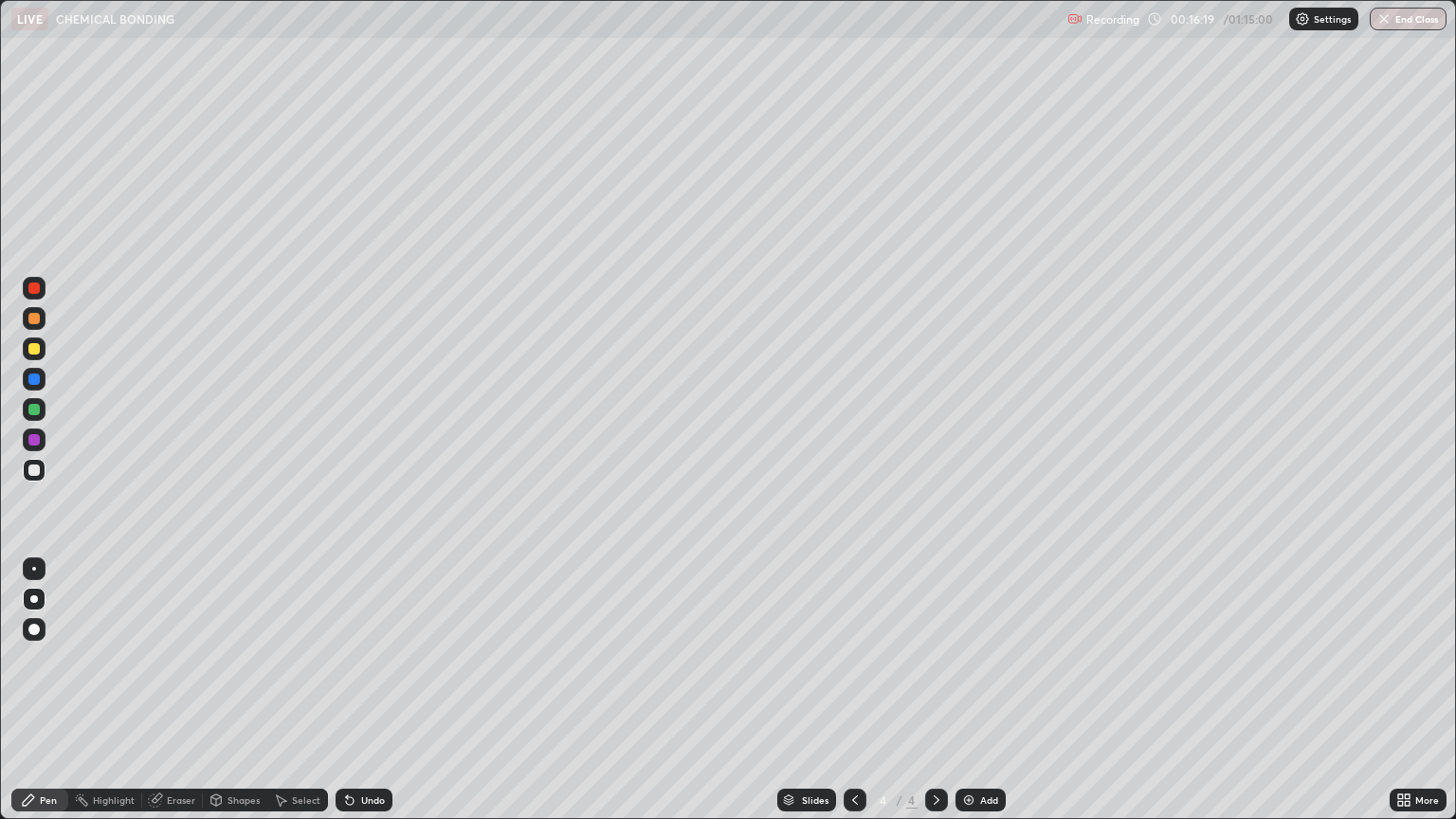 click at bounding box center (34, 349) 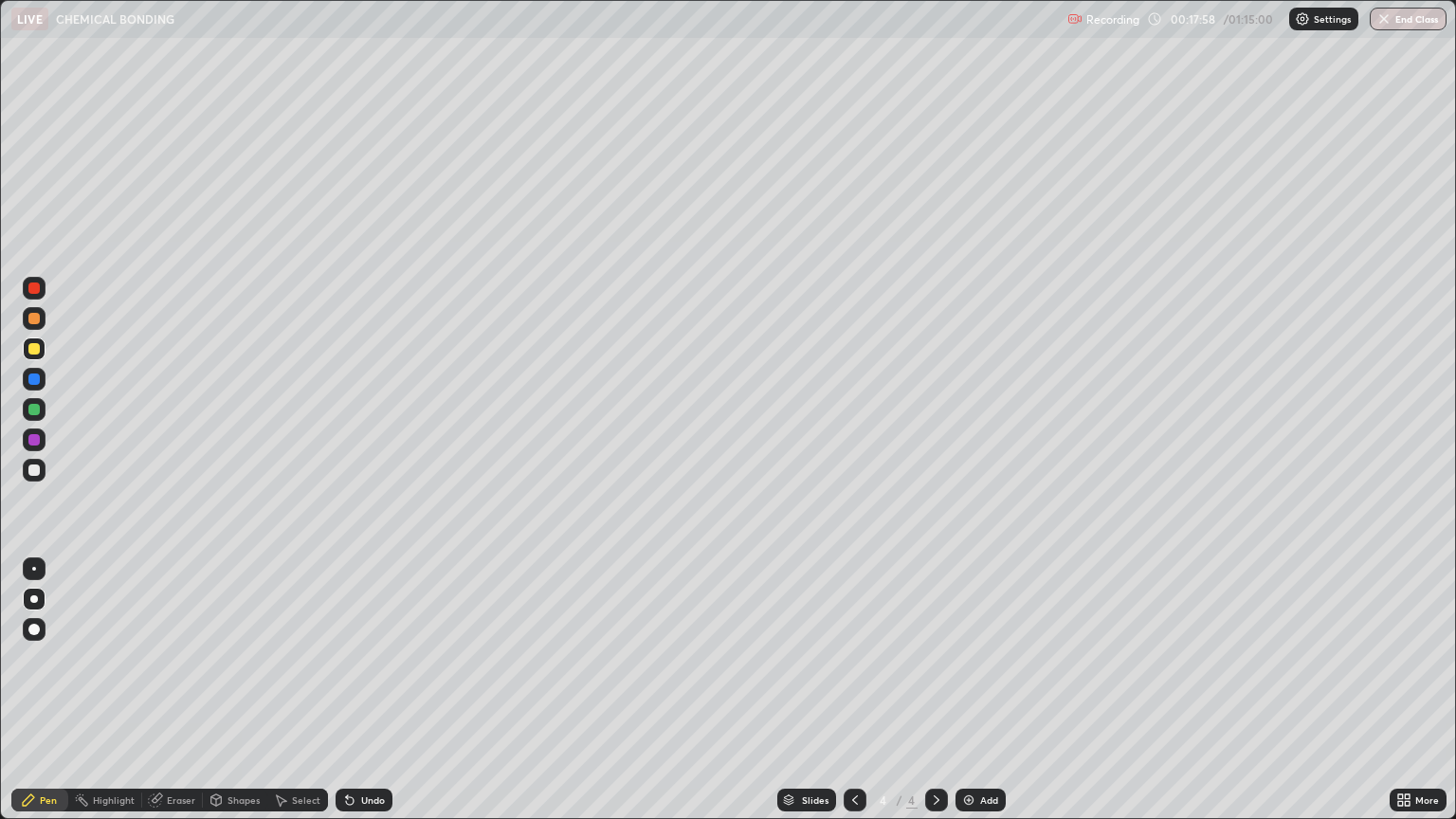 click at bounding box center [34, 288] 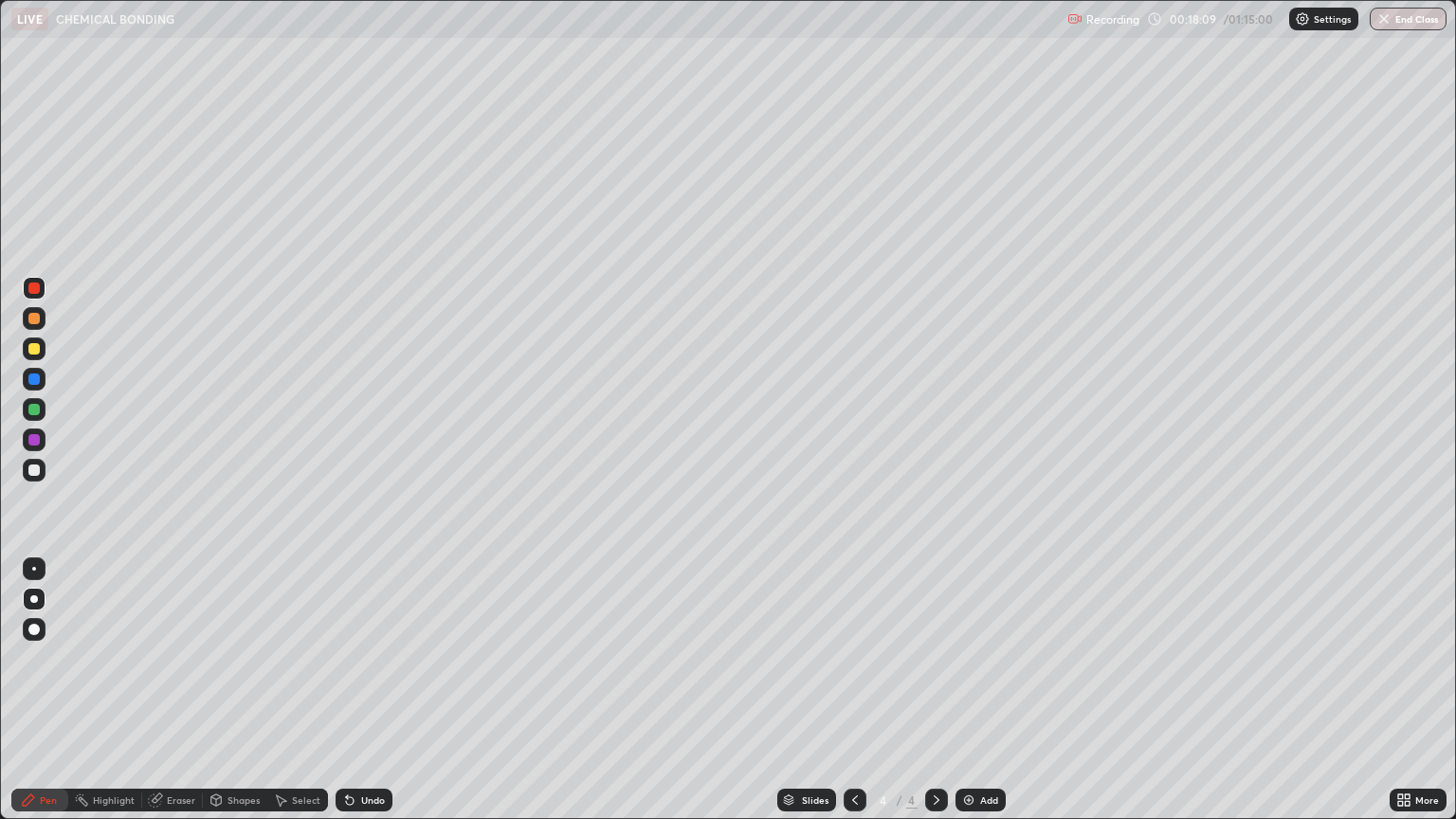 click at bounding box center [34, 470] 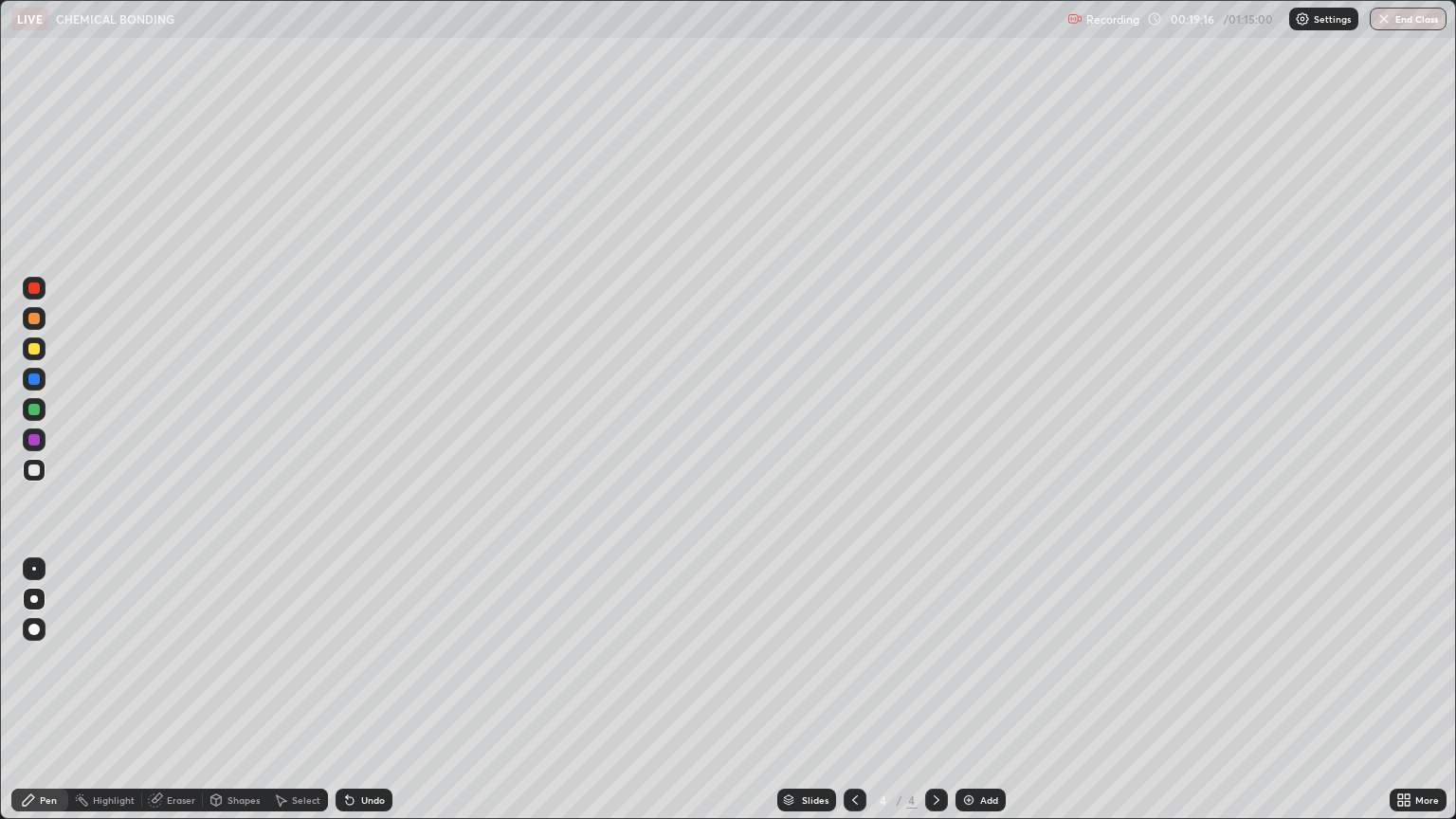 click 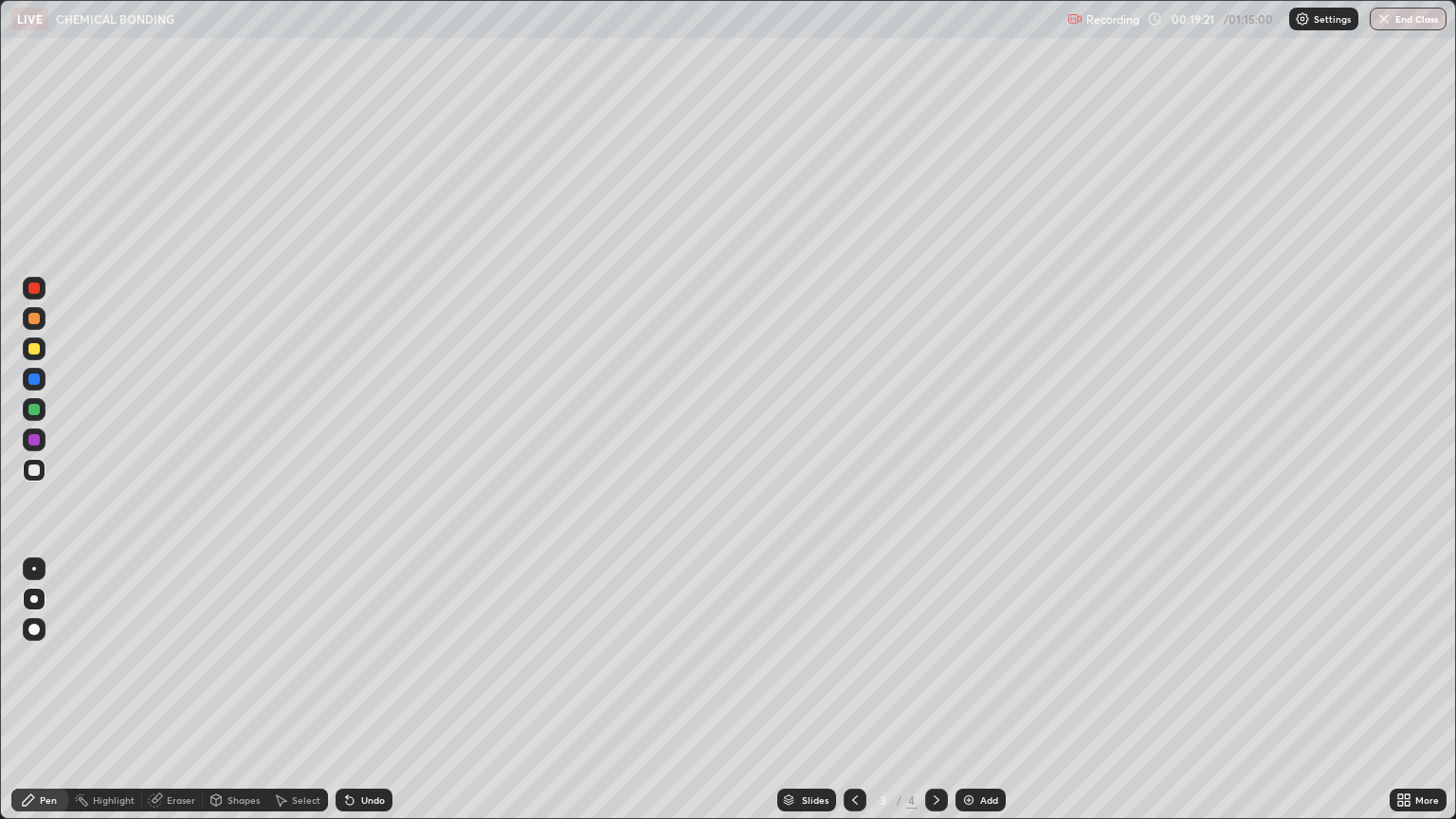 click 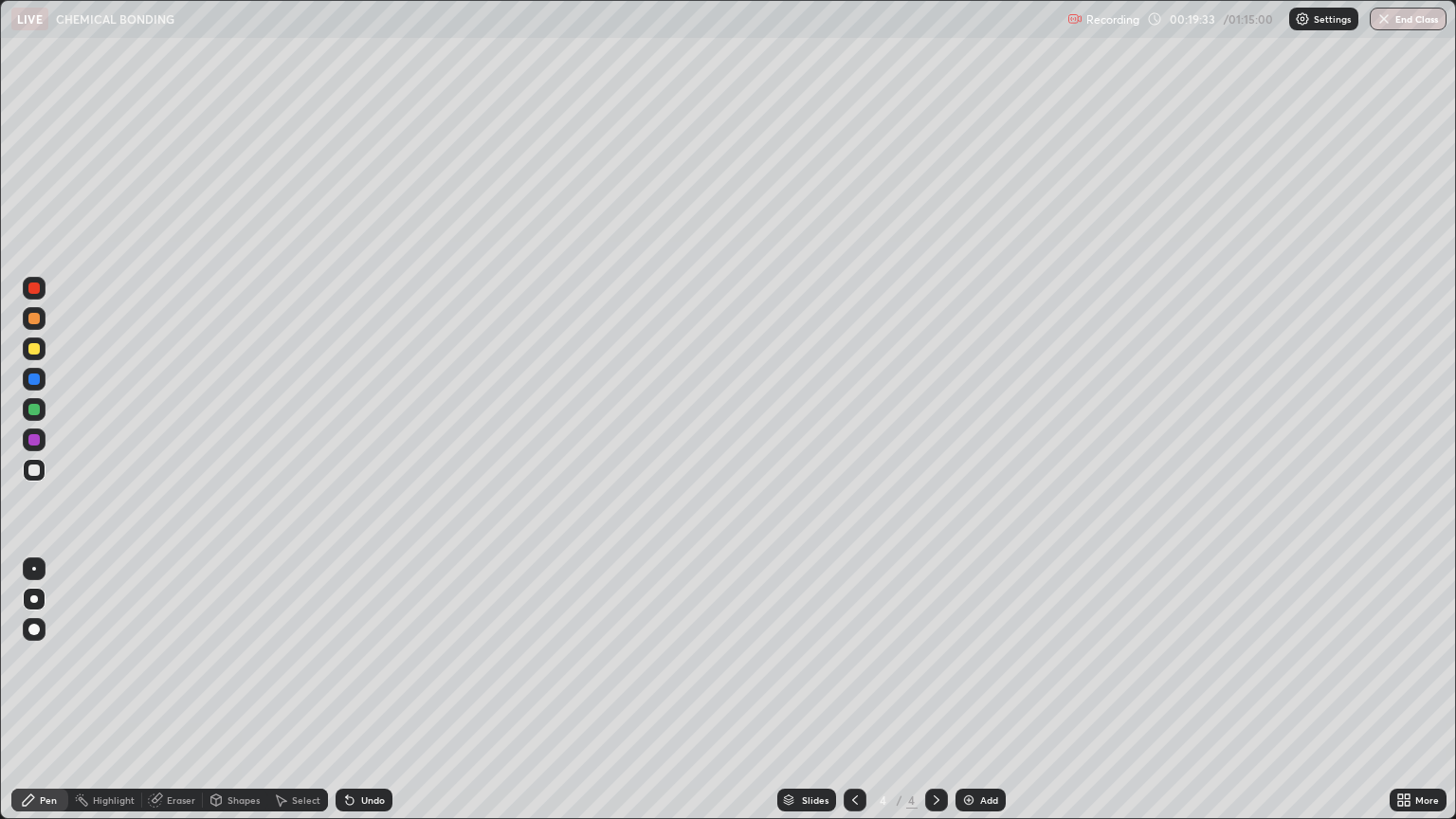click at bounding box center [34, 410] 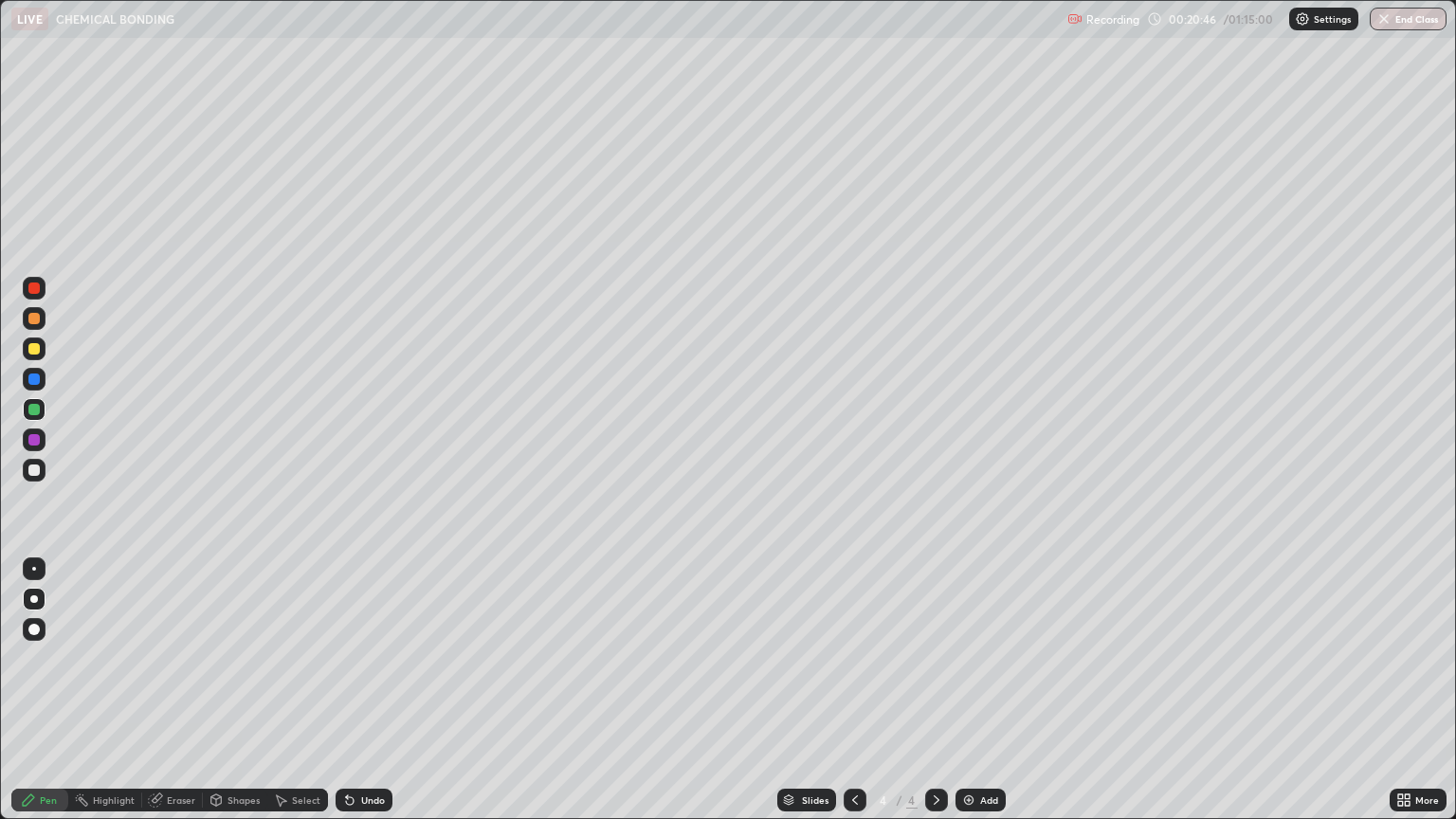 click 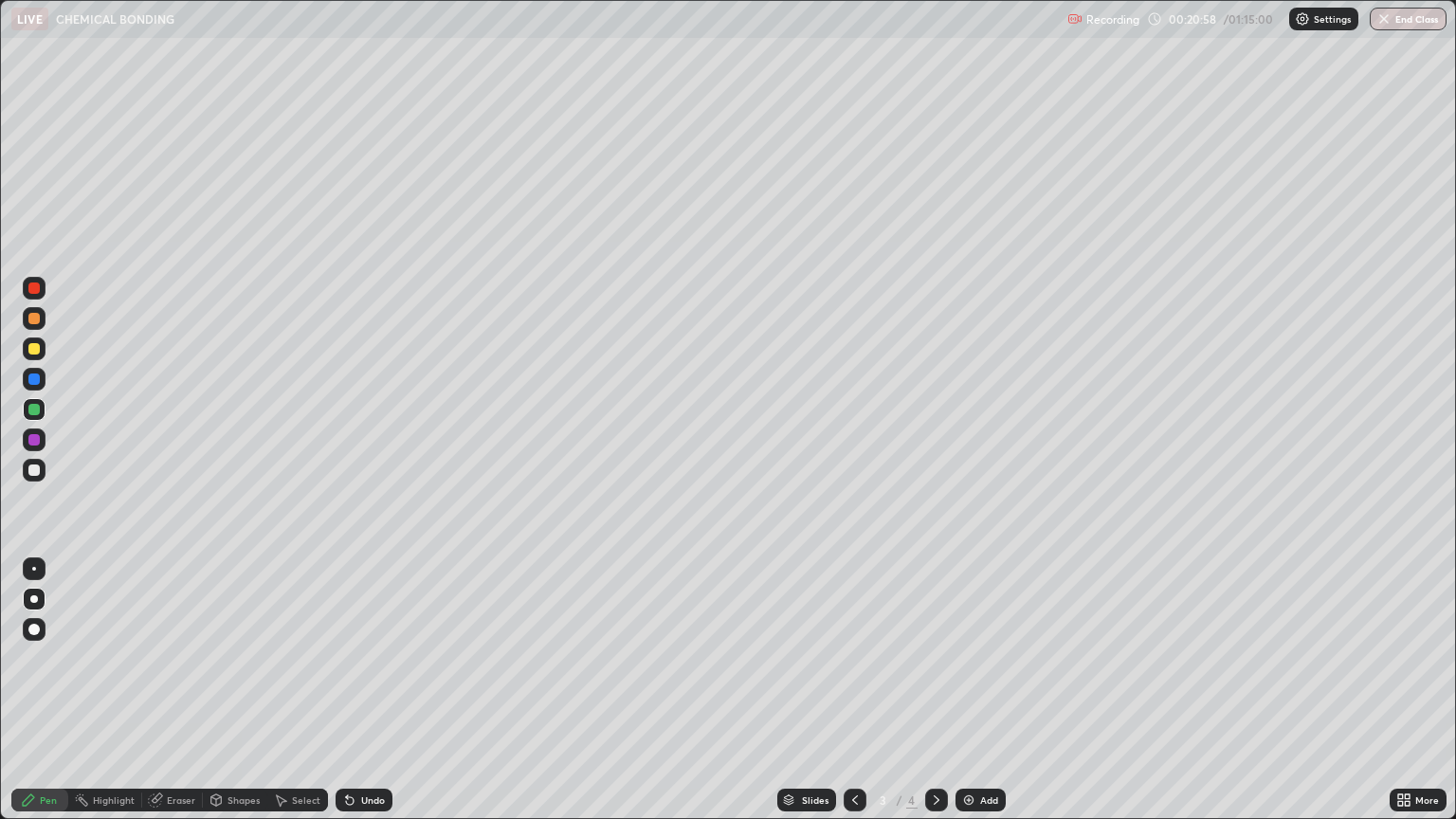 click 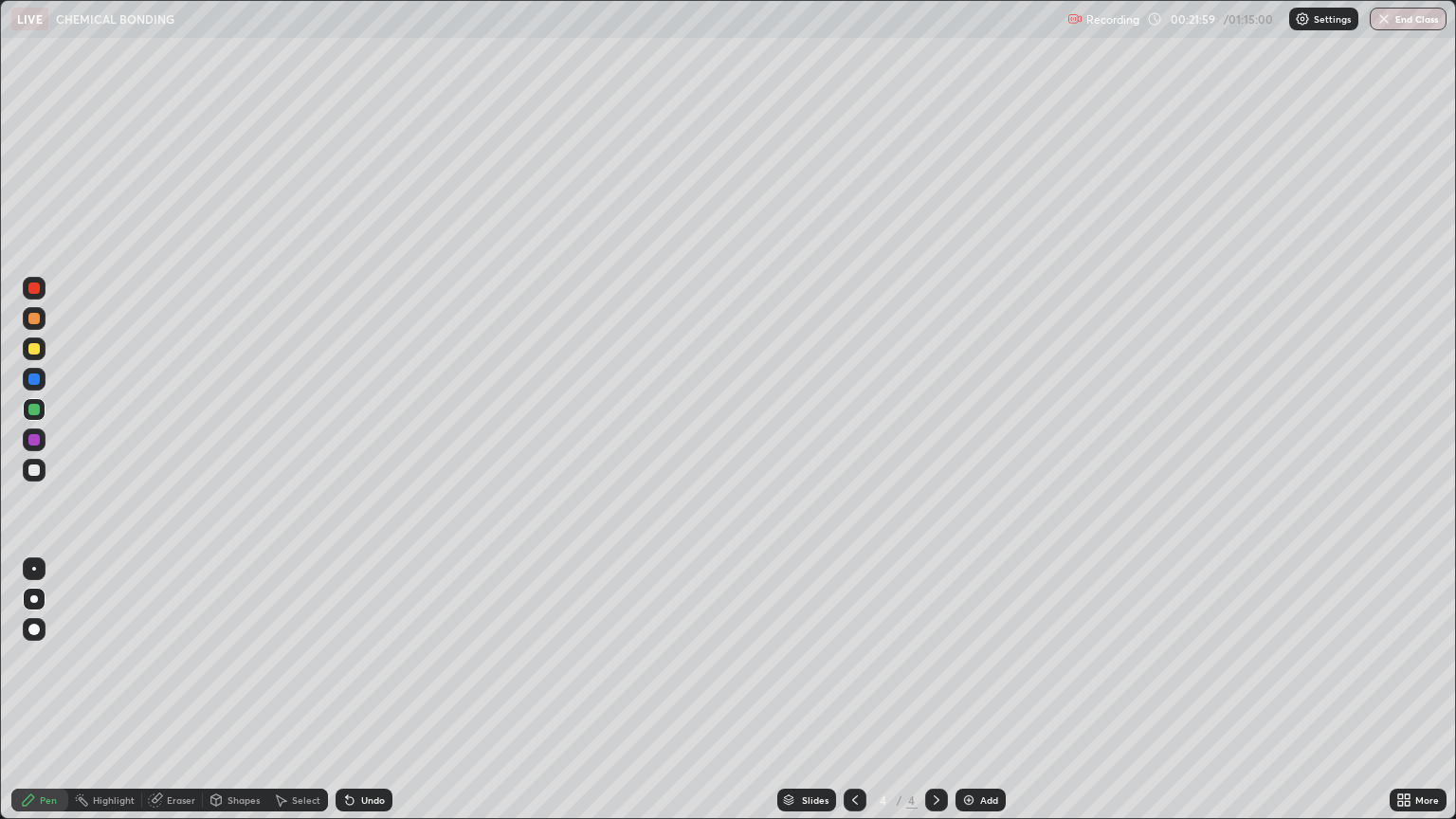 click at bounding box center (969, 800) 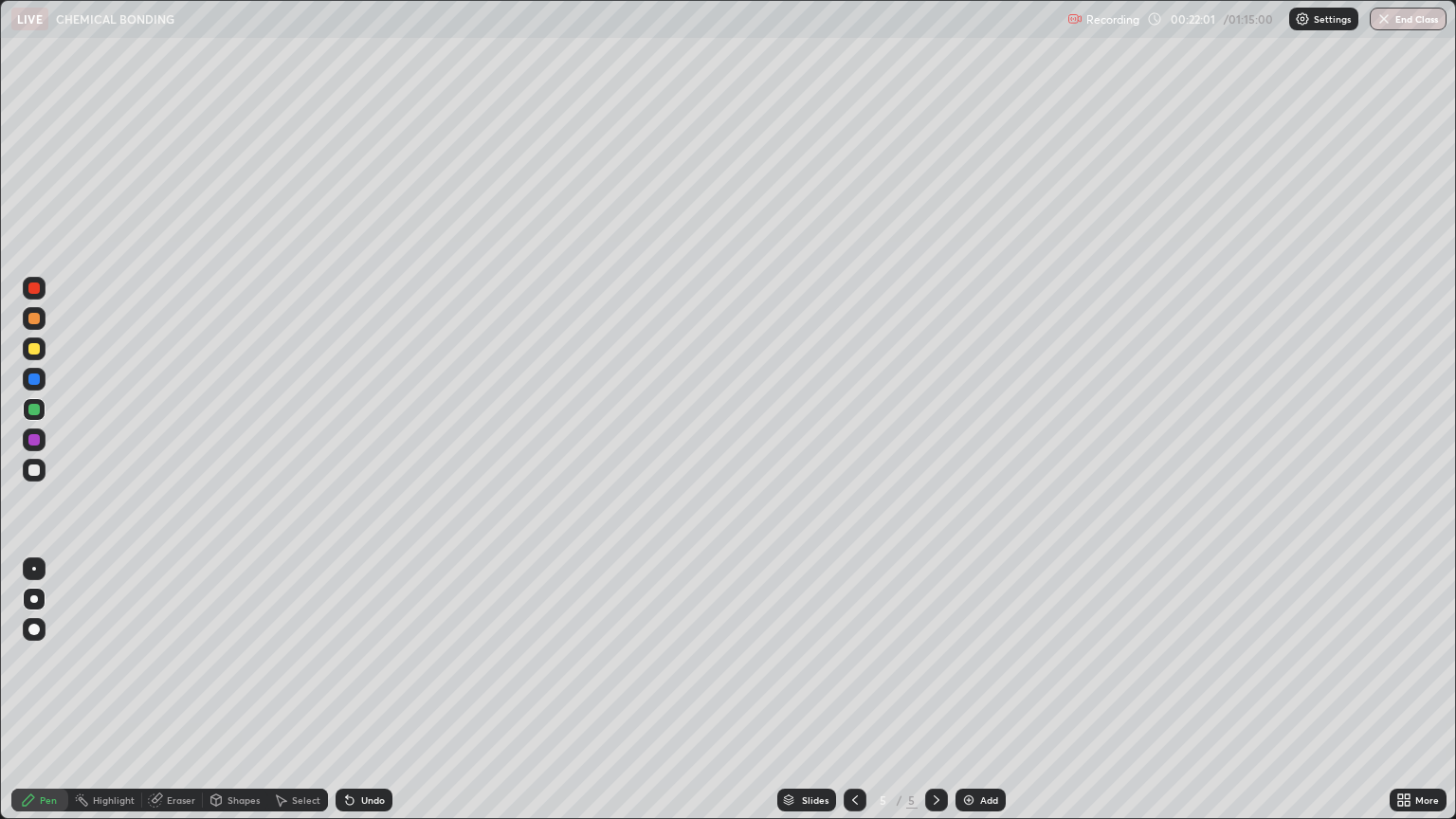 click at bounding box center [34, 318] 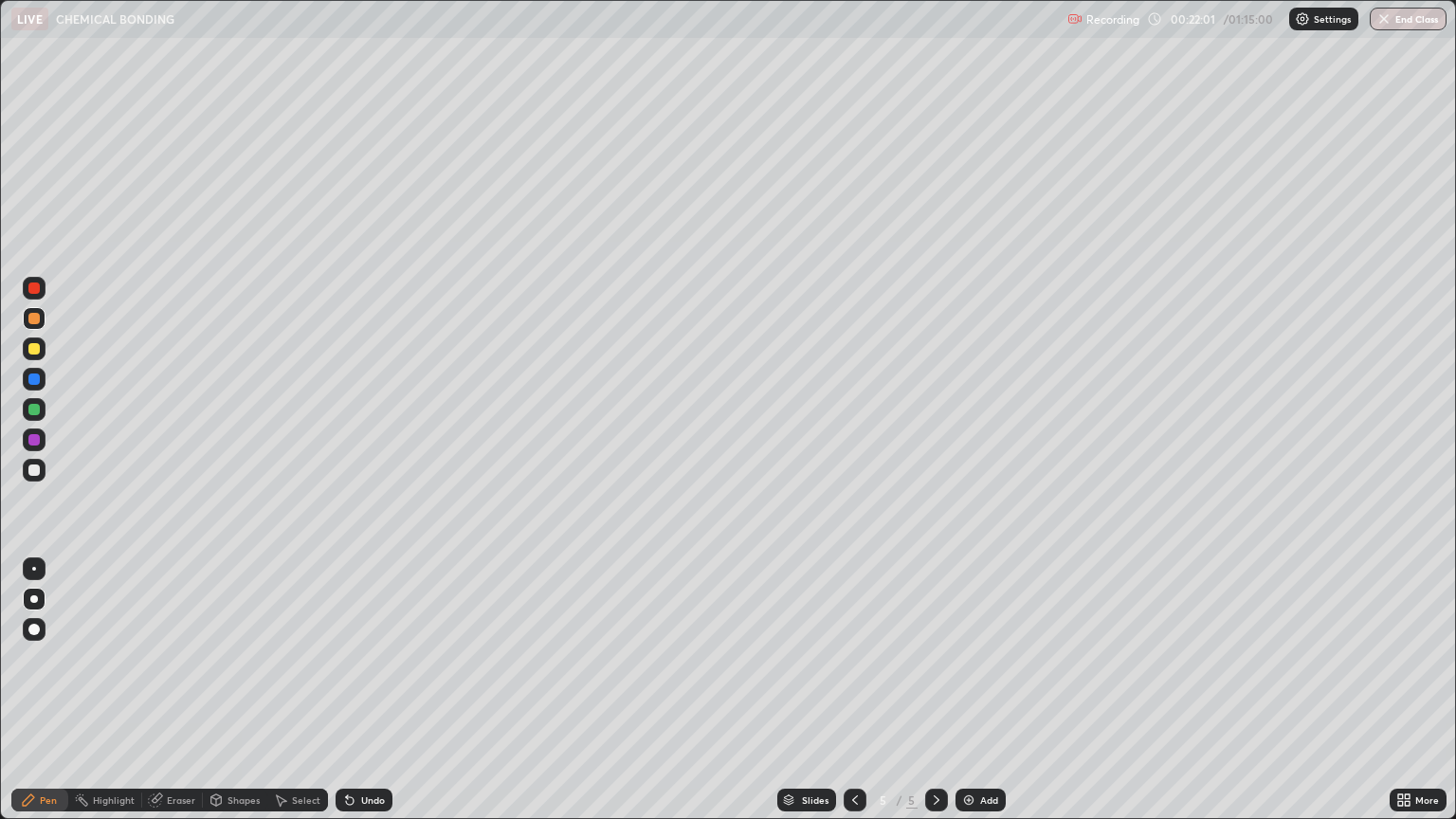 click at bounding box center (34, 349) 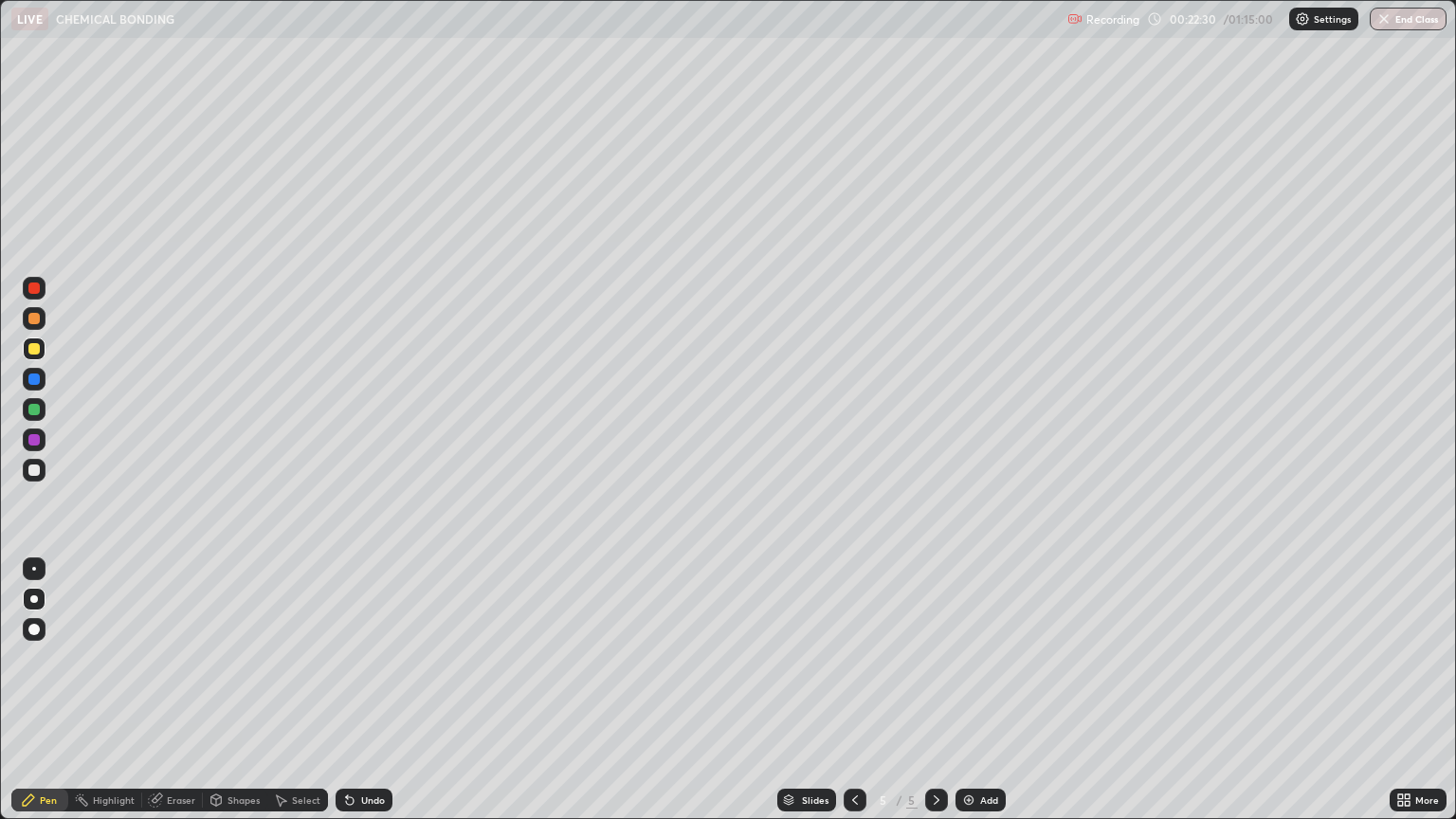 click at bounding box center [34, 470] 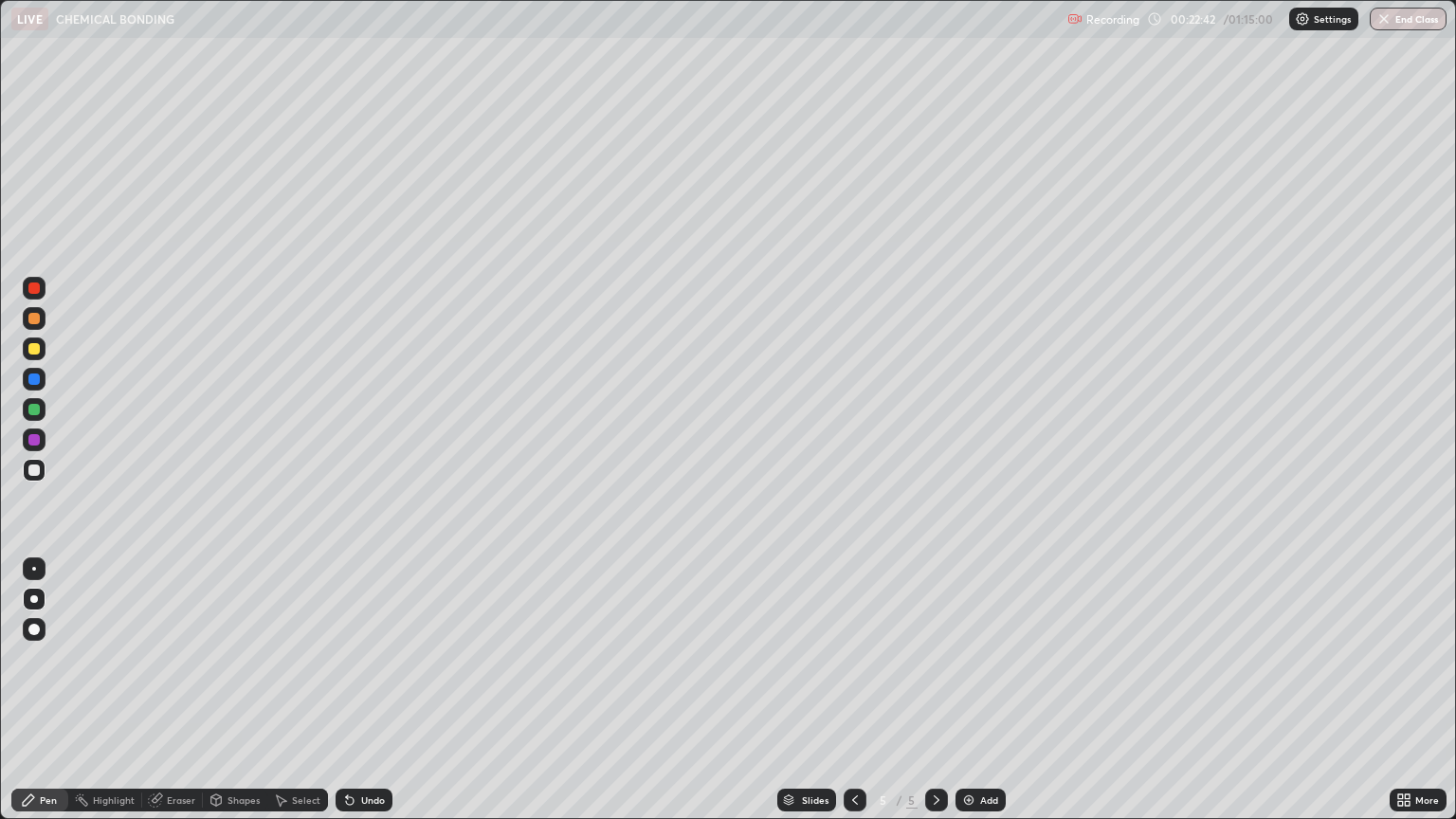 click at bounding box center (34, 349) 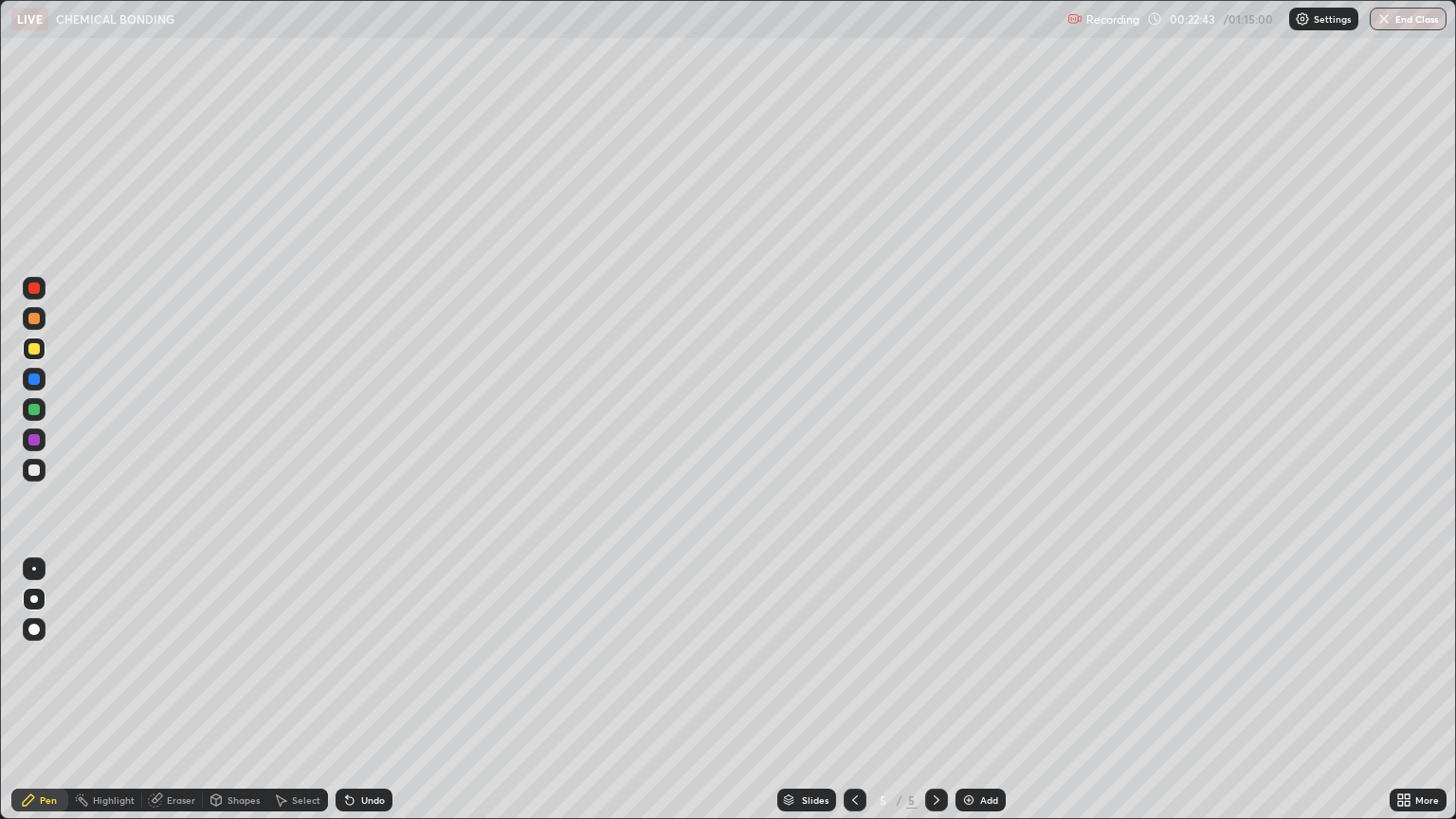 click at bounding box center (34, 318) 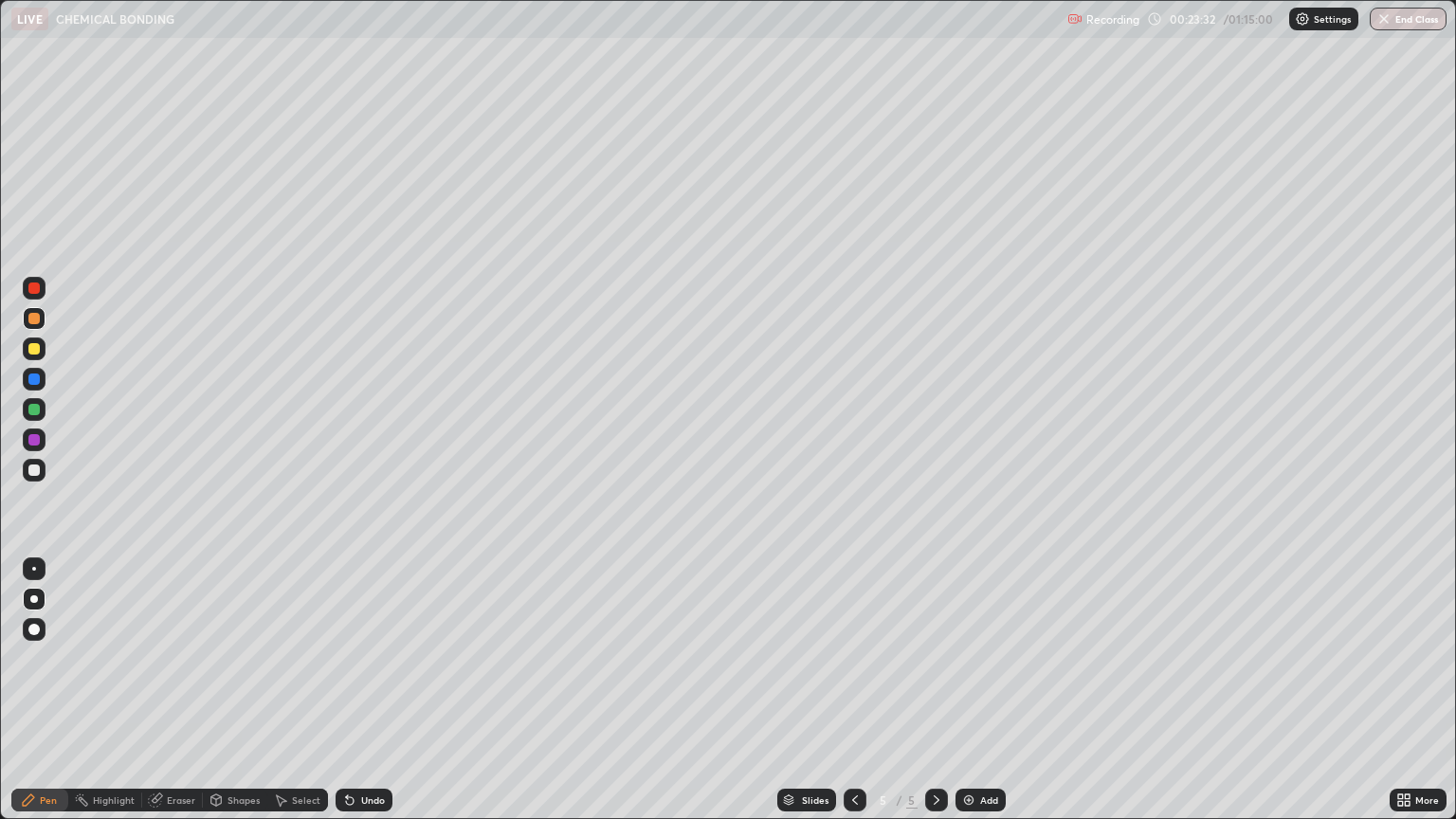 click on "Eraser" at bounding box center (181, 800) 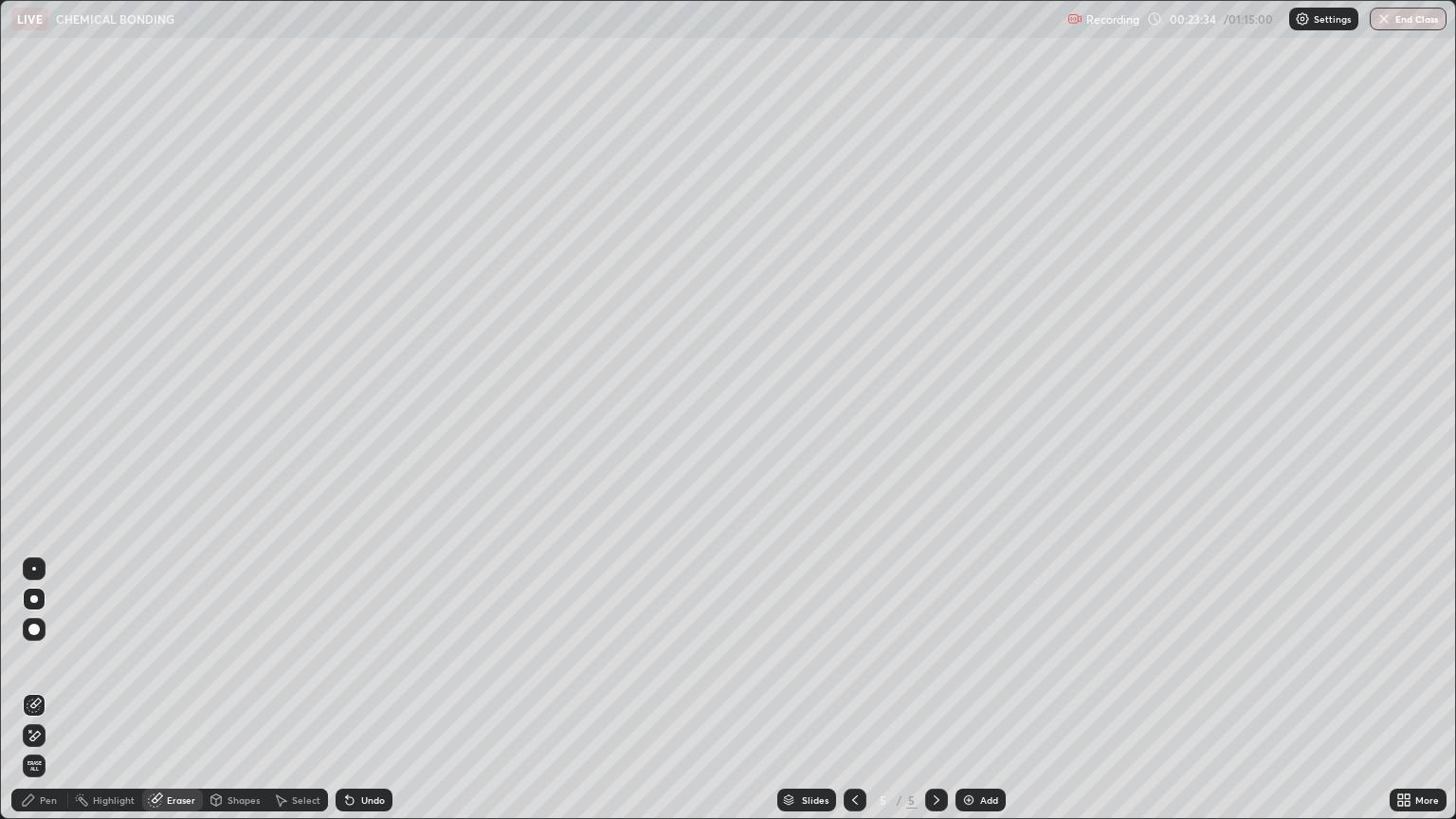 click on "Pen" at bounding box center (48, 800) 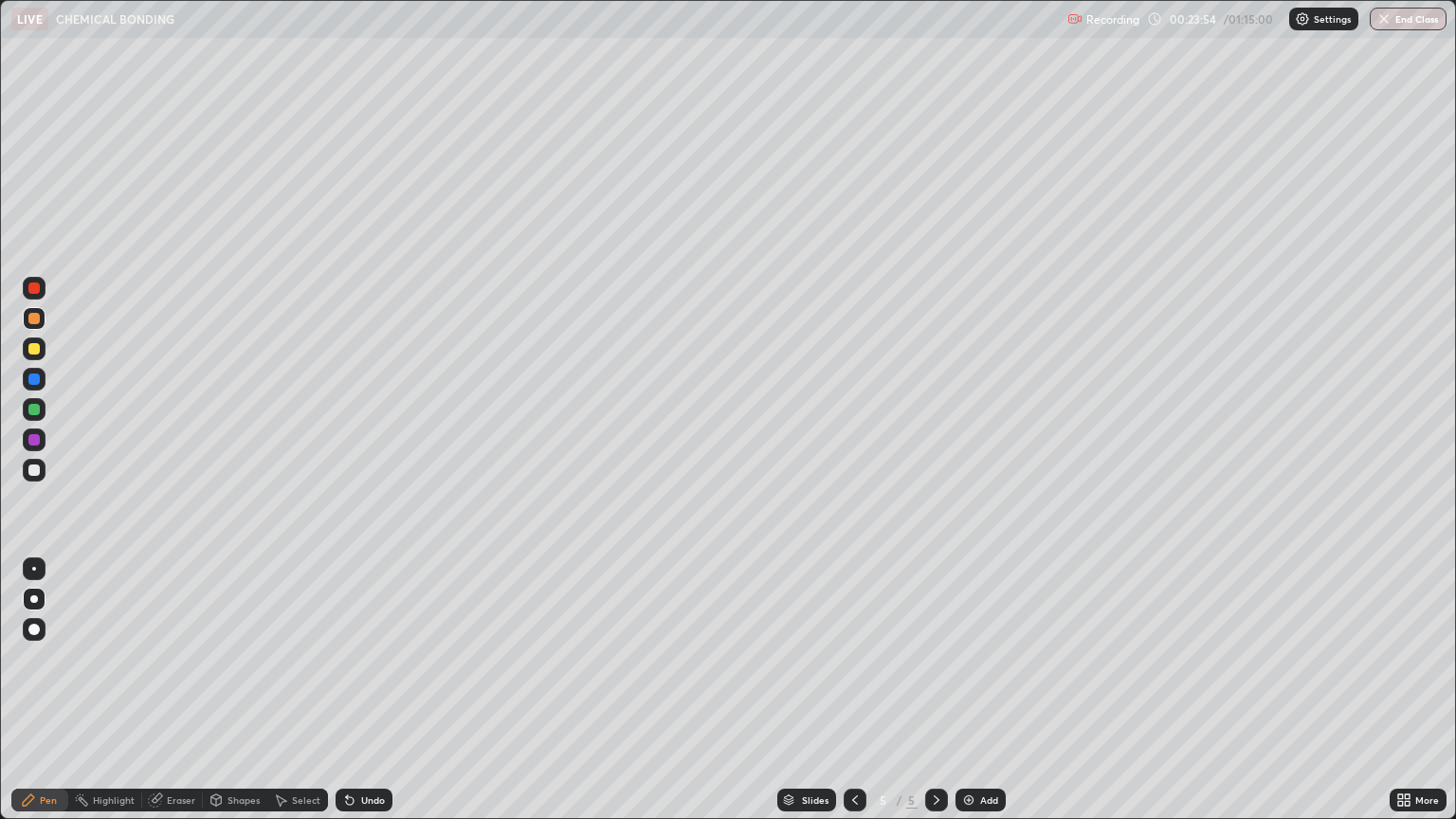 click on "Undo" at bounding box center [364, 800] 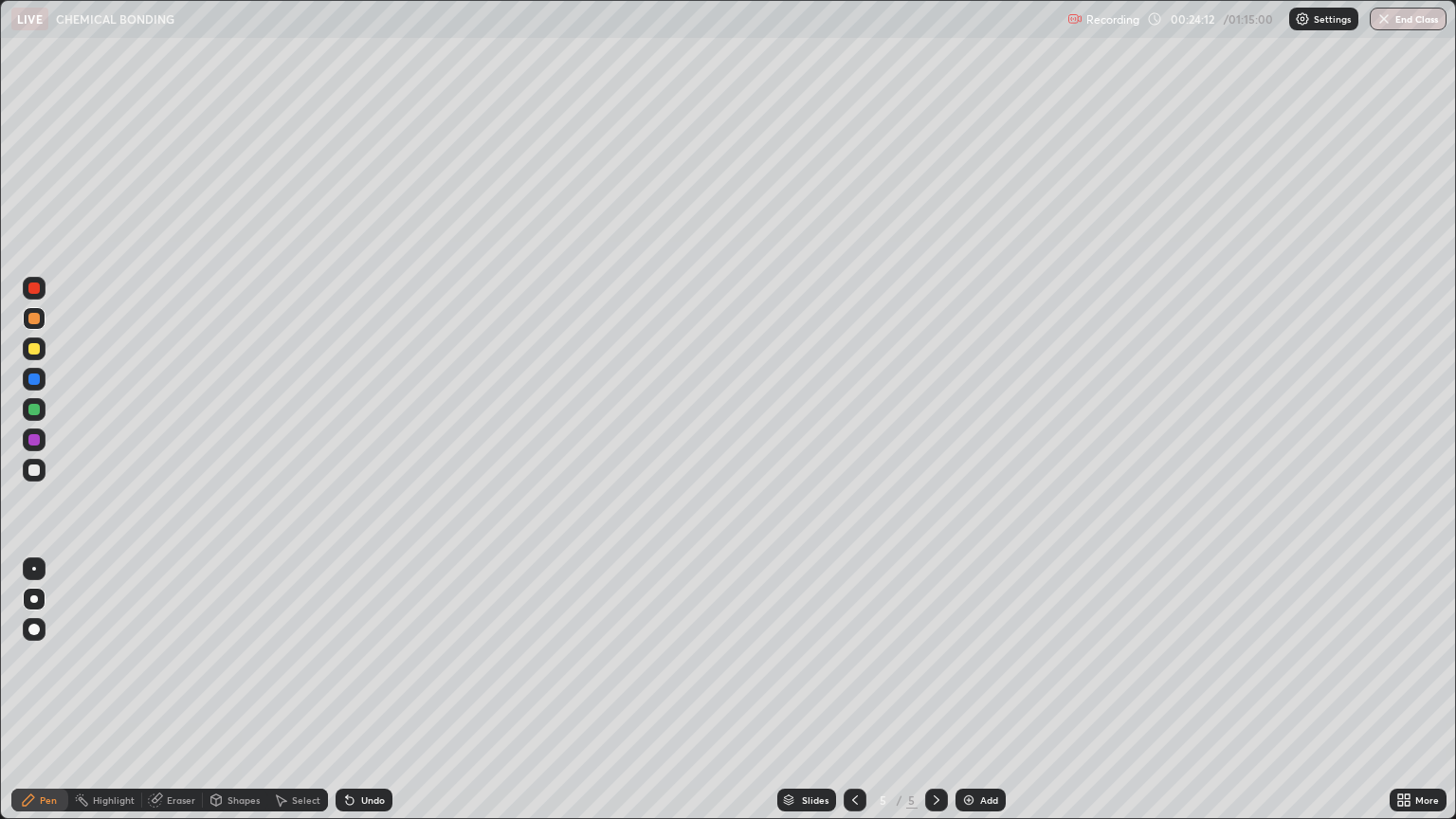 click at bounding box center [34, 470] 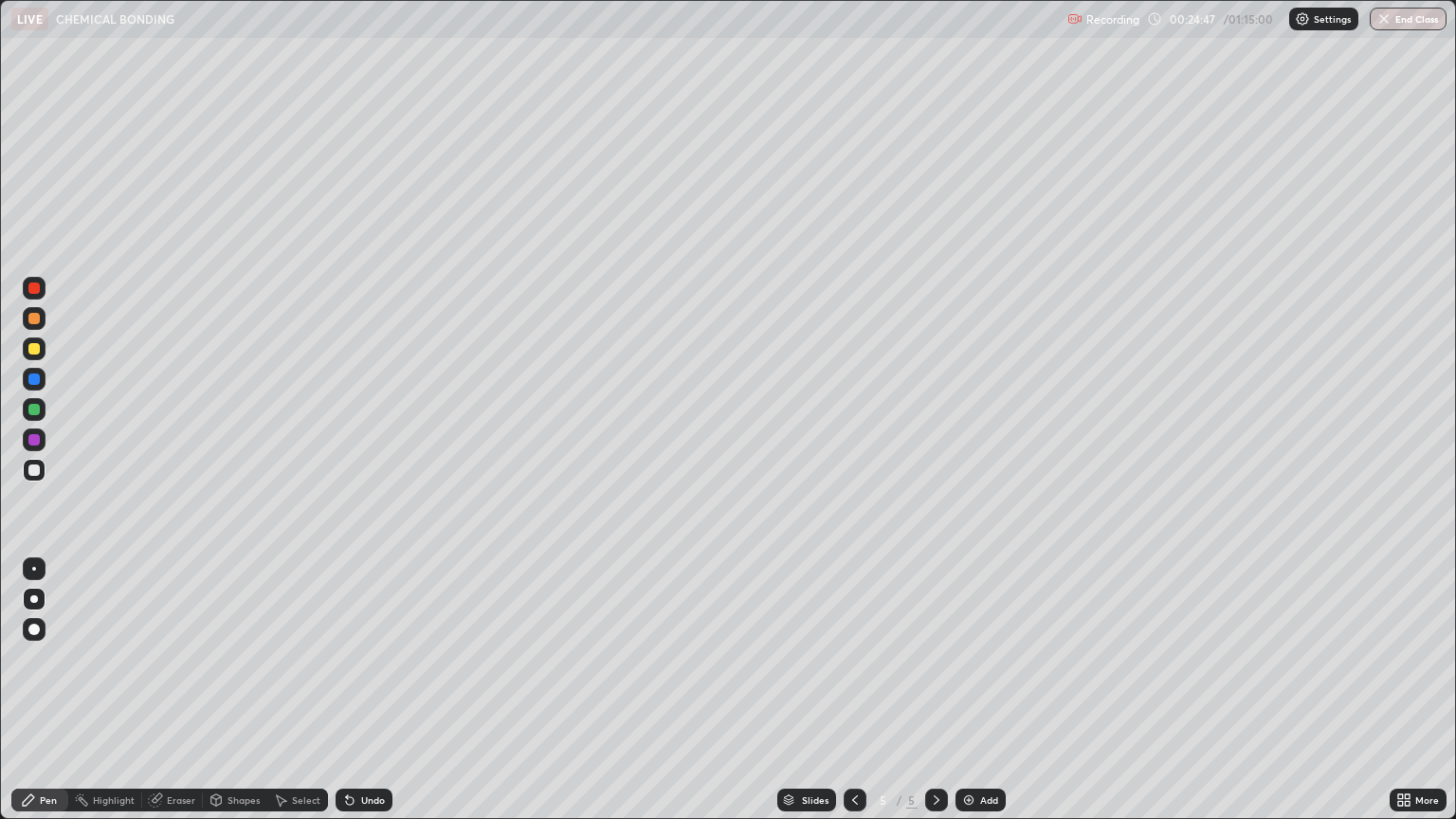 click 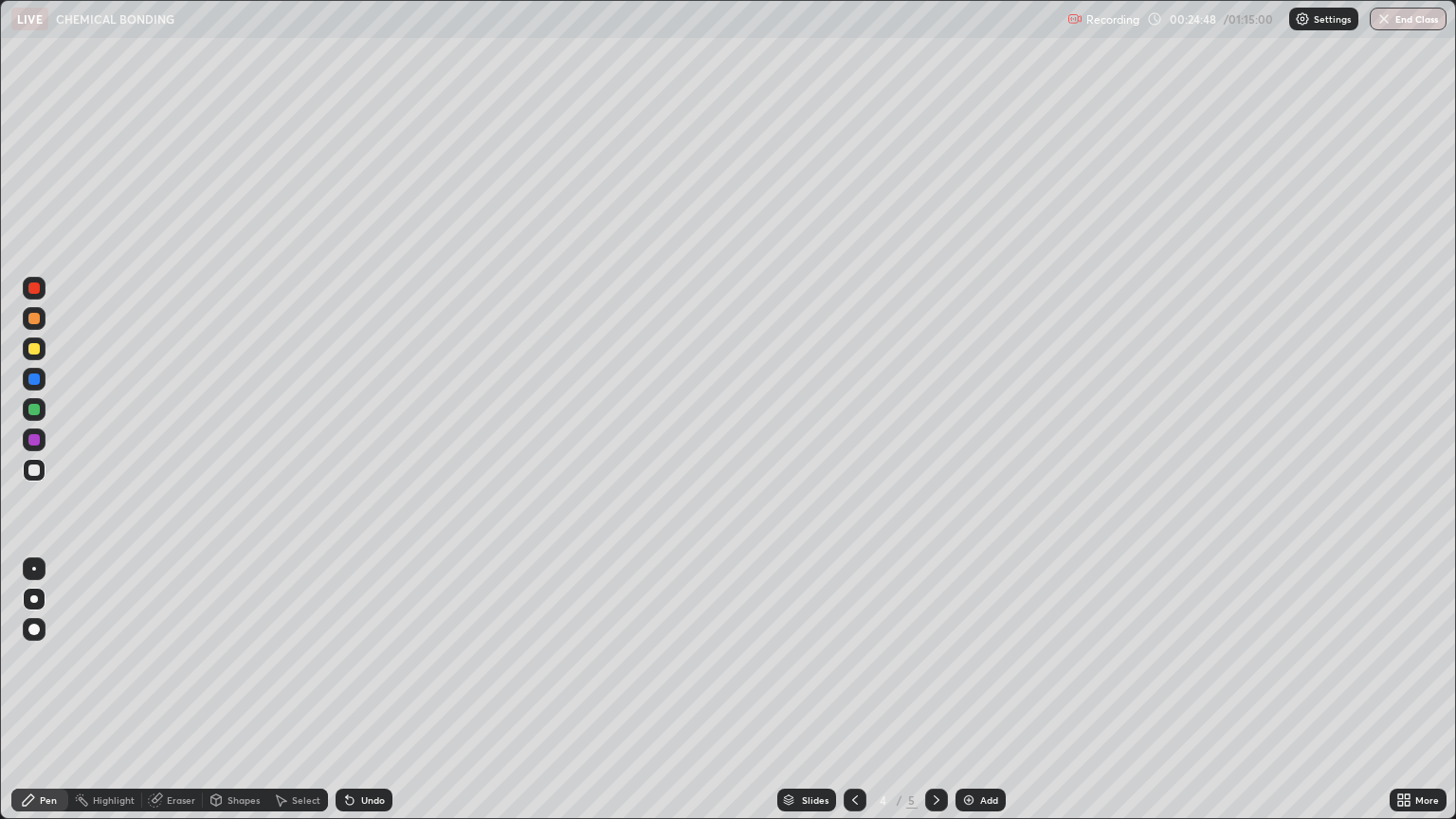 click 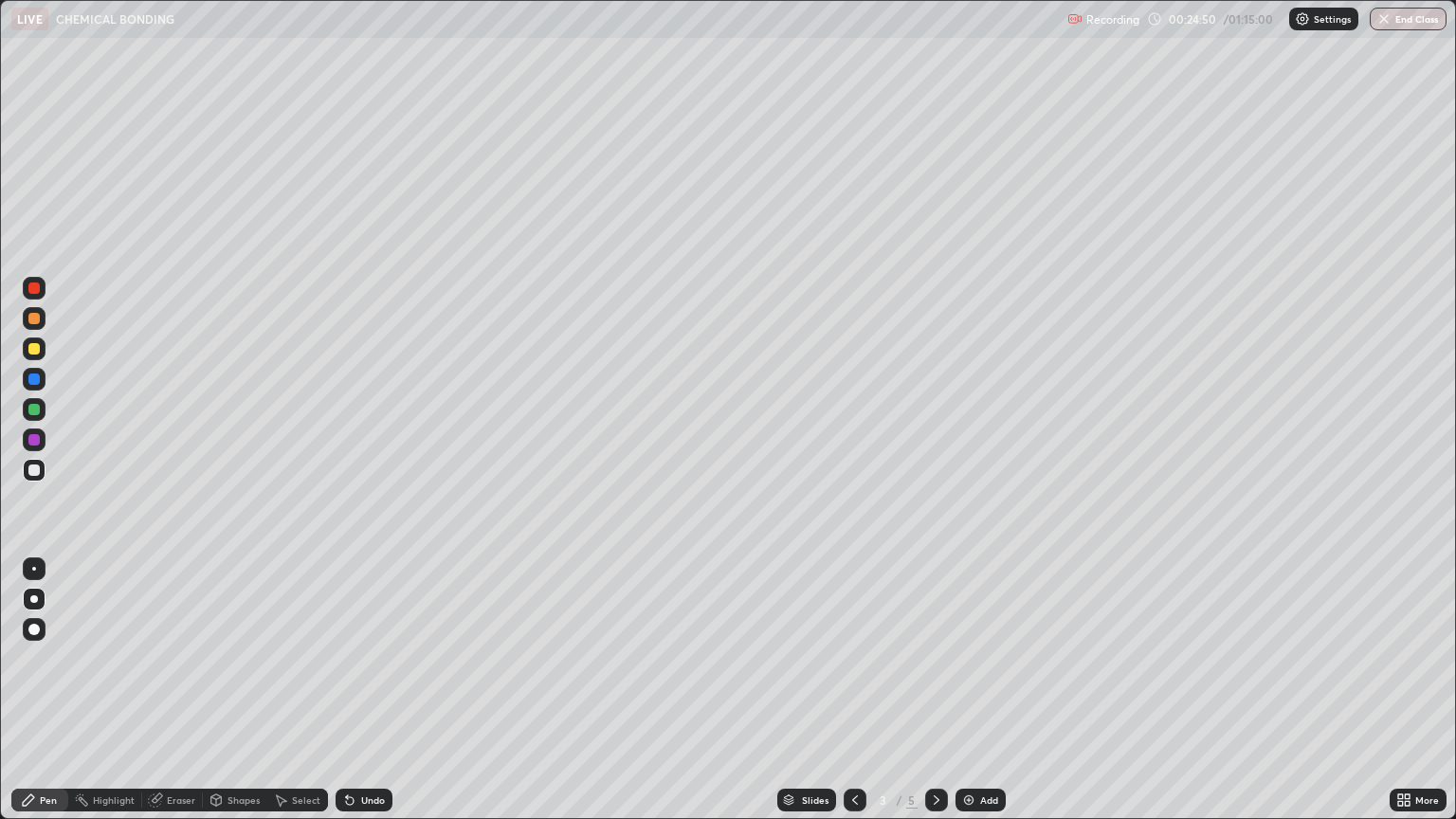 click 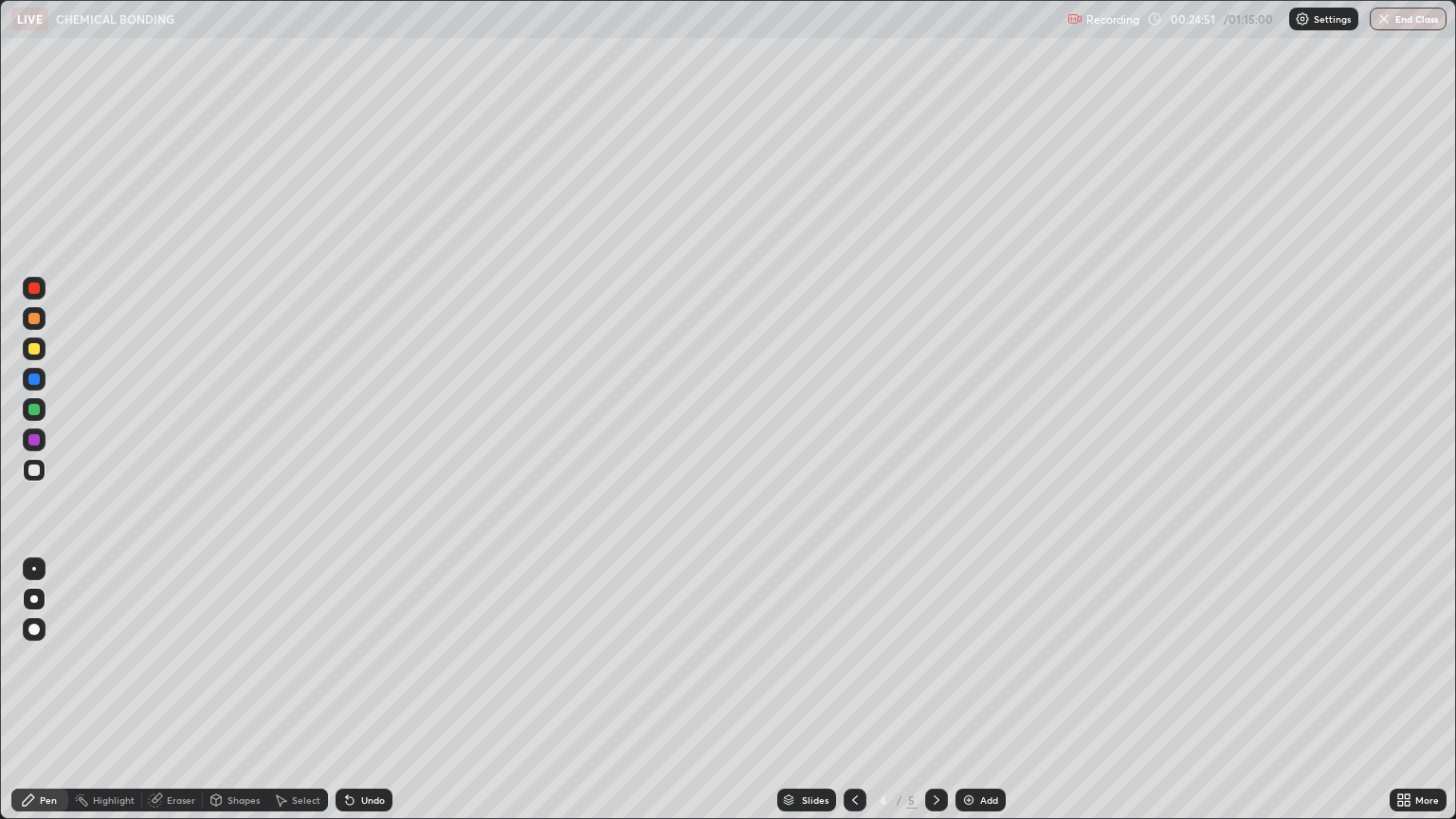 click 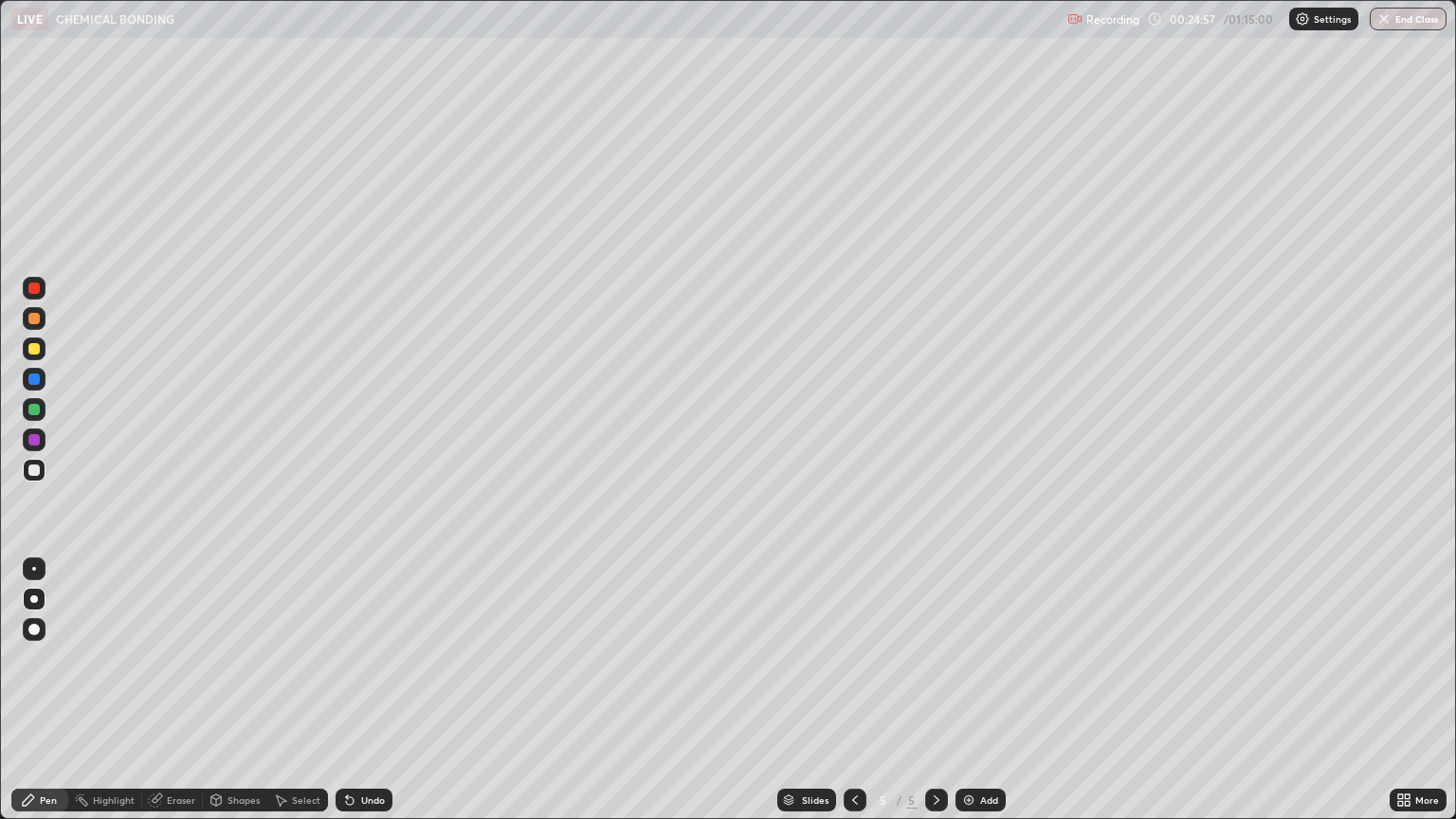 click on "Eraser" at bounding box center [173, 800] 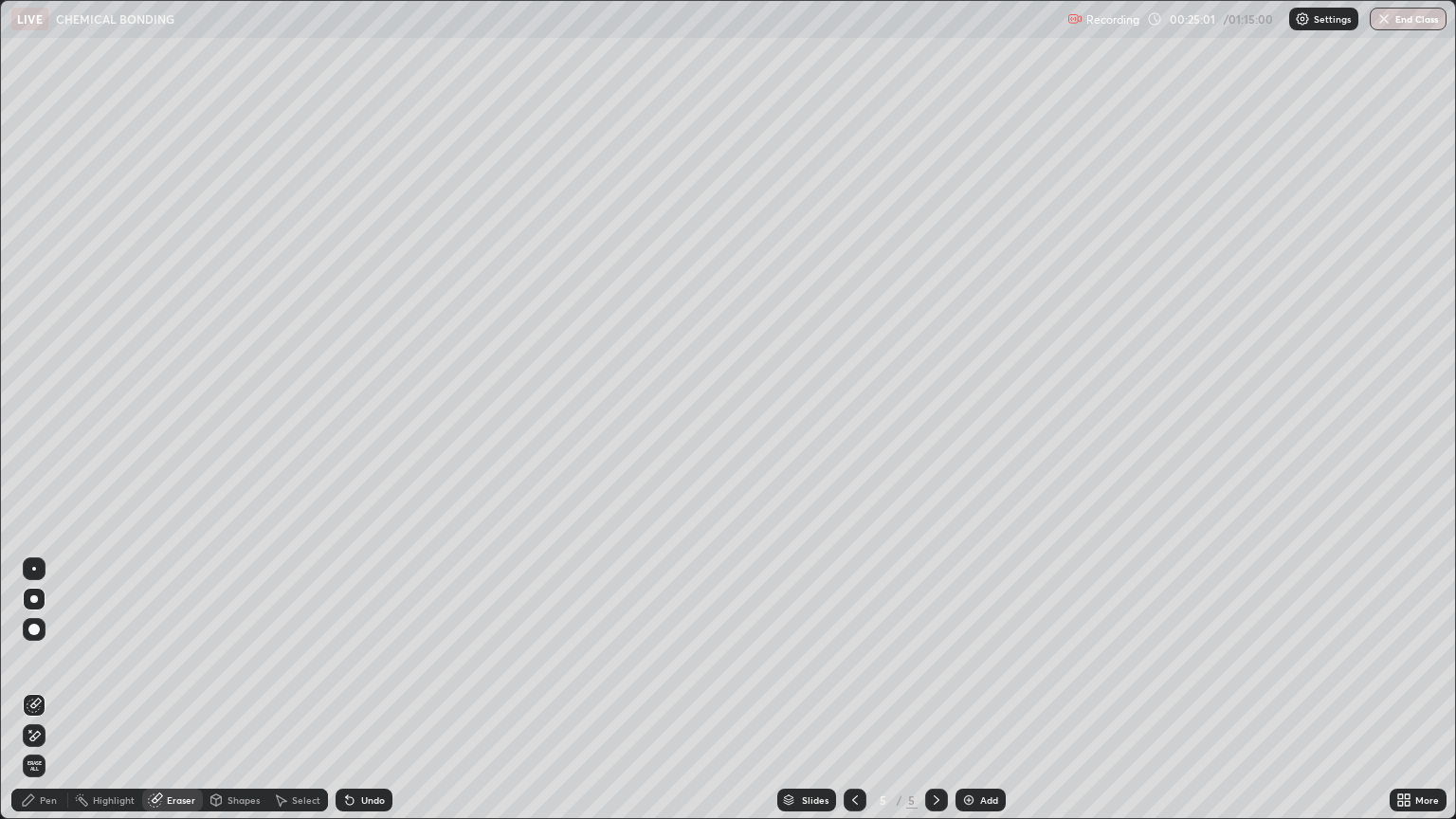 click on "Pen" at bounding box center [40, 800] 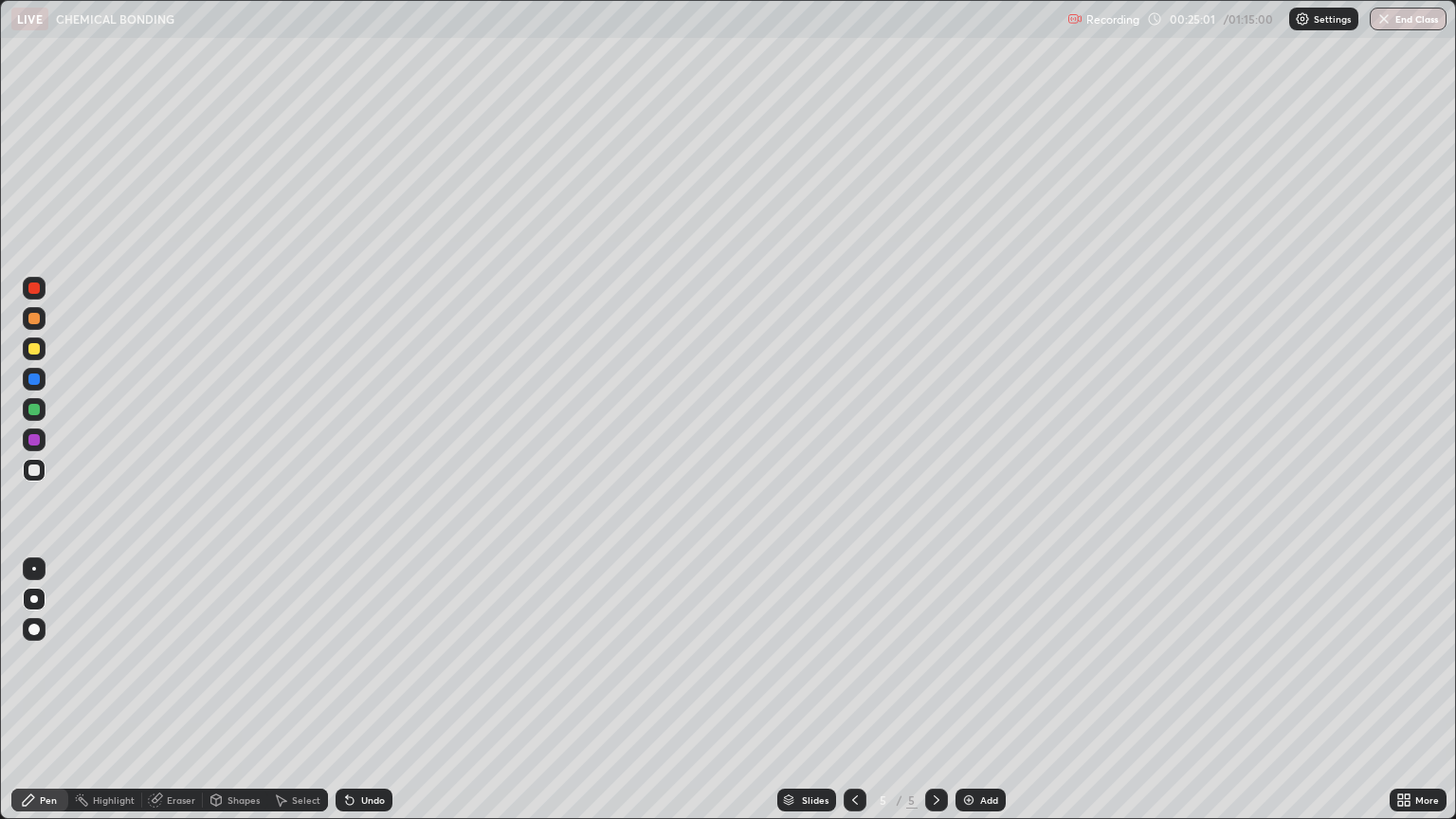 click at bounding box center (34, 318) 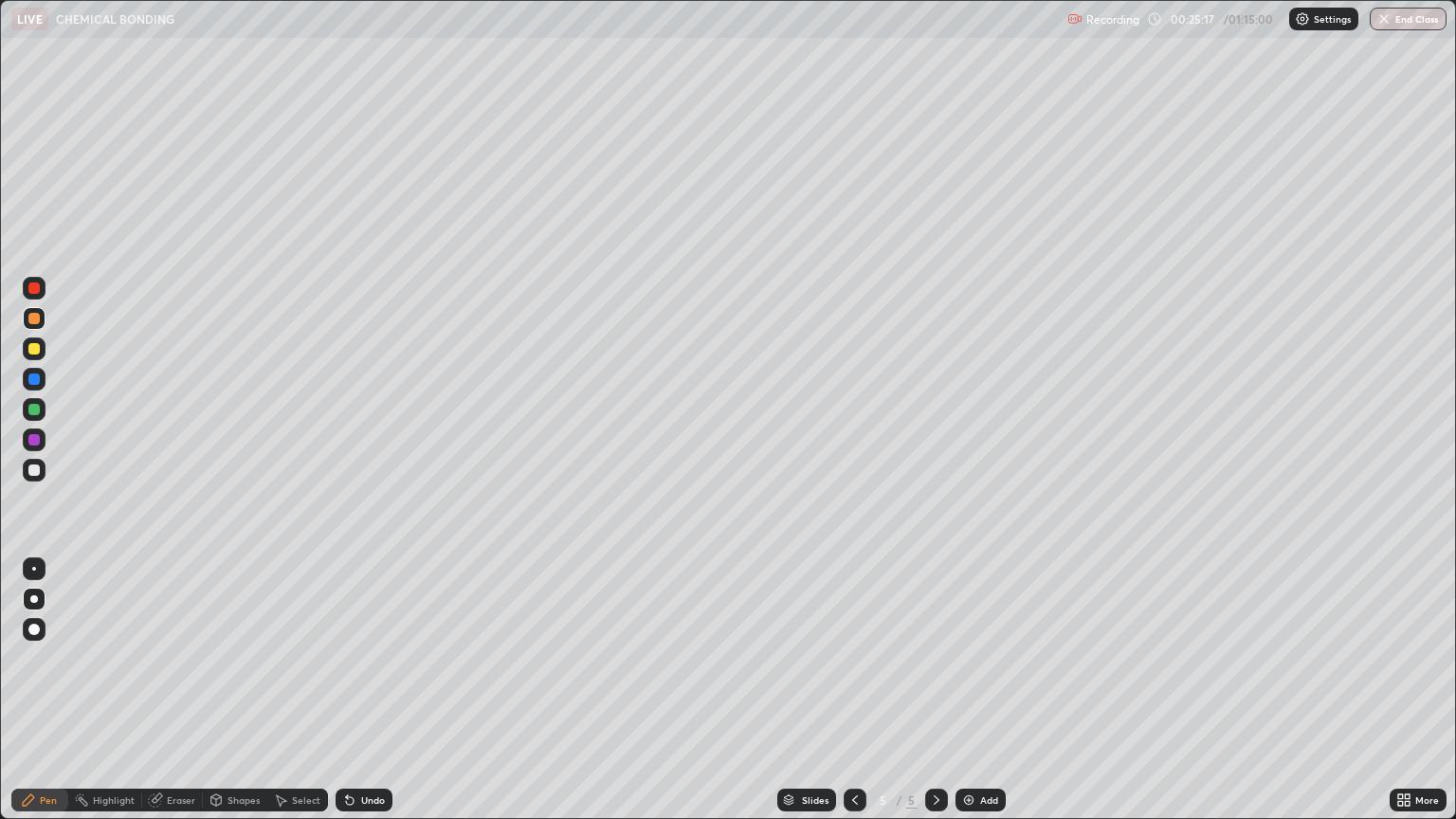 click at bounding box center (34, 349) 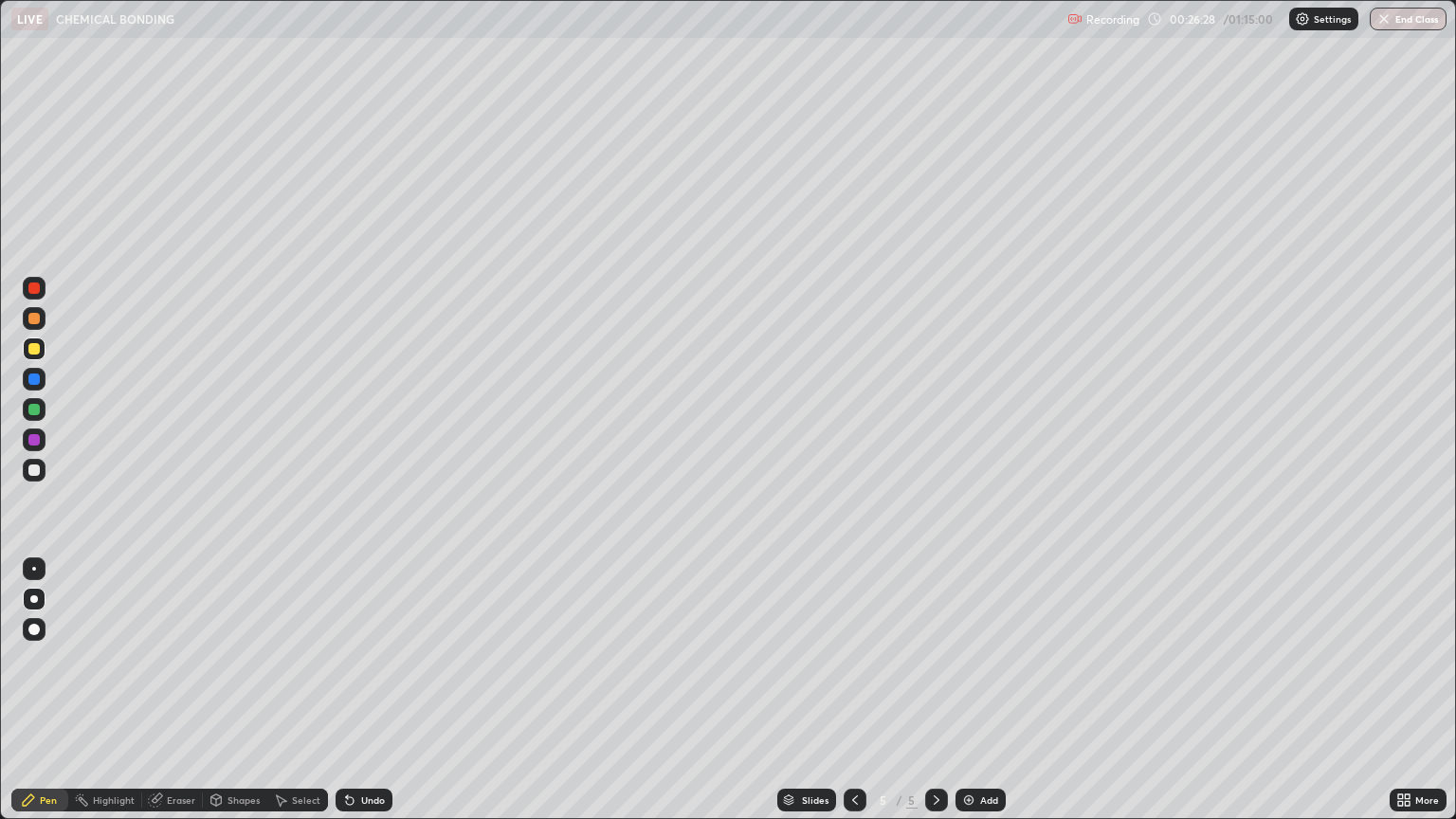 click at bounding box center (34, 470) 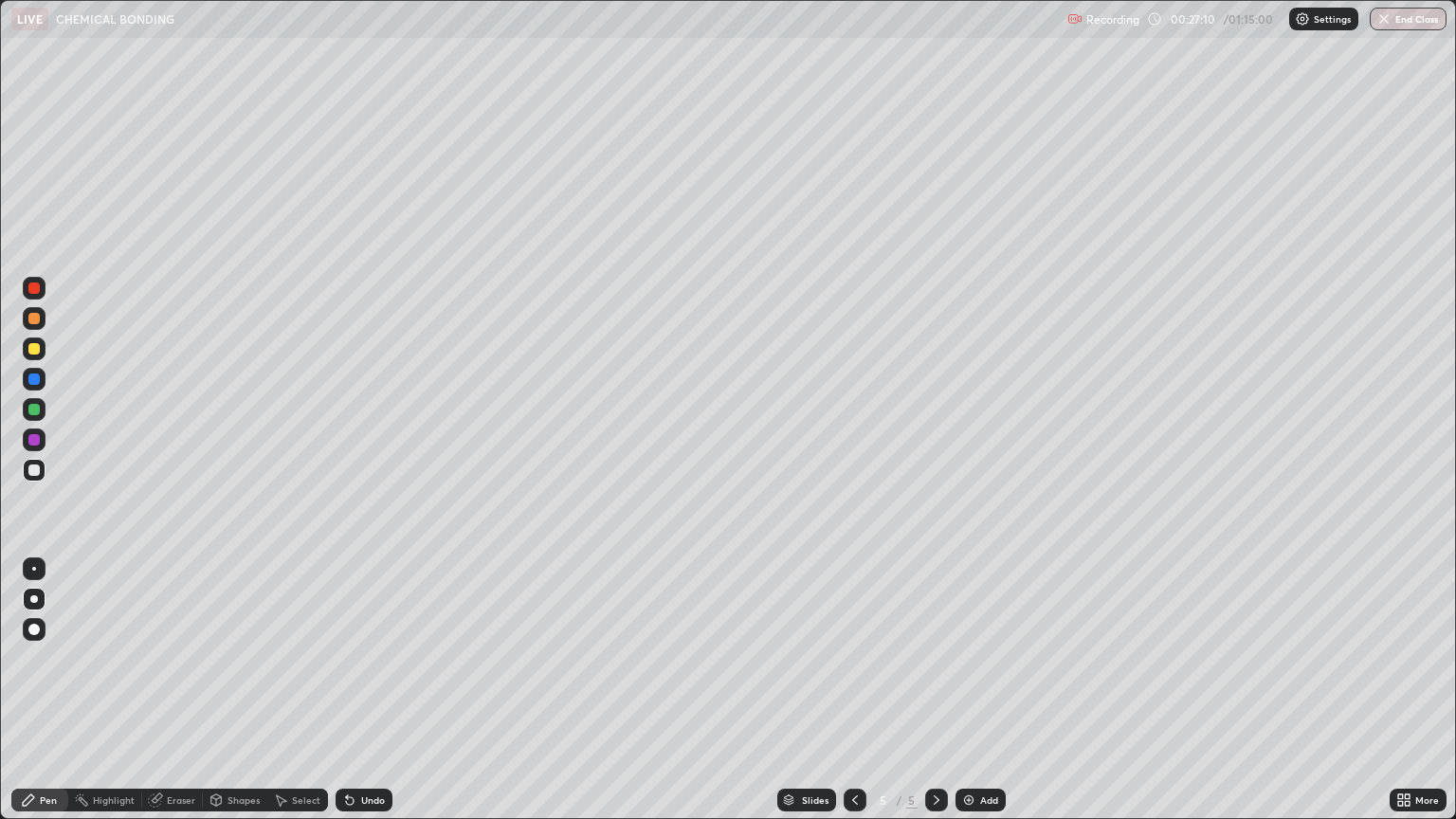 click on "Undo" at bounding box center (364, 800) 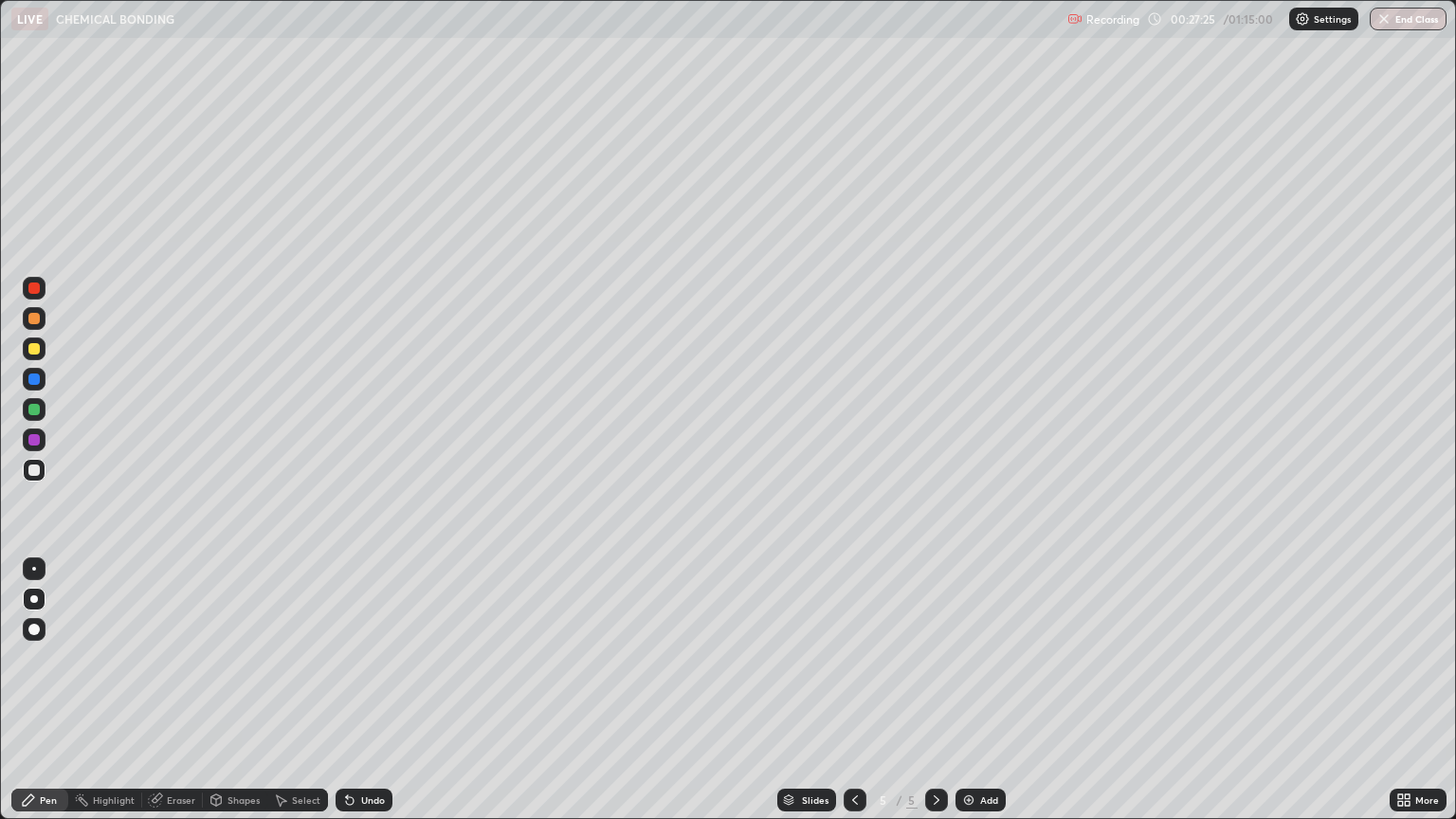 click at bounding box center [34, 349] 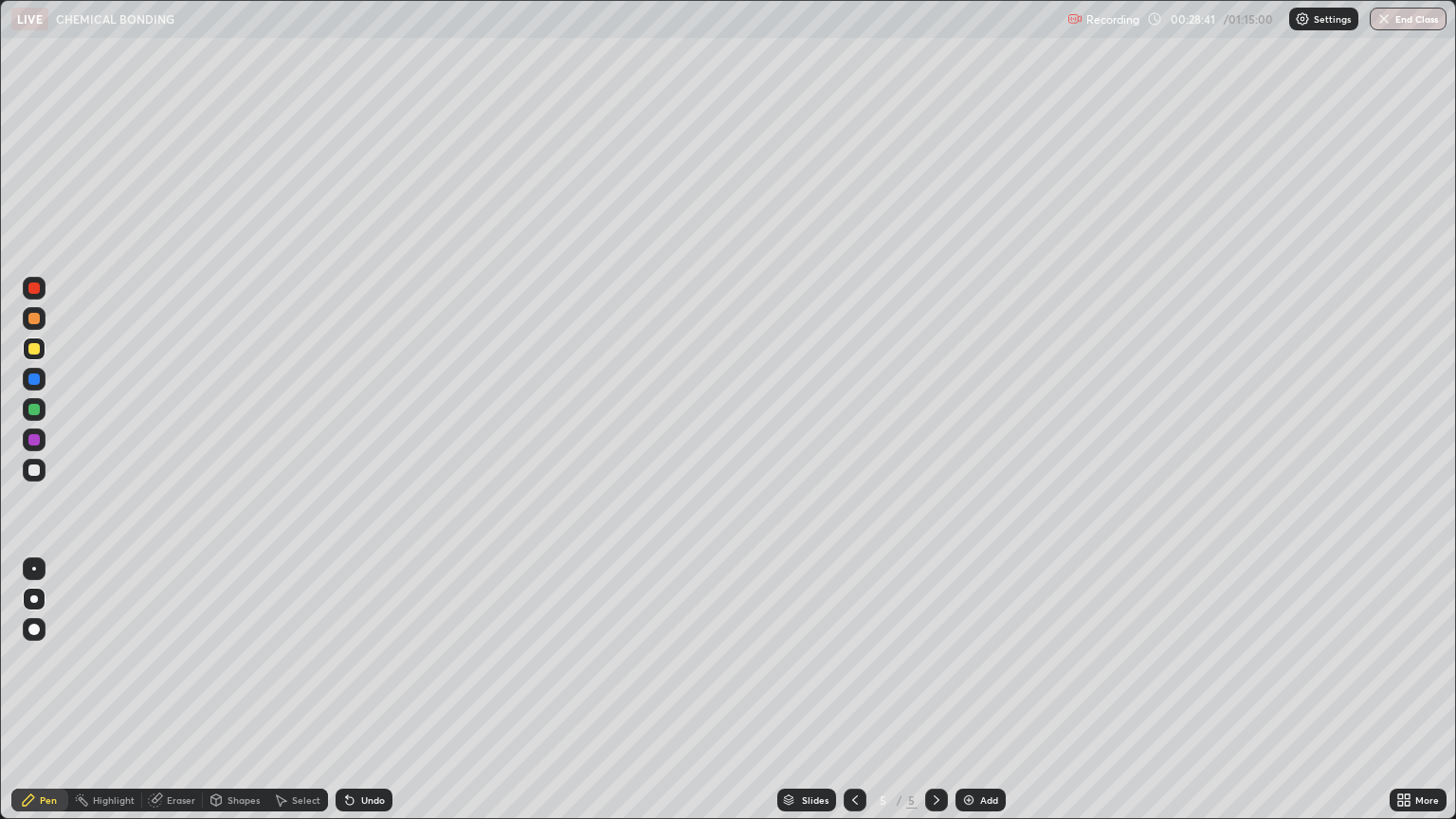 click at bounding box center [34, 470] 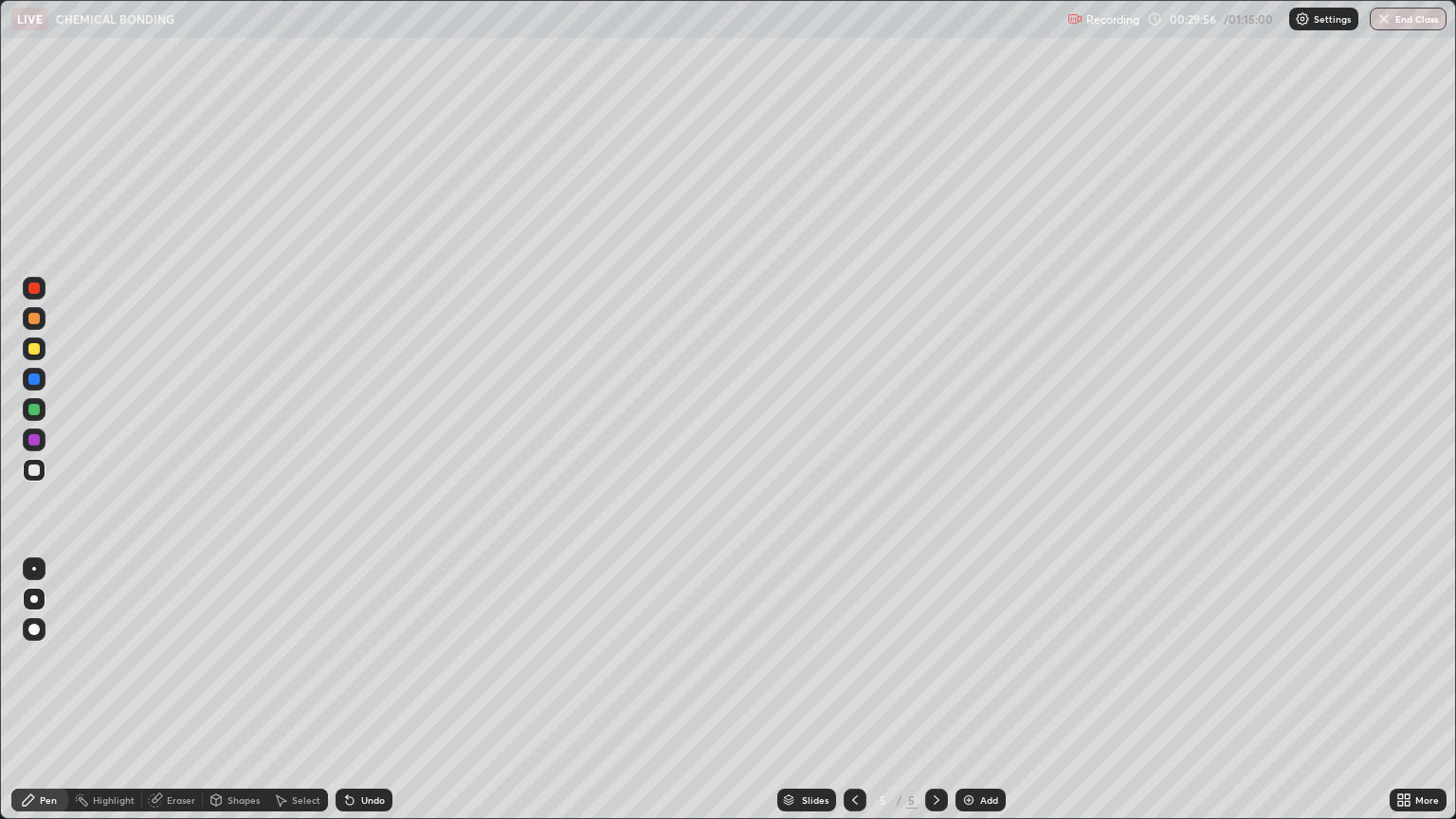click on "Undo" at bounding box center (364, 800) 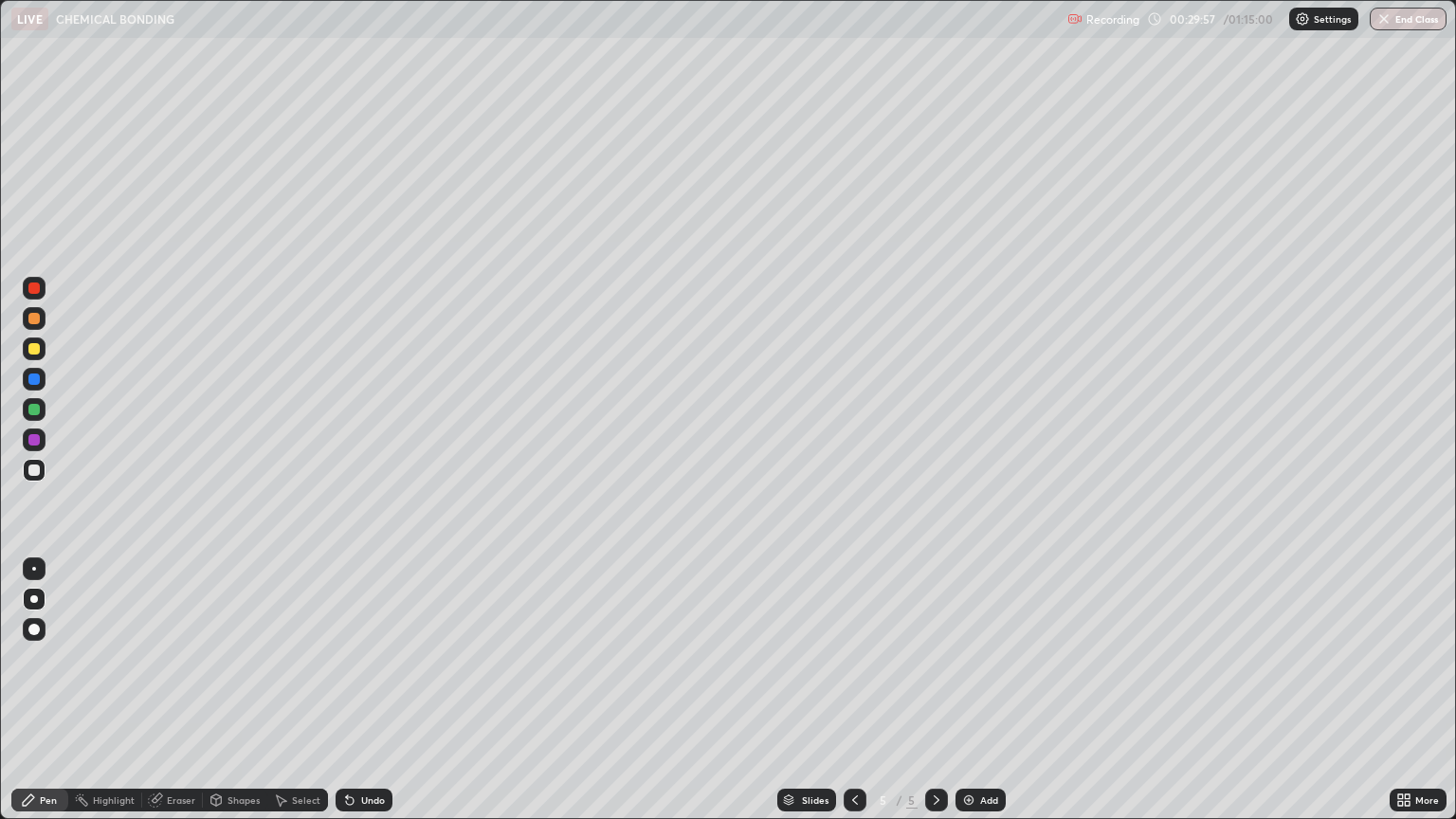 click on "Undo" at bounding box center (364, 800) 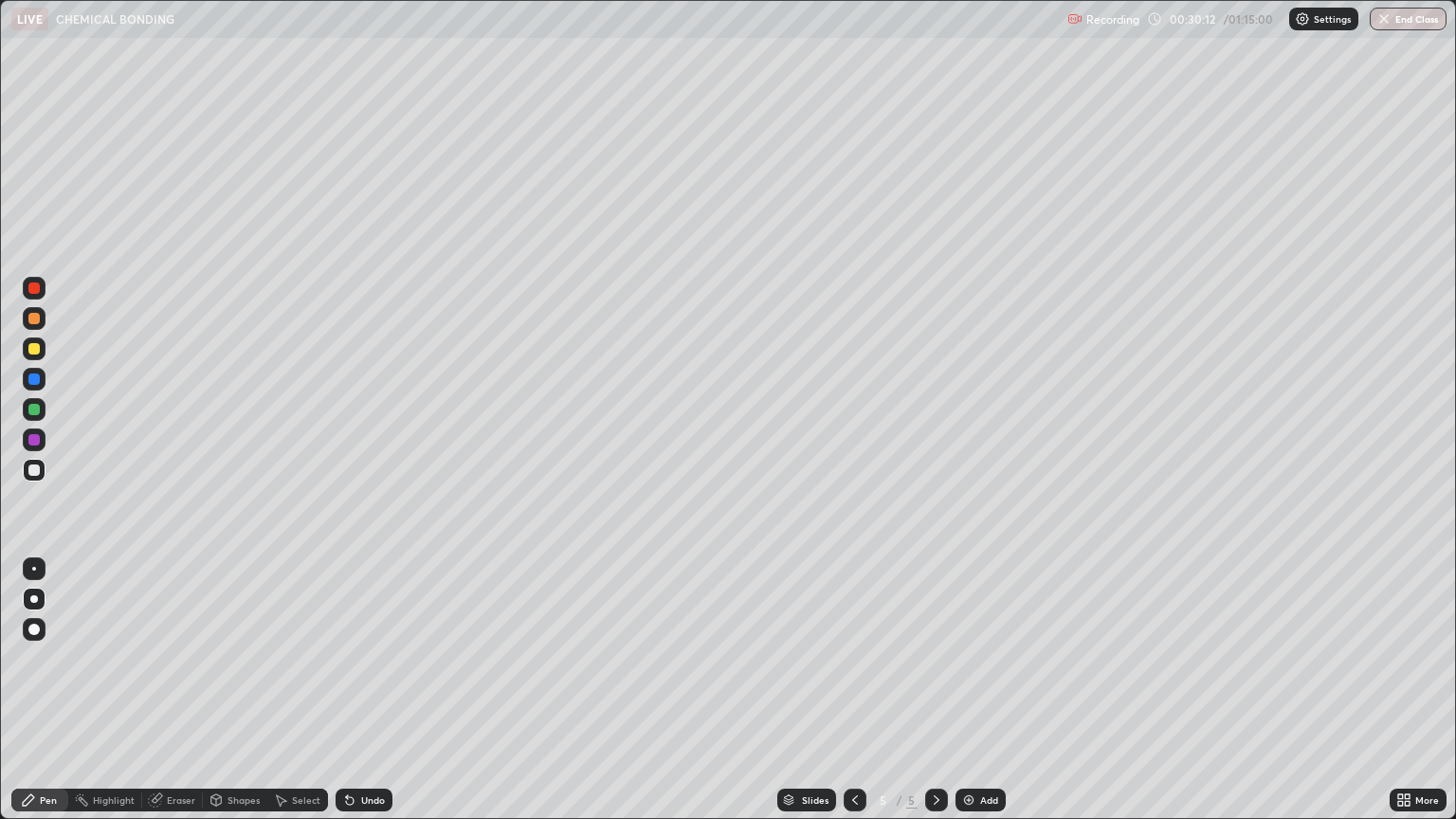 click at bounding box center [34, 470] 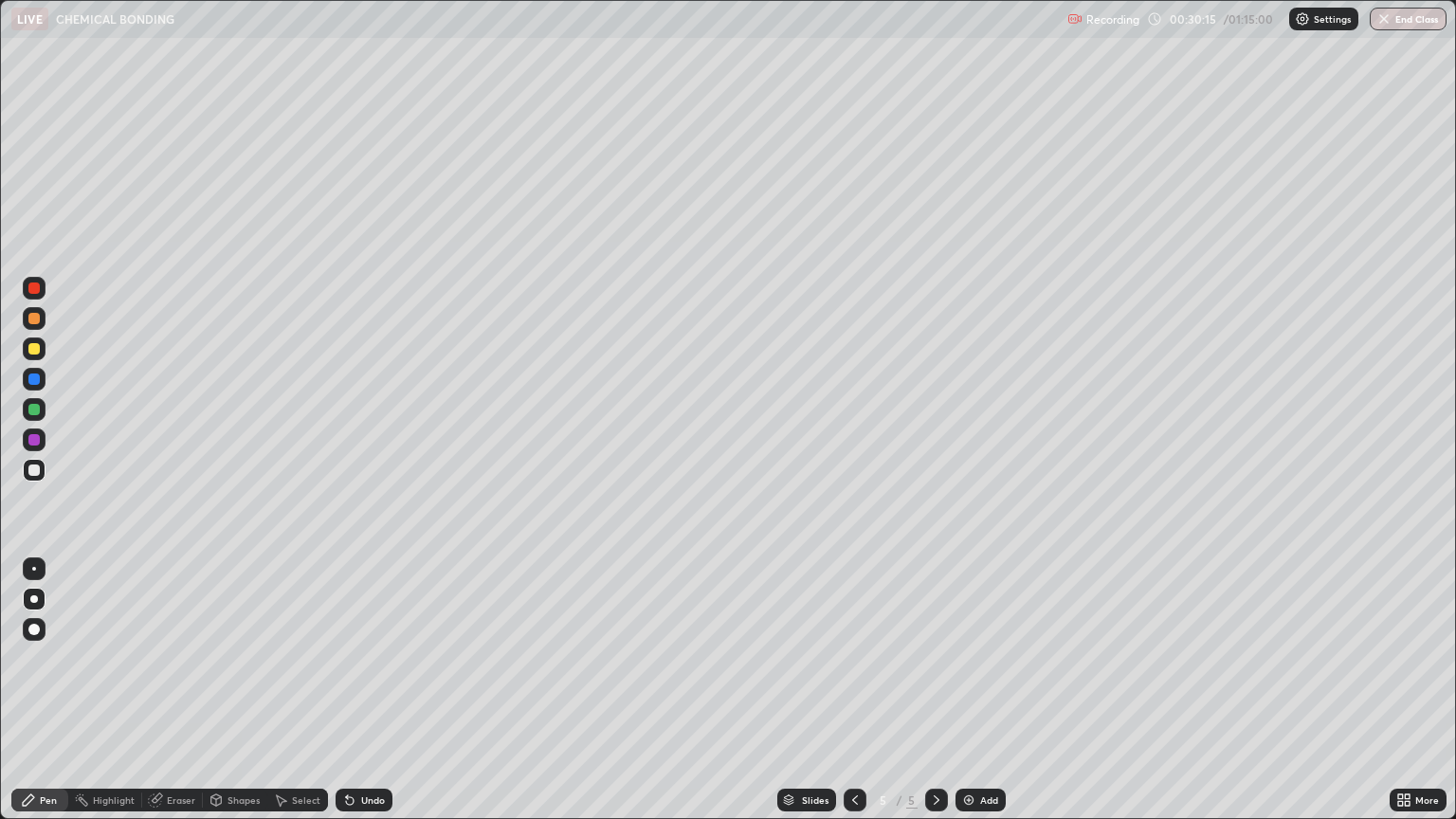 click at bounding box center [34, 349] 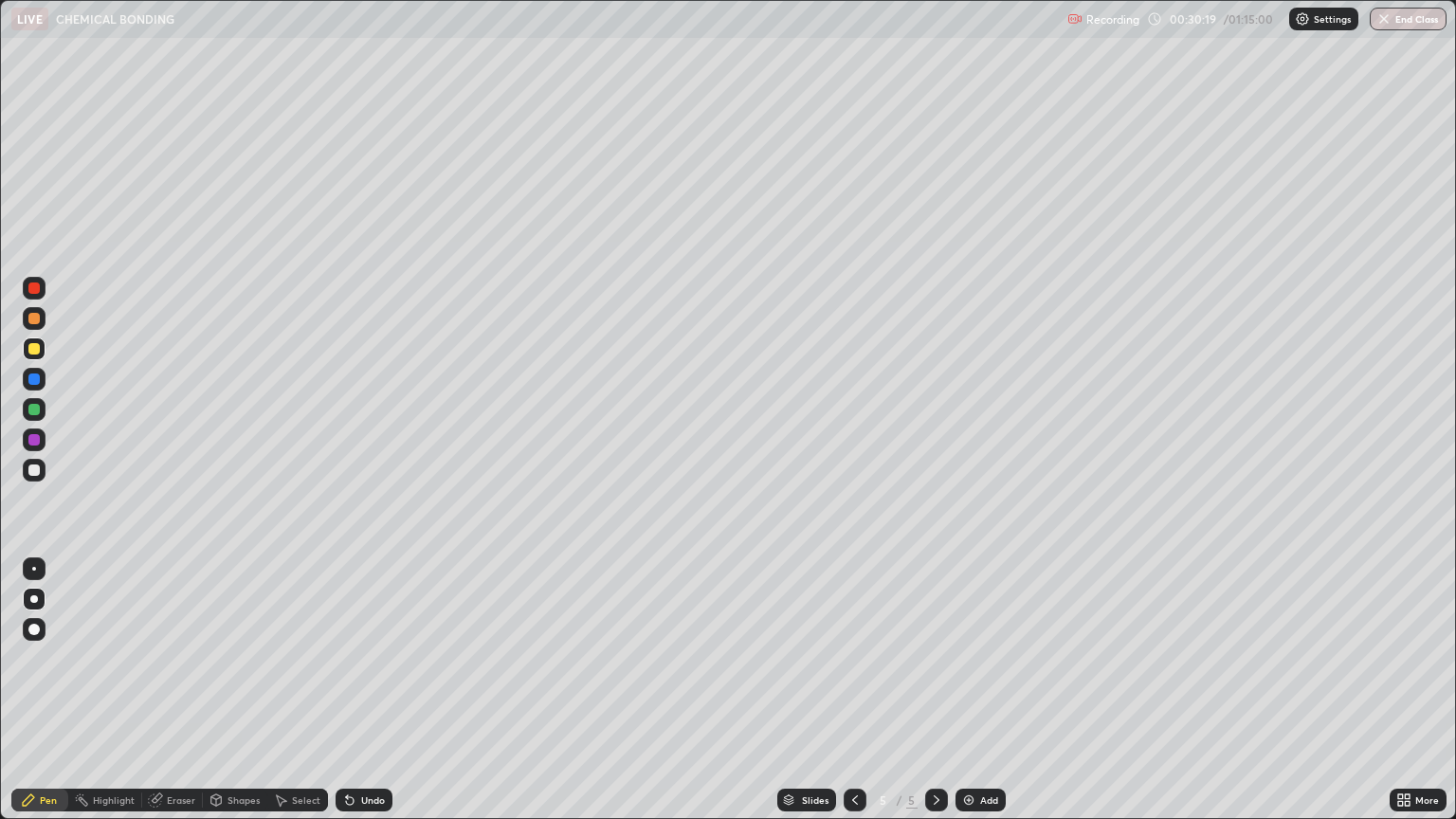 click on "Undo" at bounding box center [373, 800] 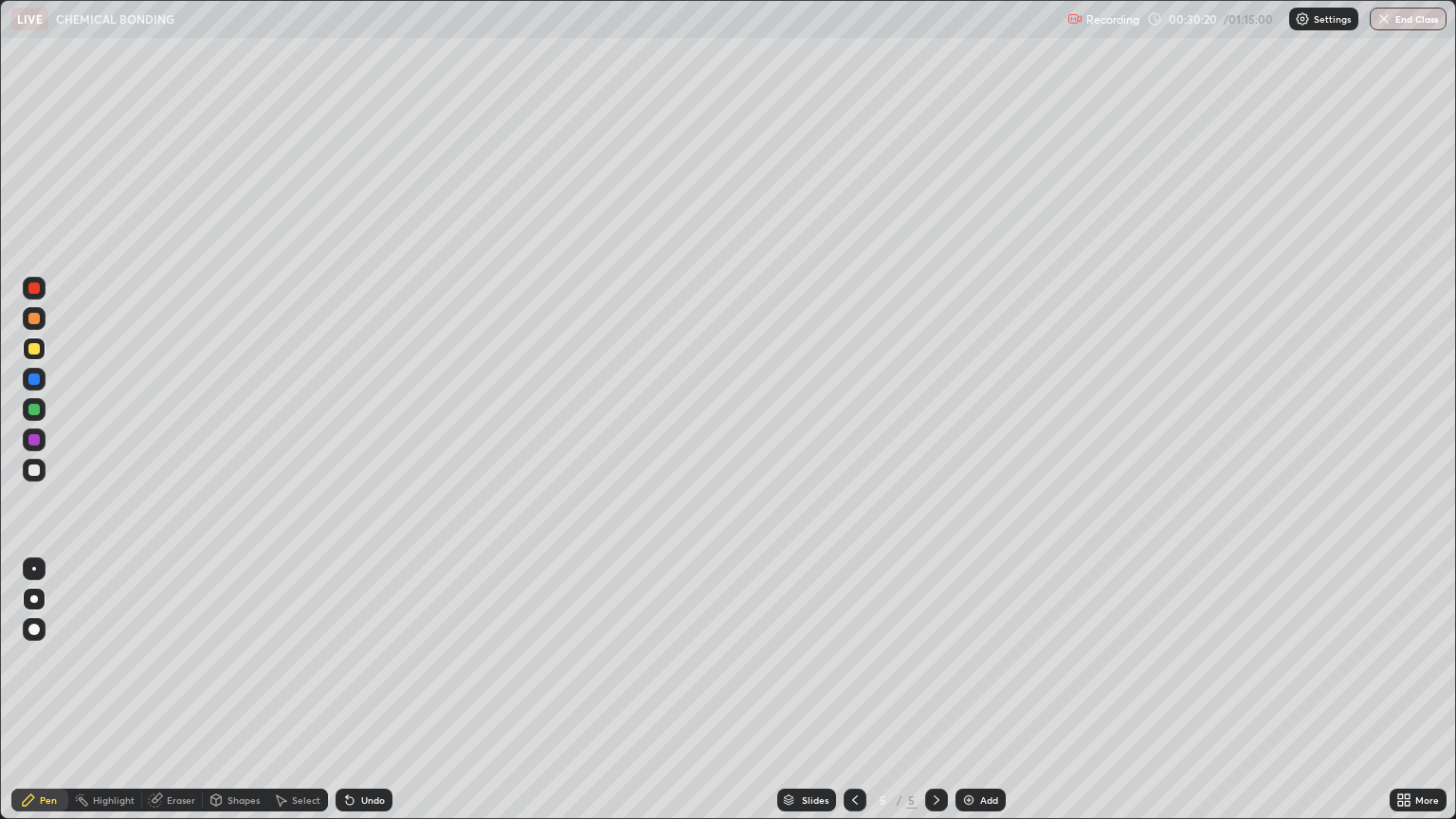 click on "Undo" at bounding box center [364, 800] 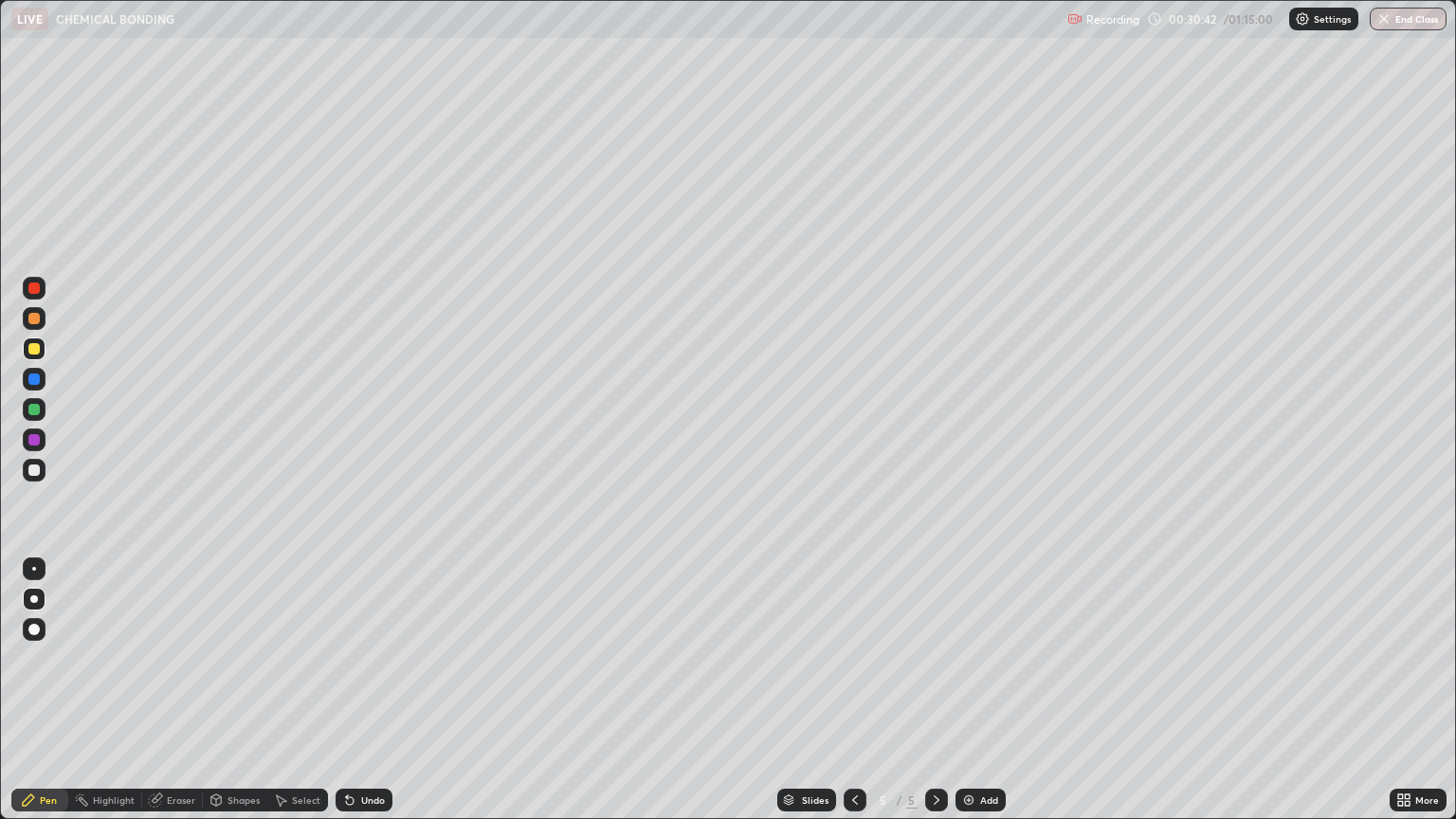 click on "Undo" at bounding box center (373, 800) 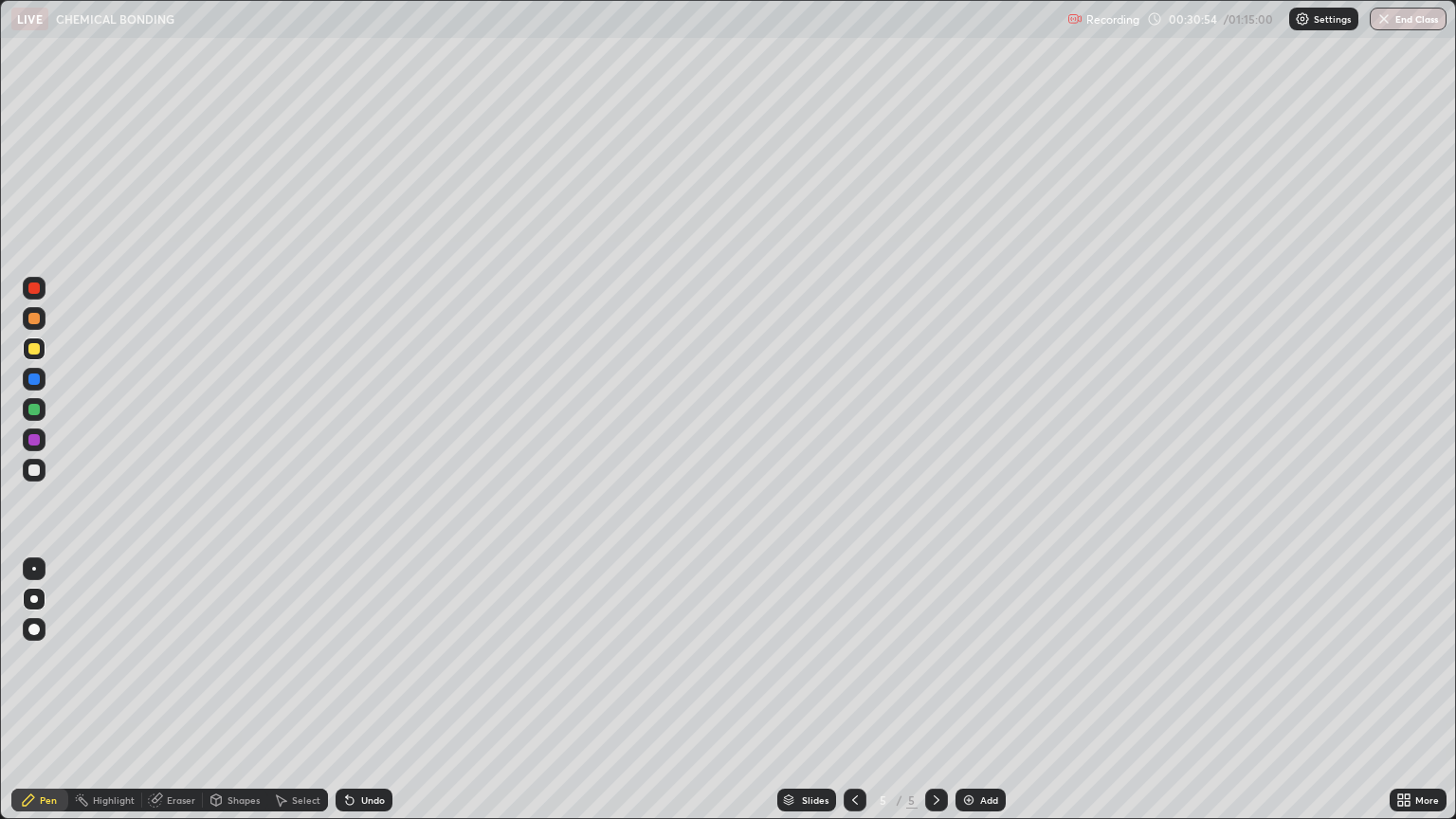 click at bounding box center [34, 470] 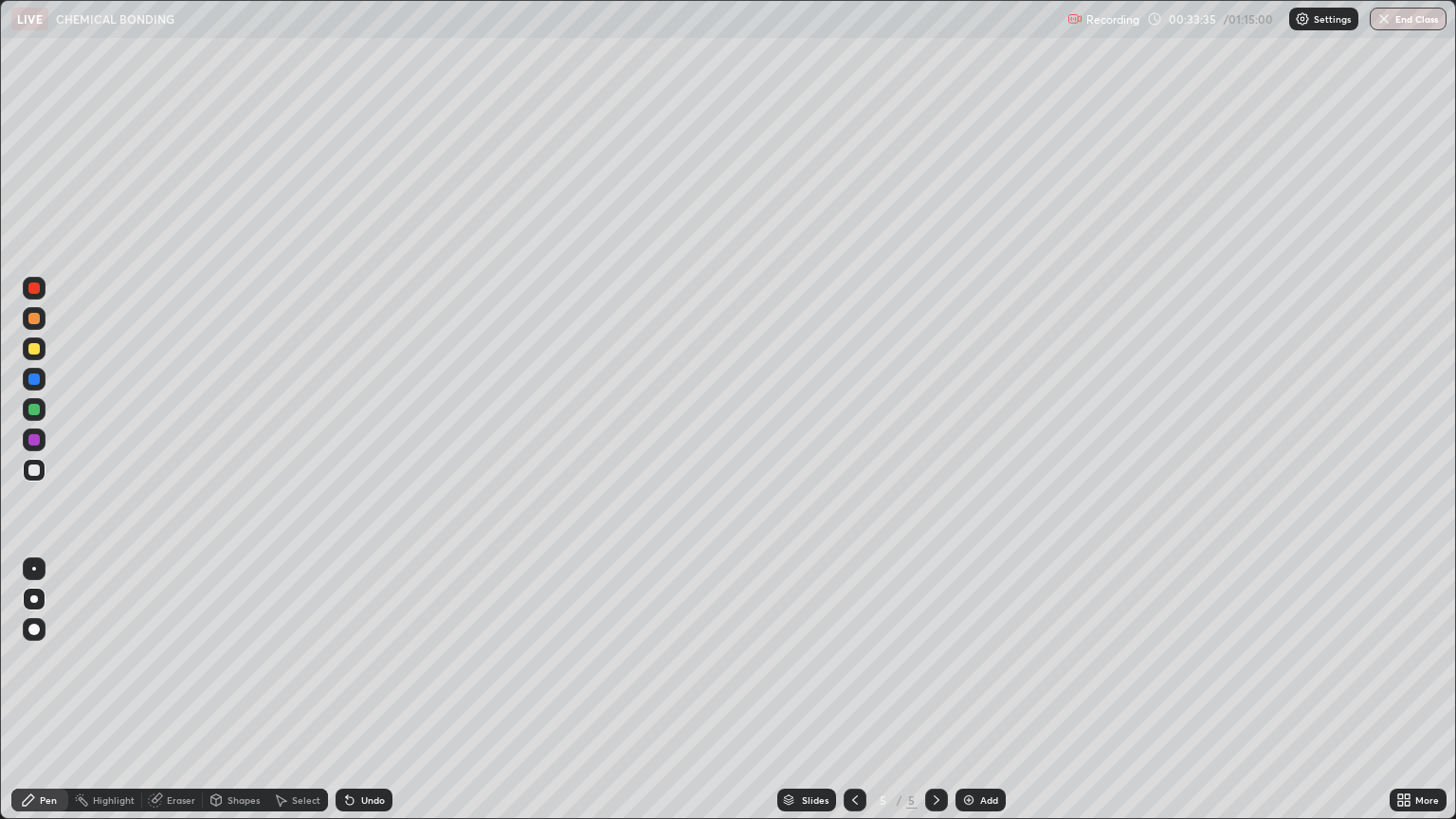 click at bounding box center (34, 318) 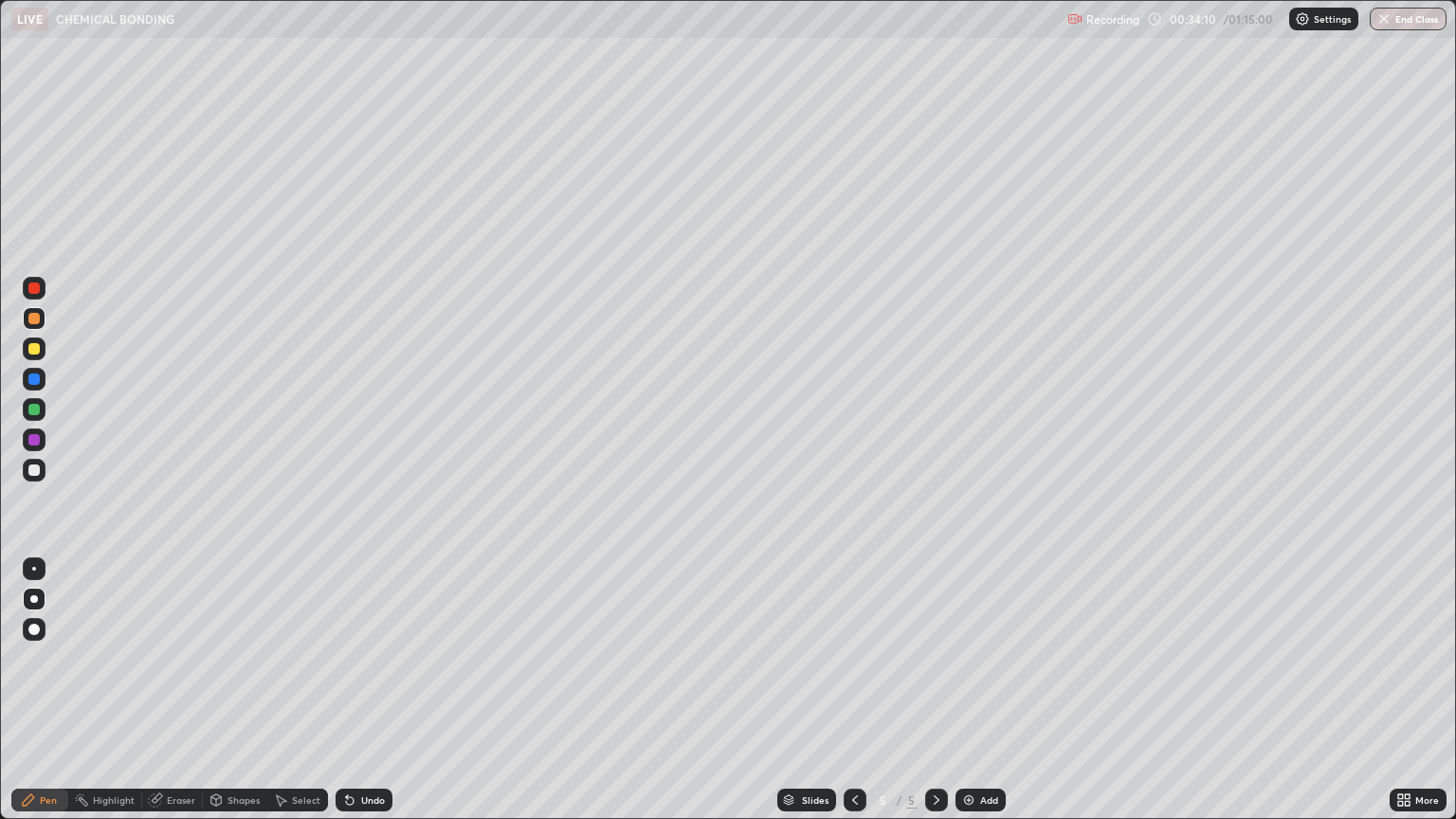 click at bounding box center (34, 349) 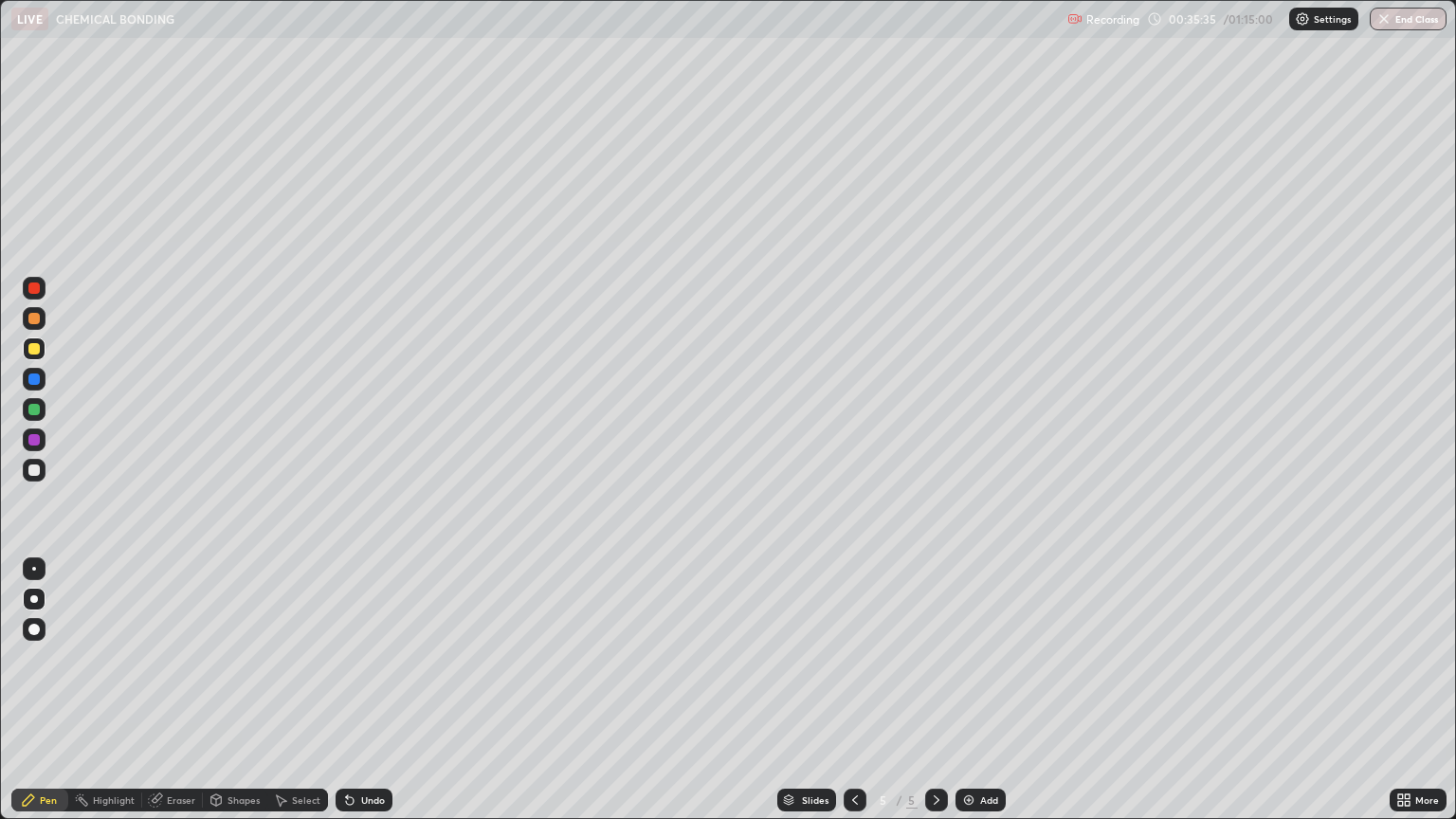 click on "Eraser" at bounding box center [181, 800] 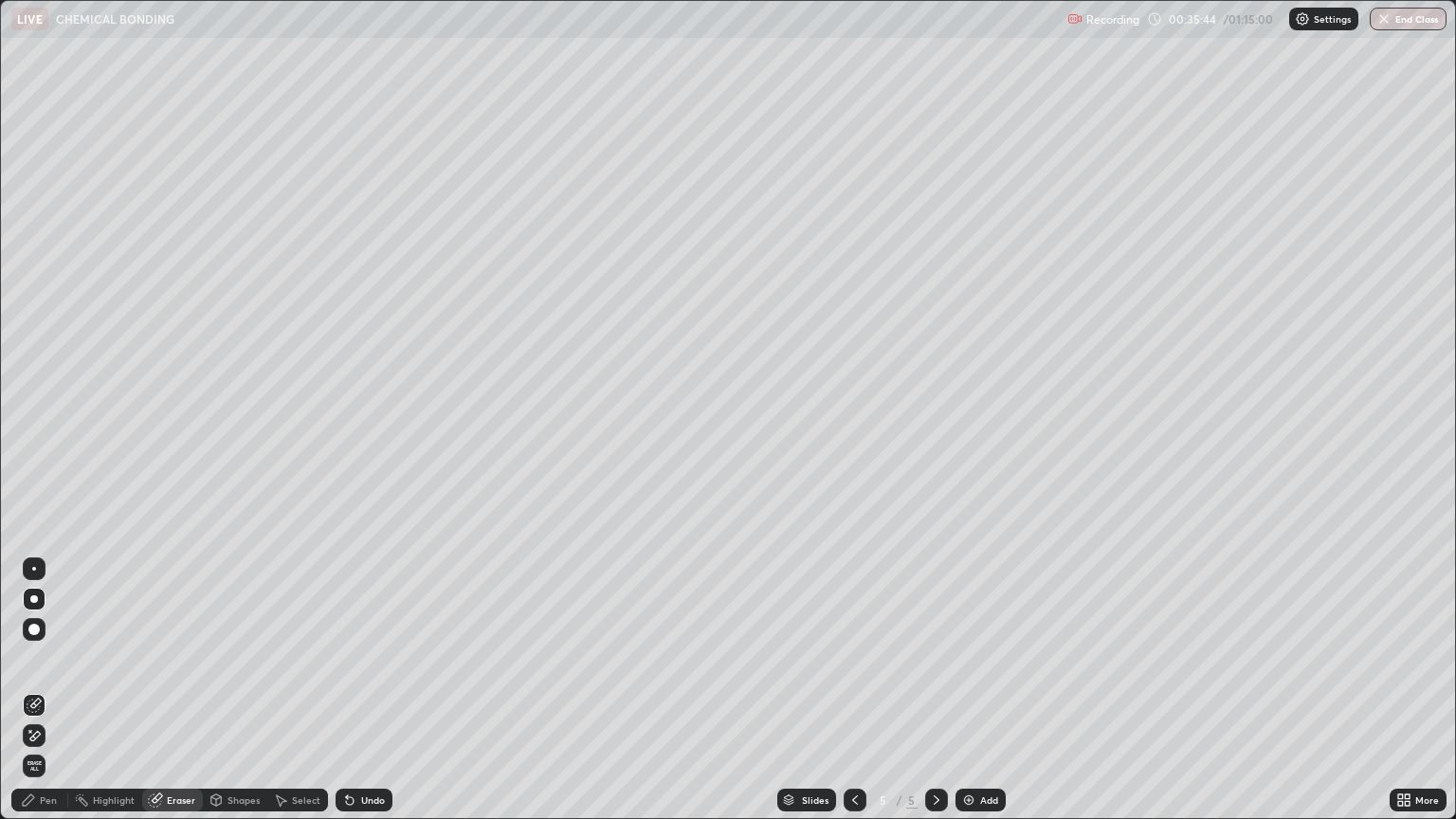 click on "Pen" at bounding box center [40, 800] 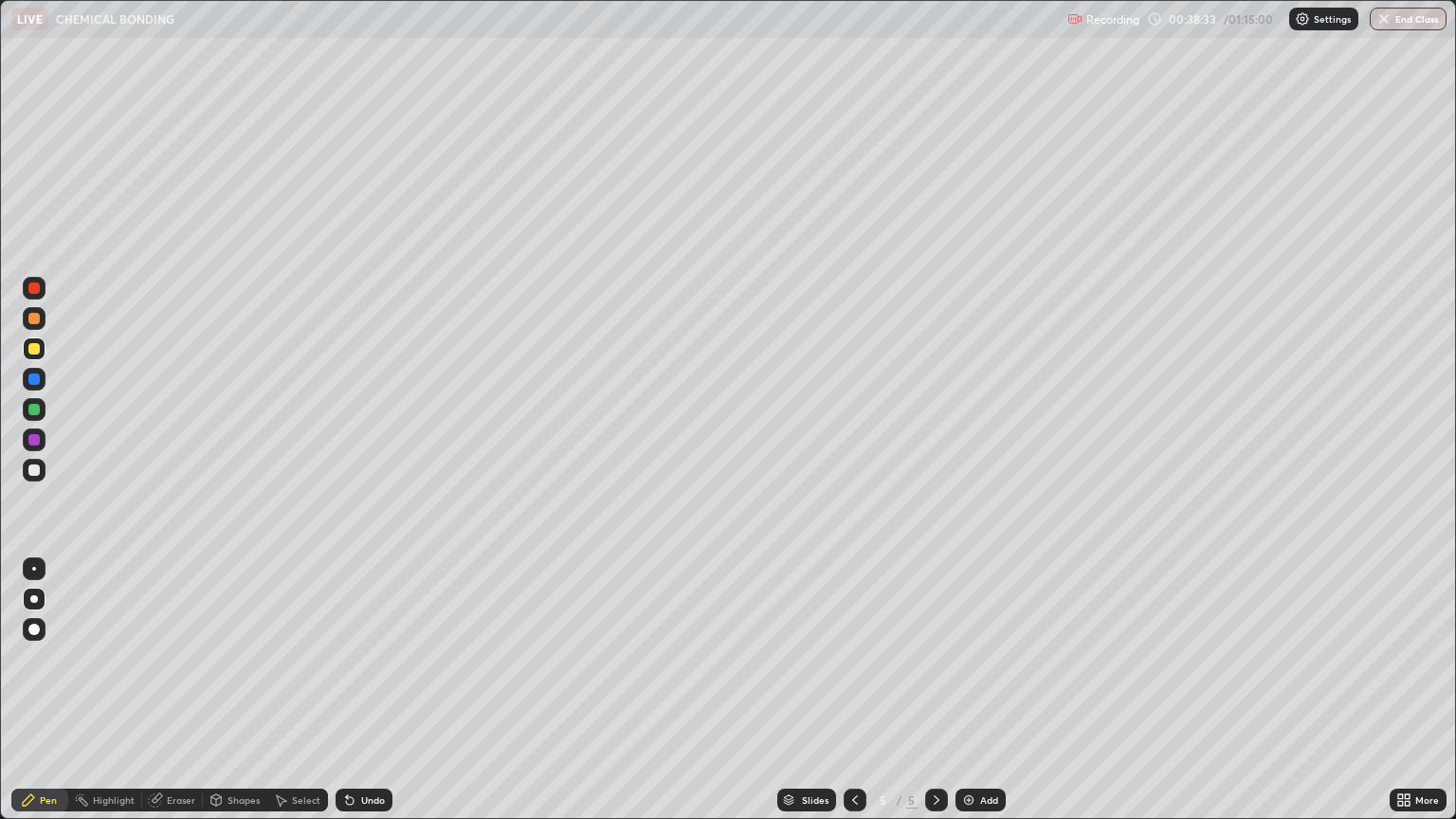 click at bounding box center [969, 800] 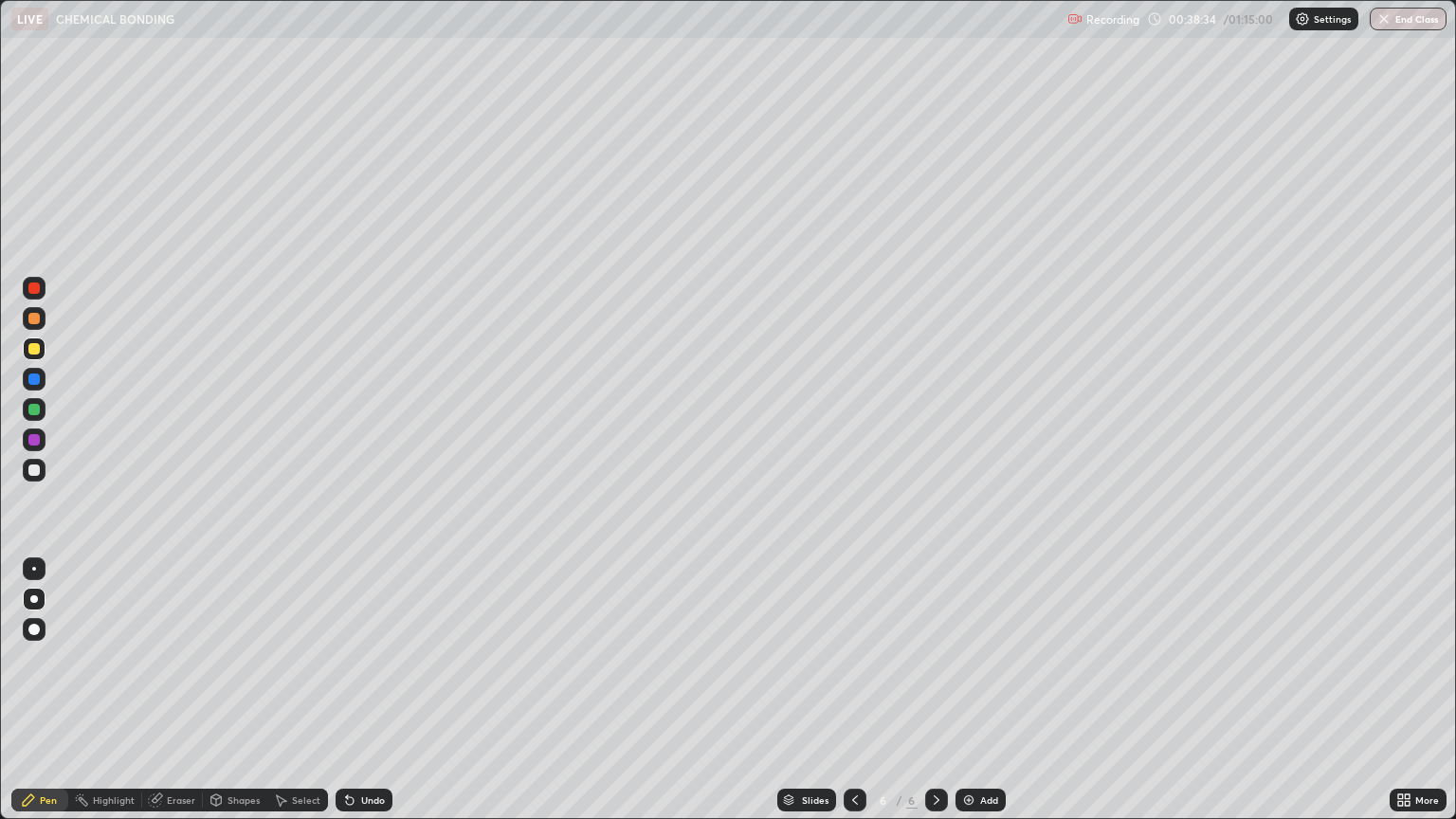 click at bounding box center [34, 318] 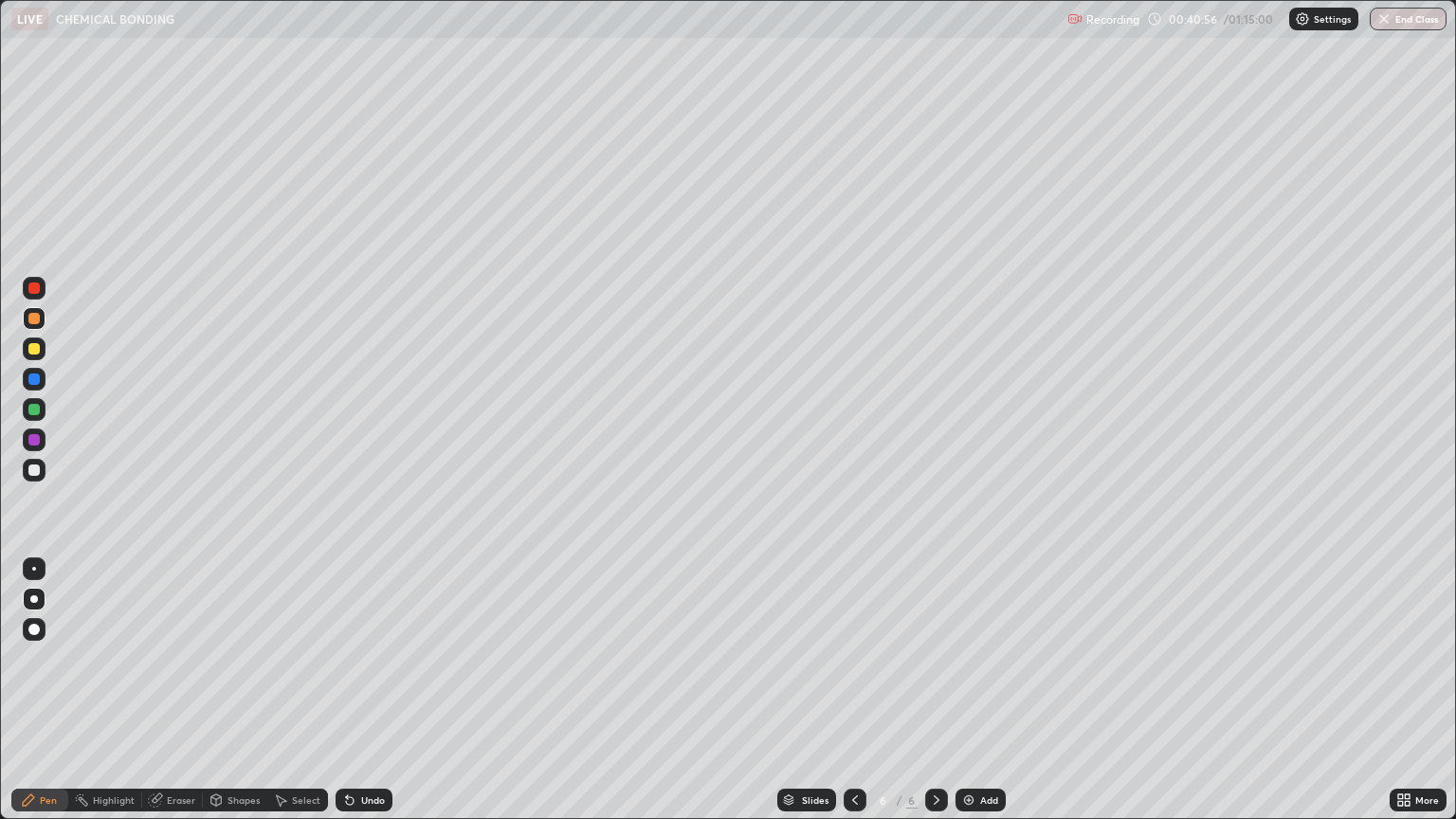 click at bounding box center (34, 349) 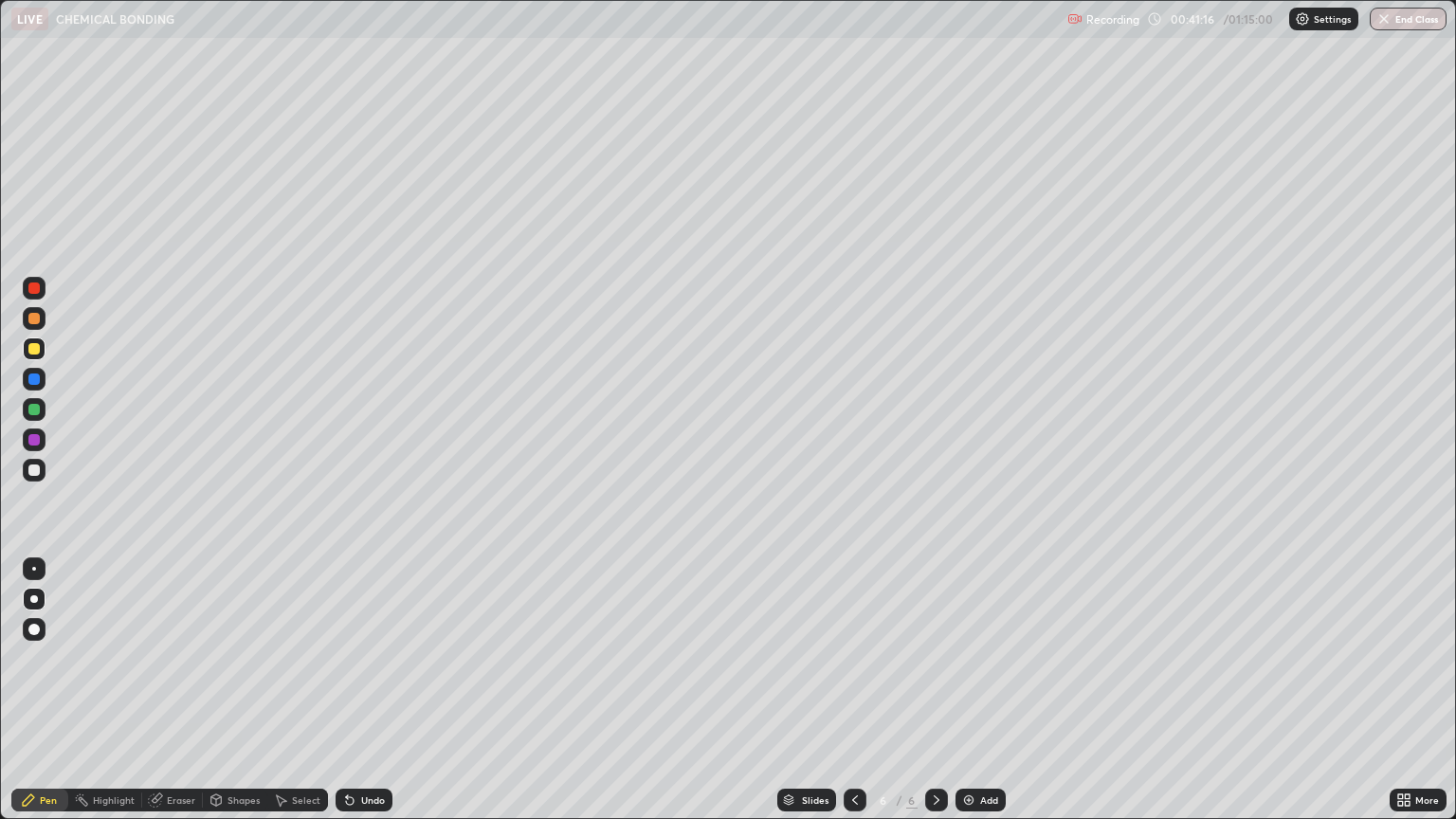 click at bounding box center [34, 470] 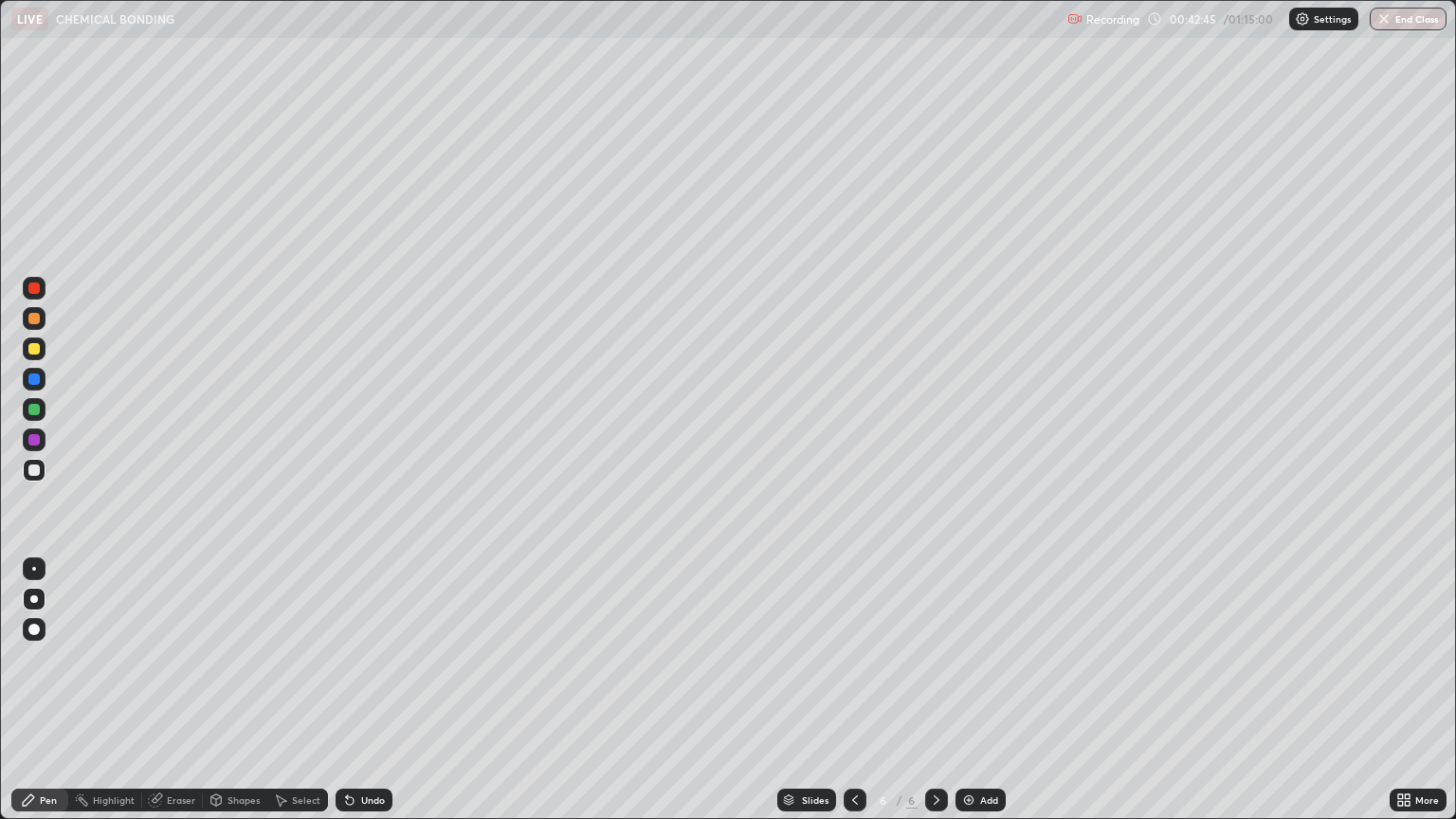 click on "Undo" at bounding box center [364, 800] 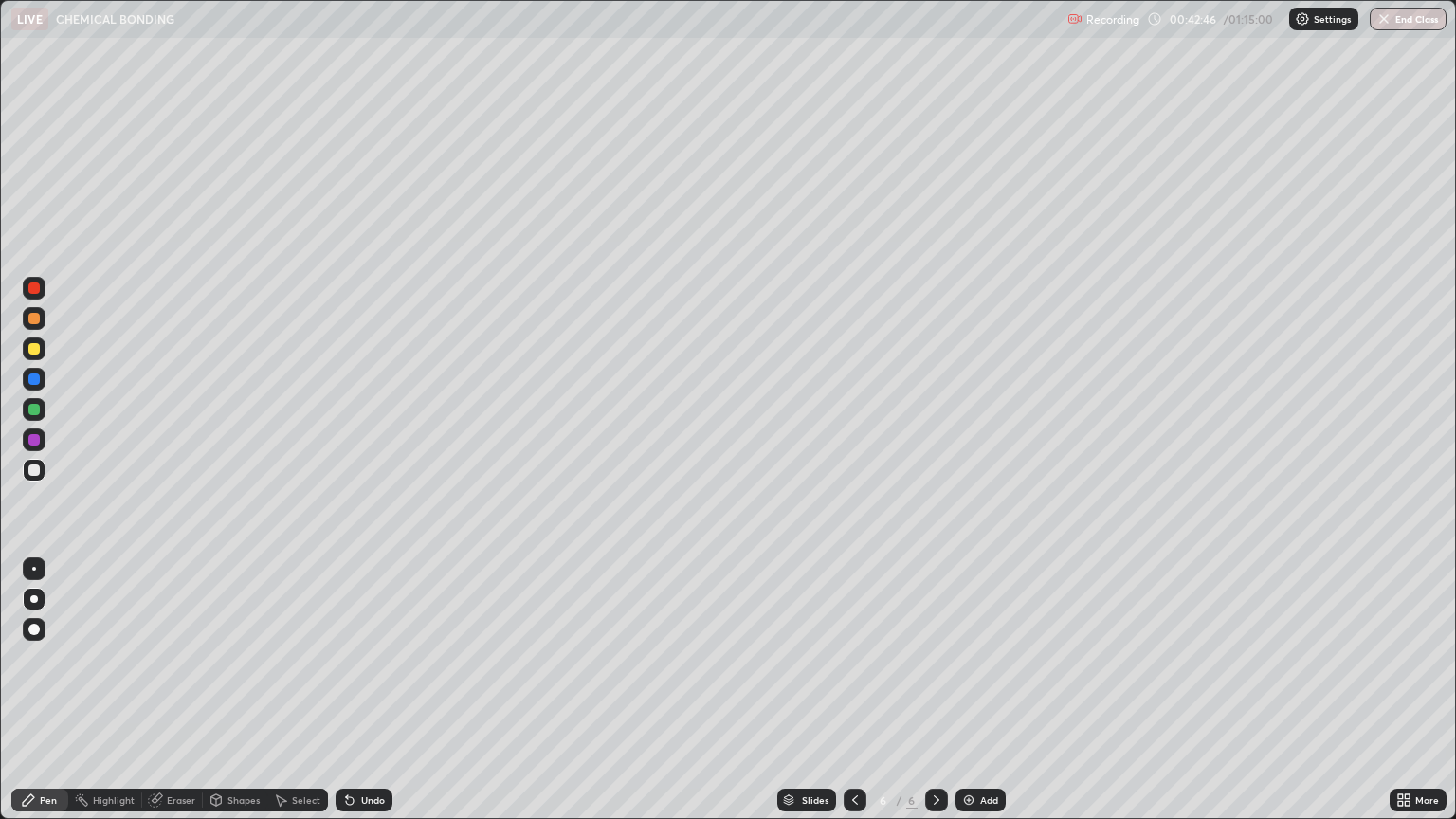 click 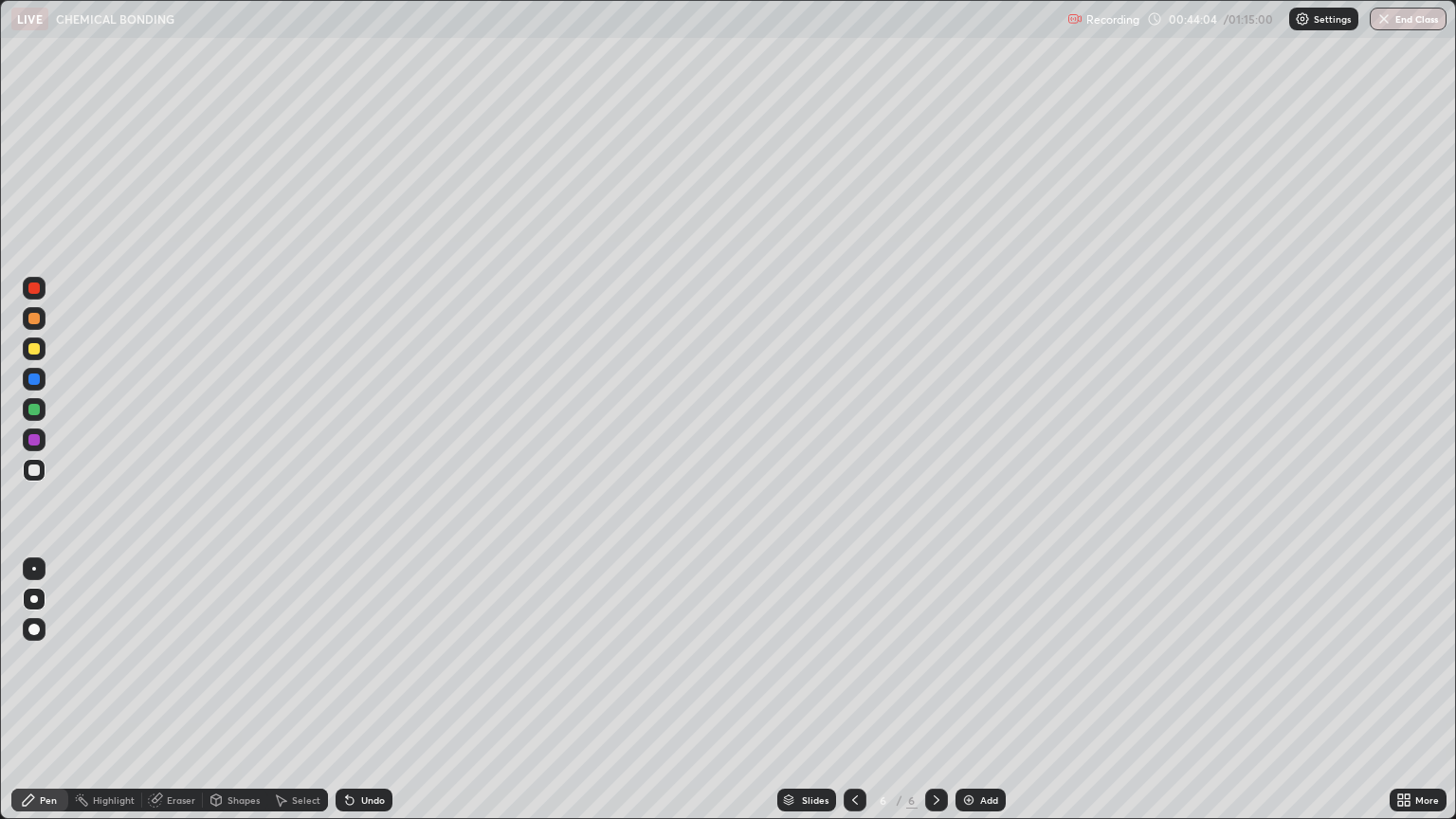 click on "Undo" at bounding box center (364, 800) 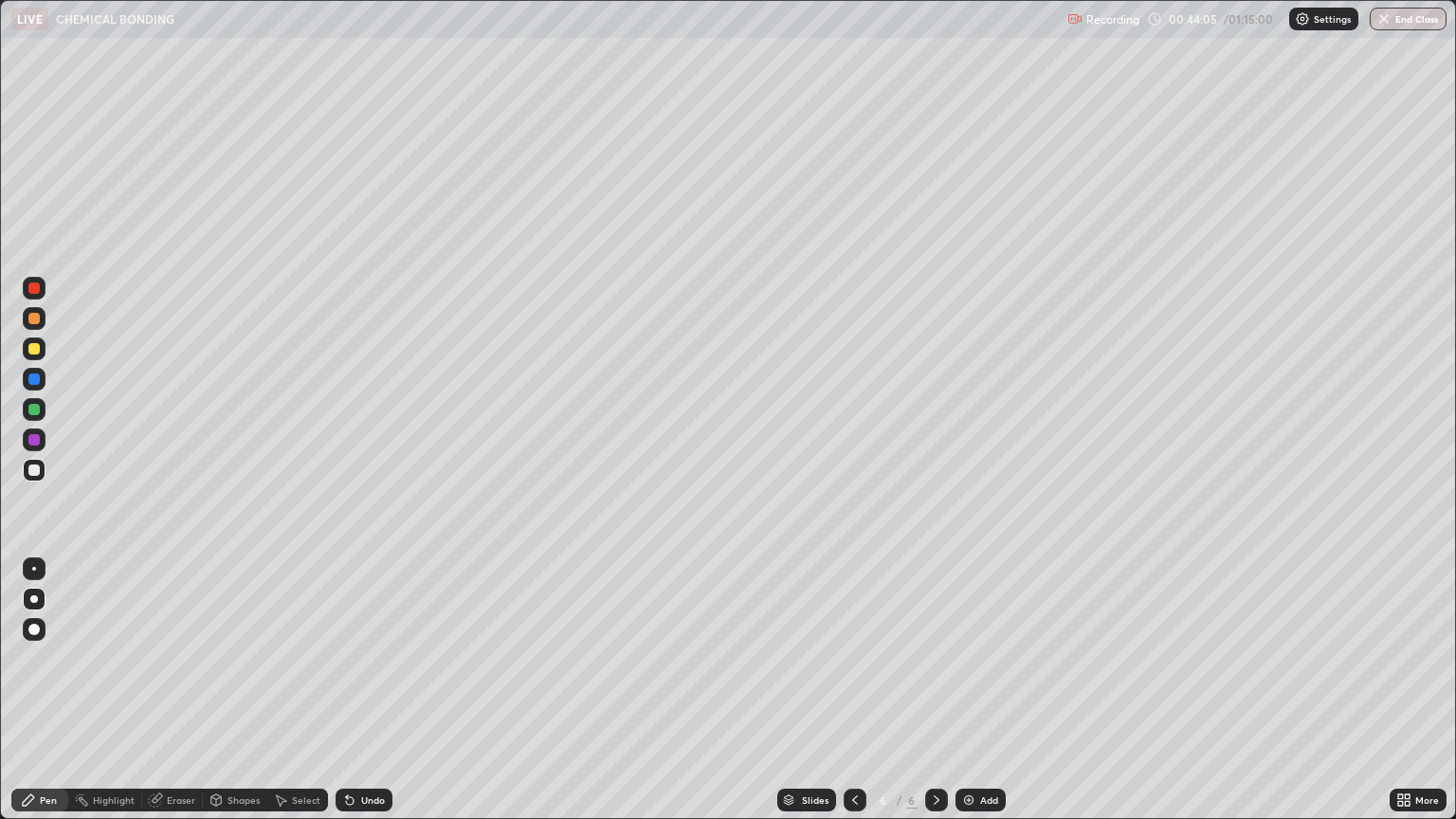 click on "Undo" at bounding box center [373, 800] 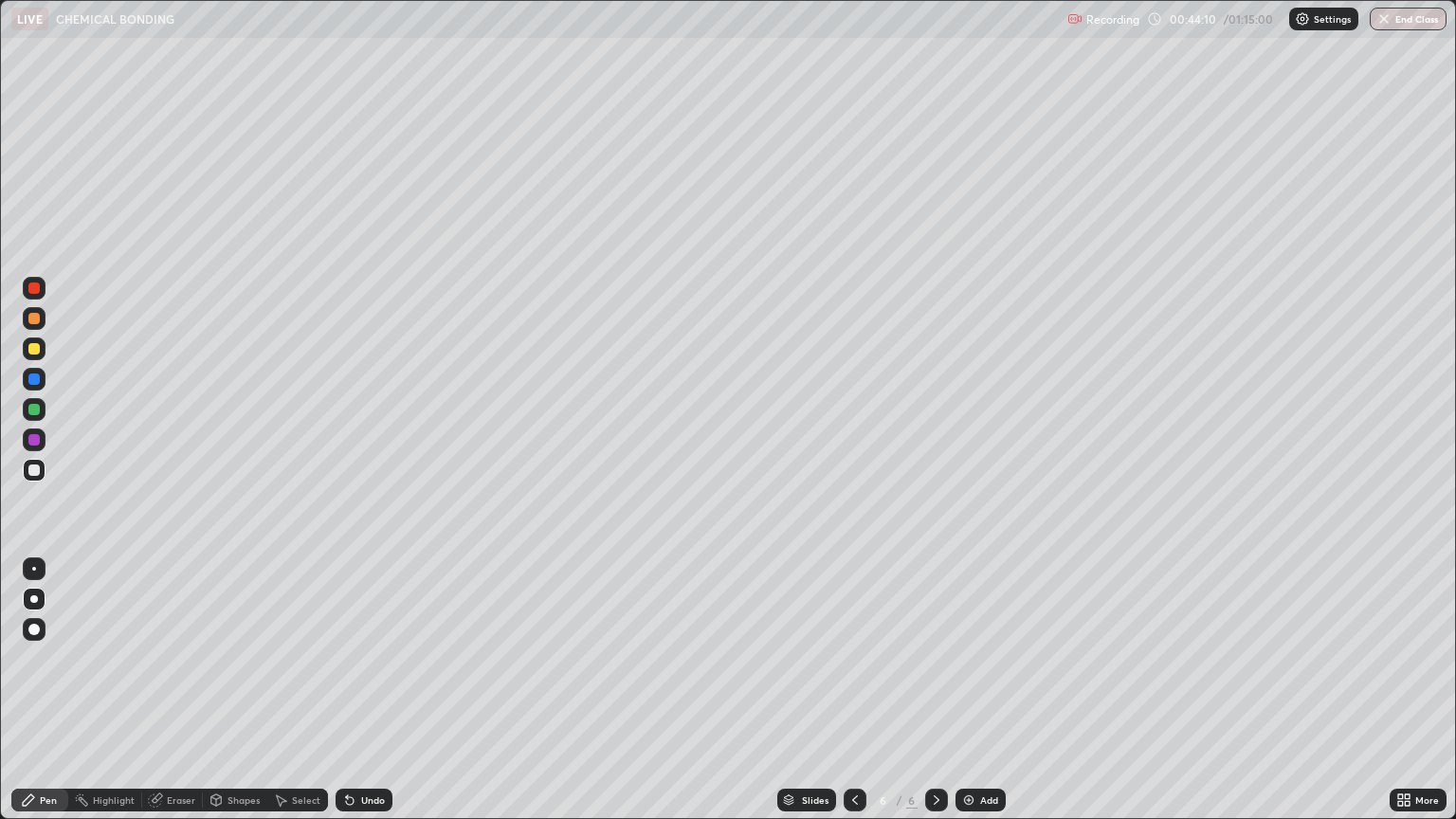click on "Undo" at bounding box center (373, 800) 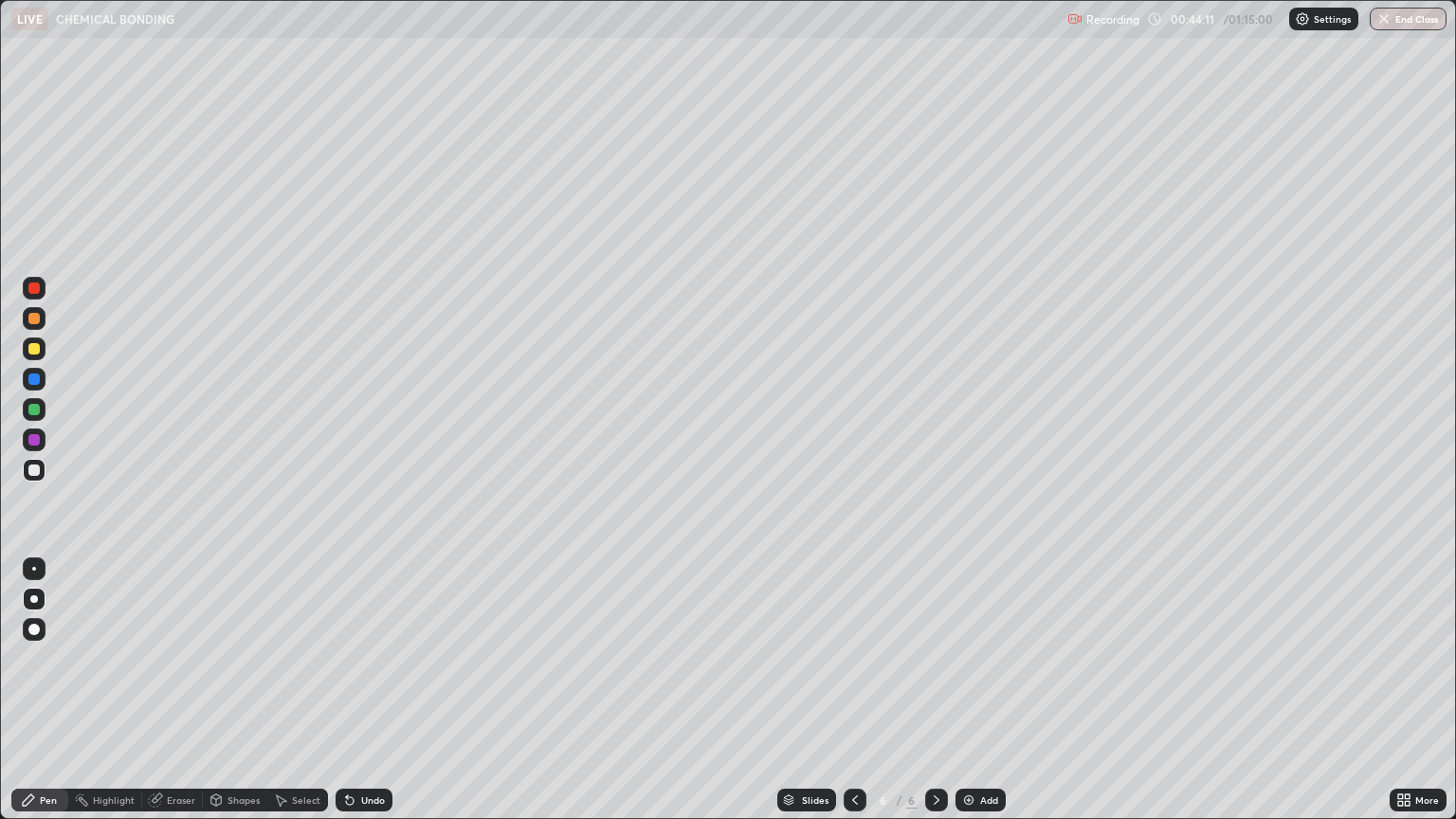 click on "Undo" at bounding box center (364, 800) 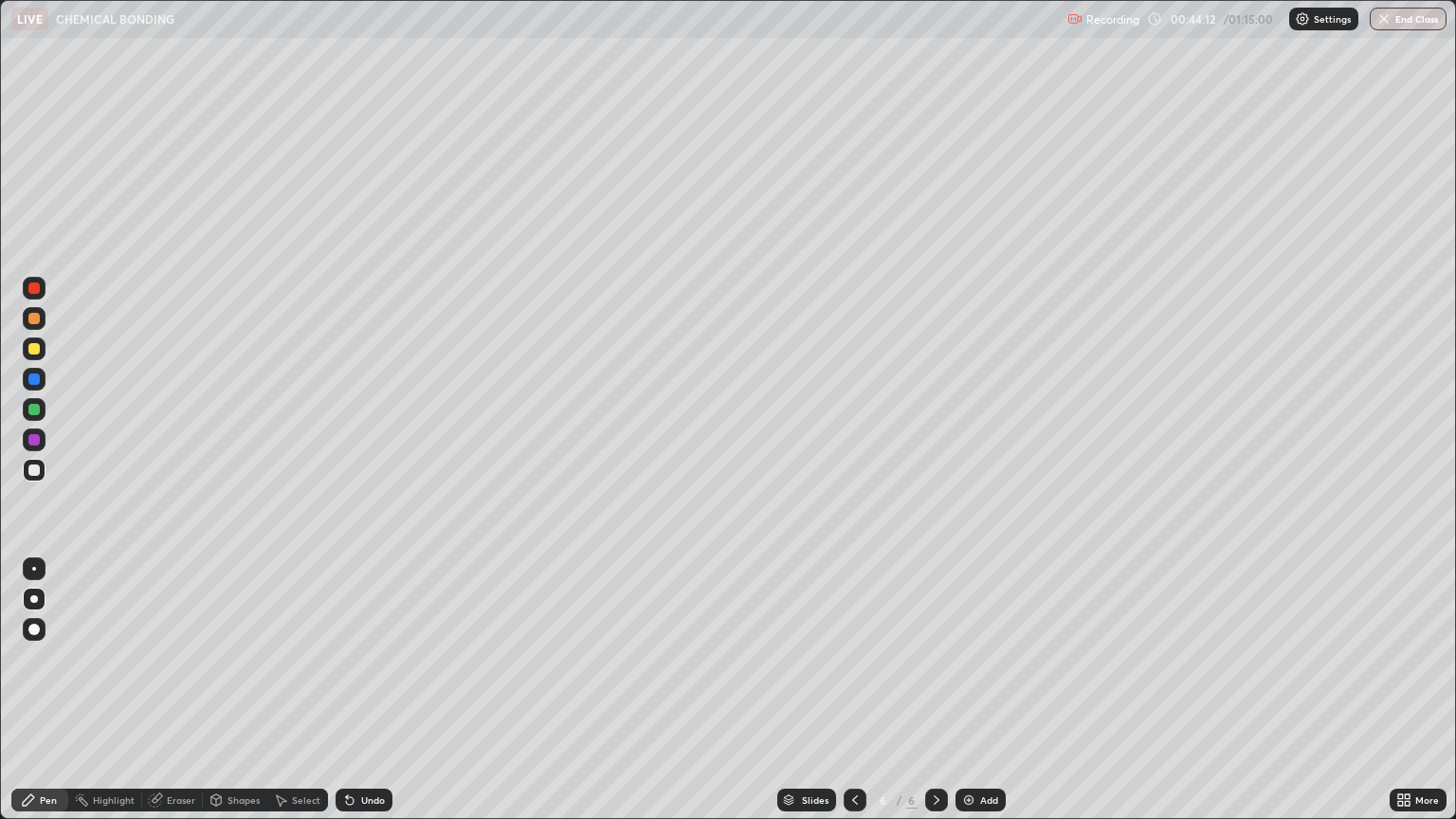 click on "Undo" at bounding box center (364, 800) 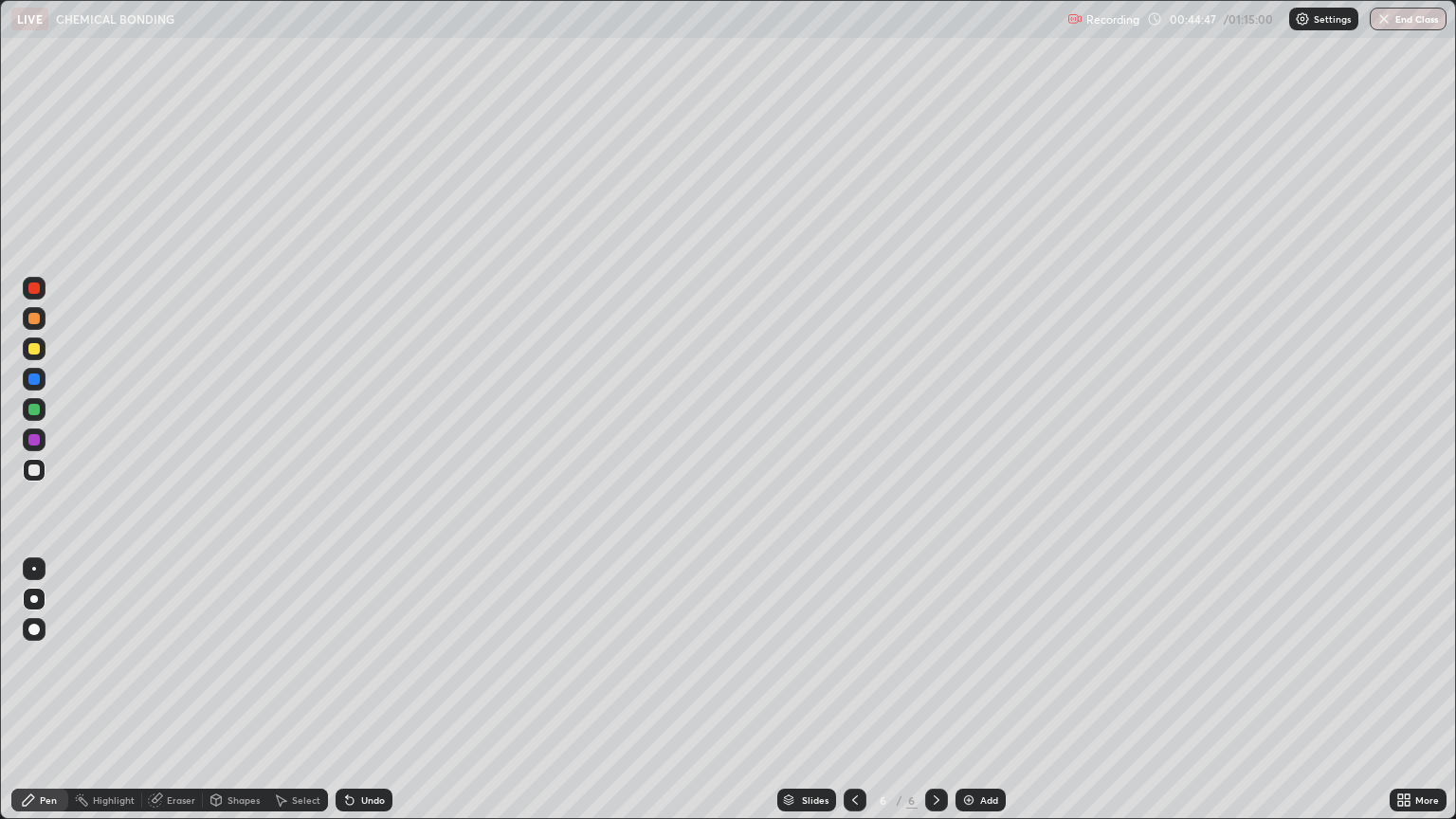 click on "Undo" at bounding box center (364, 800) 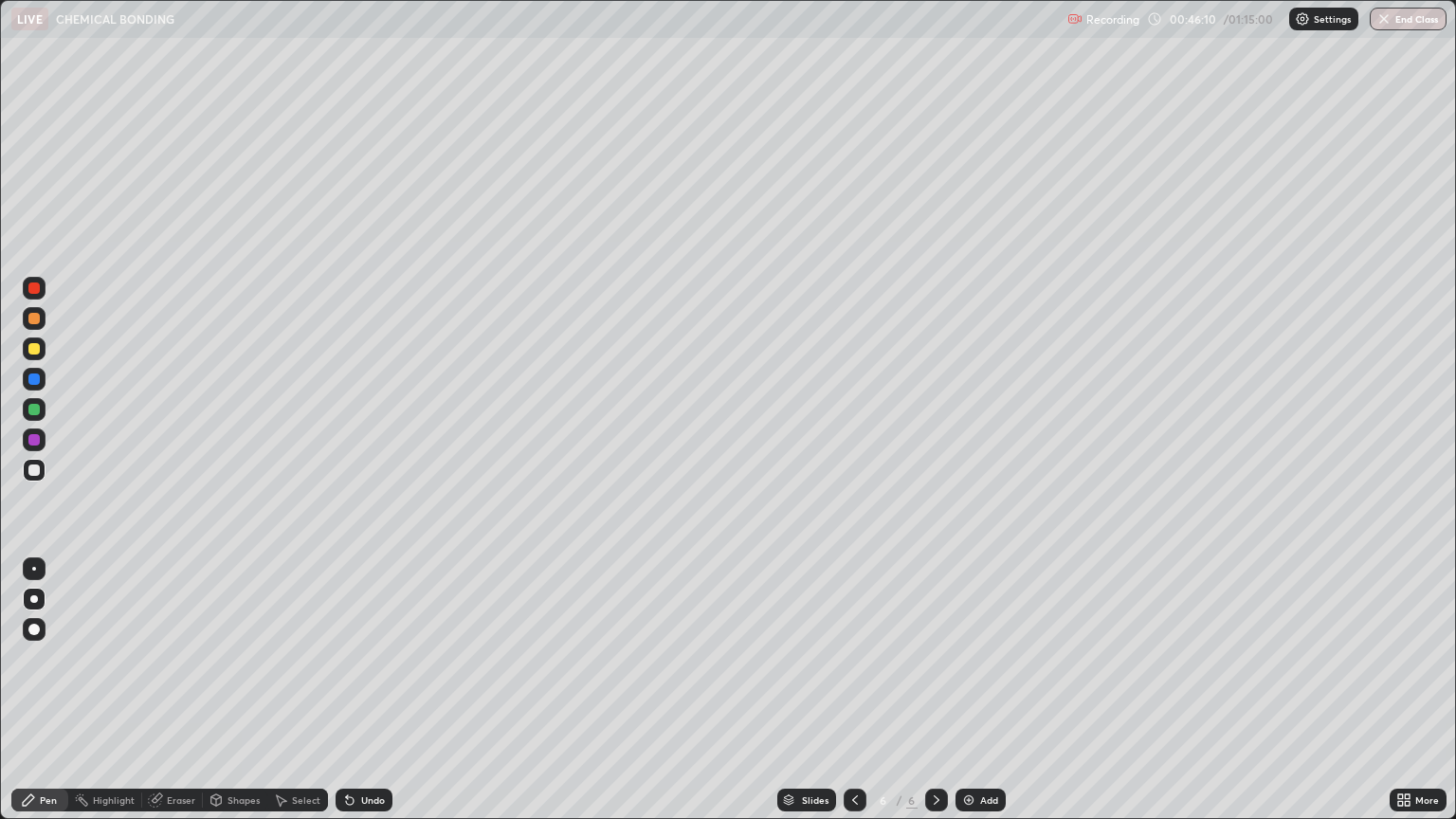 click at bounding box center [34, 349] 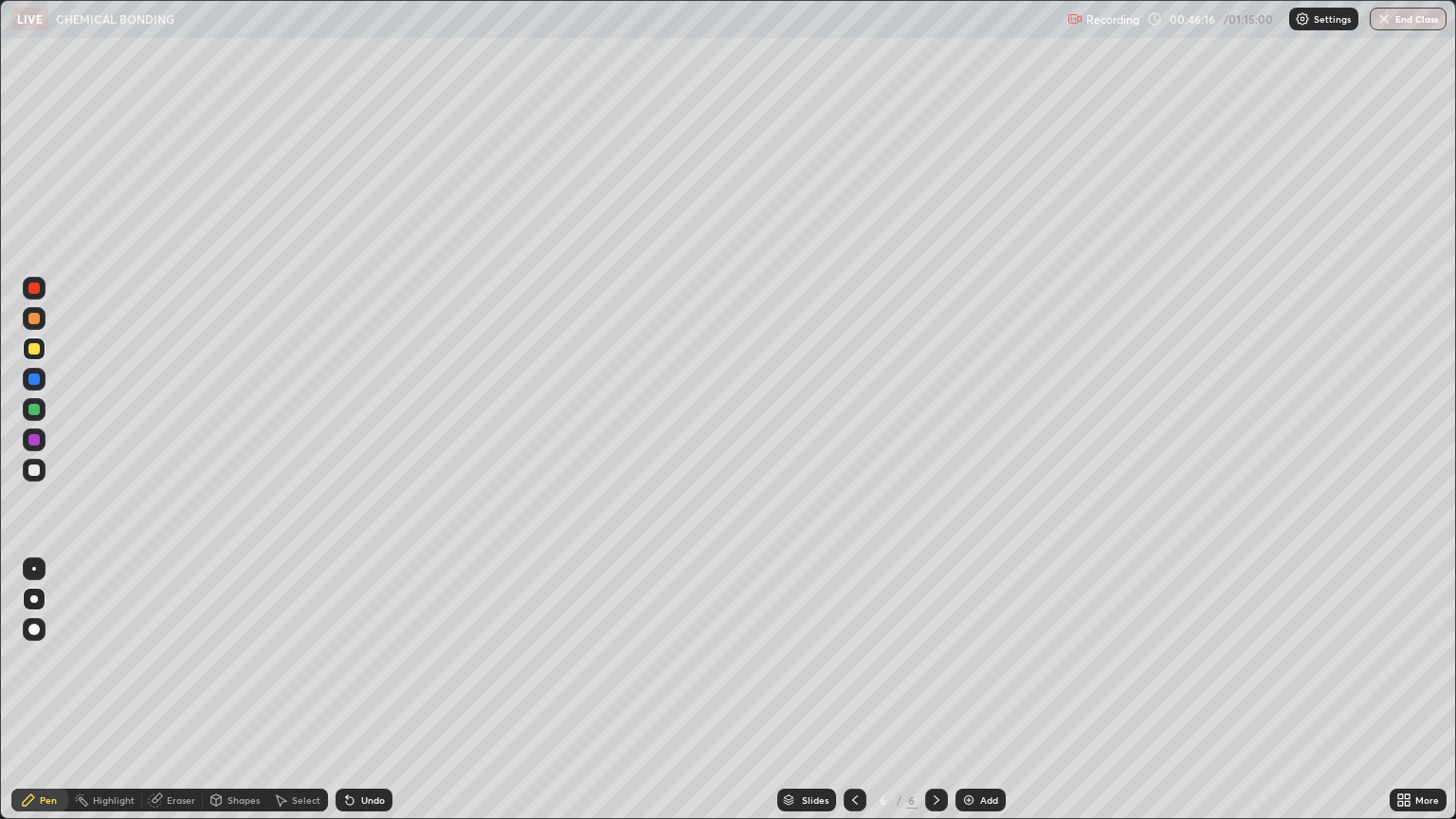 click on "Undo" at bounding box center (373, 800) 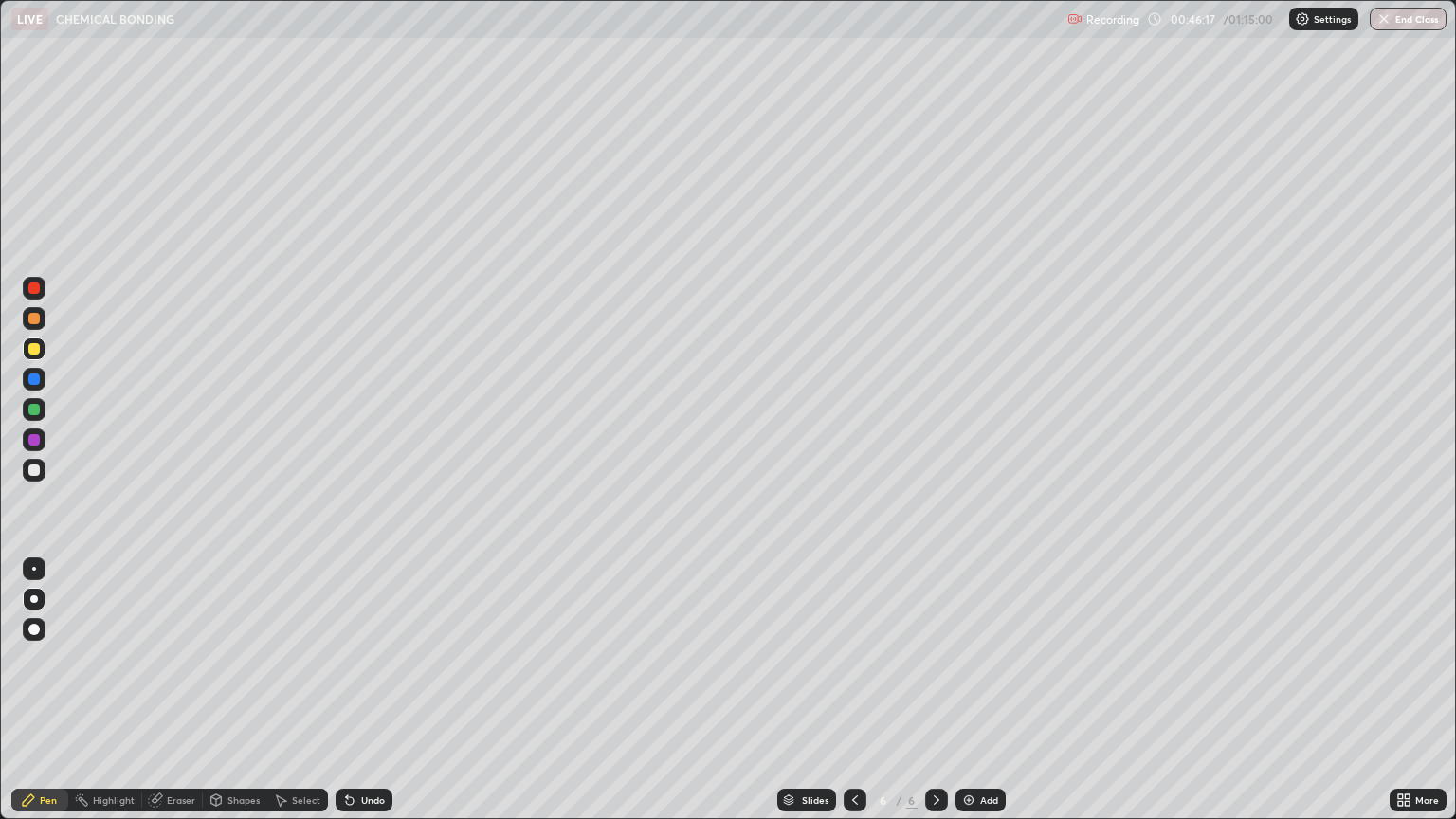 click on "Undo" at bounding box center (373, 800) 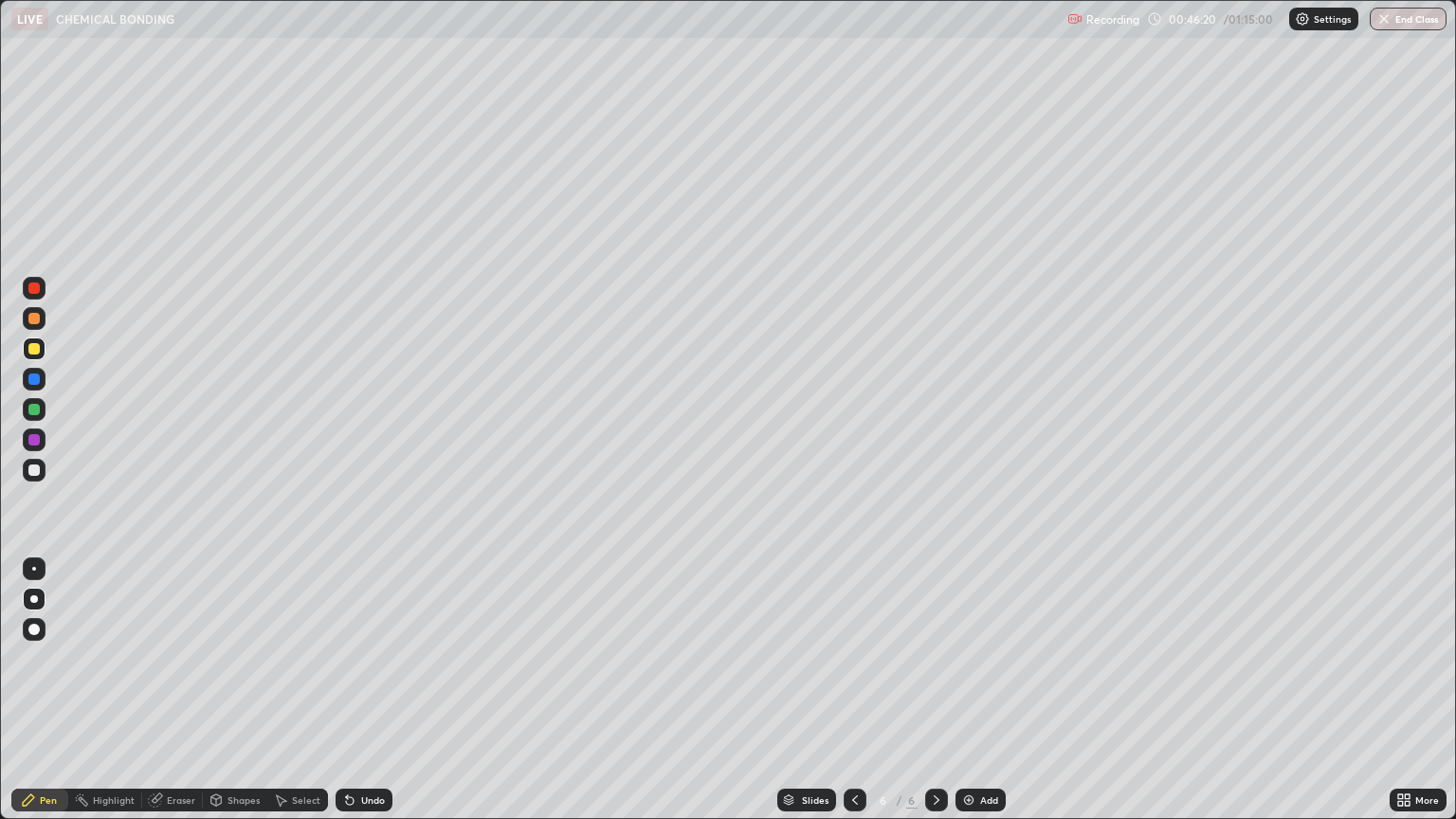 click on "Undo" at bounding box center (373, 800) 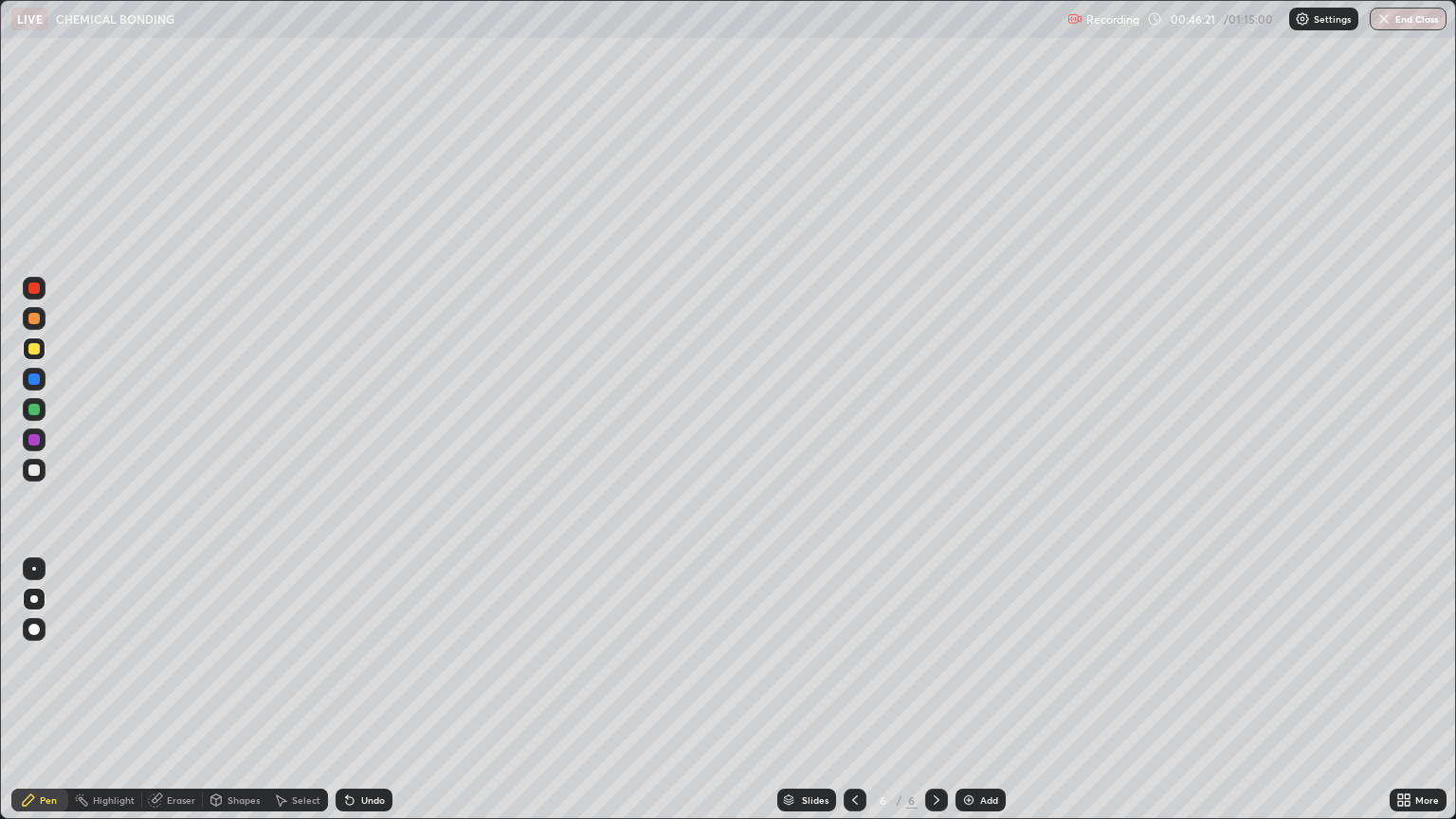 click on "Undo" at bounding box center [373, 800] 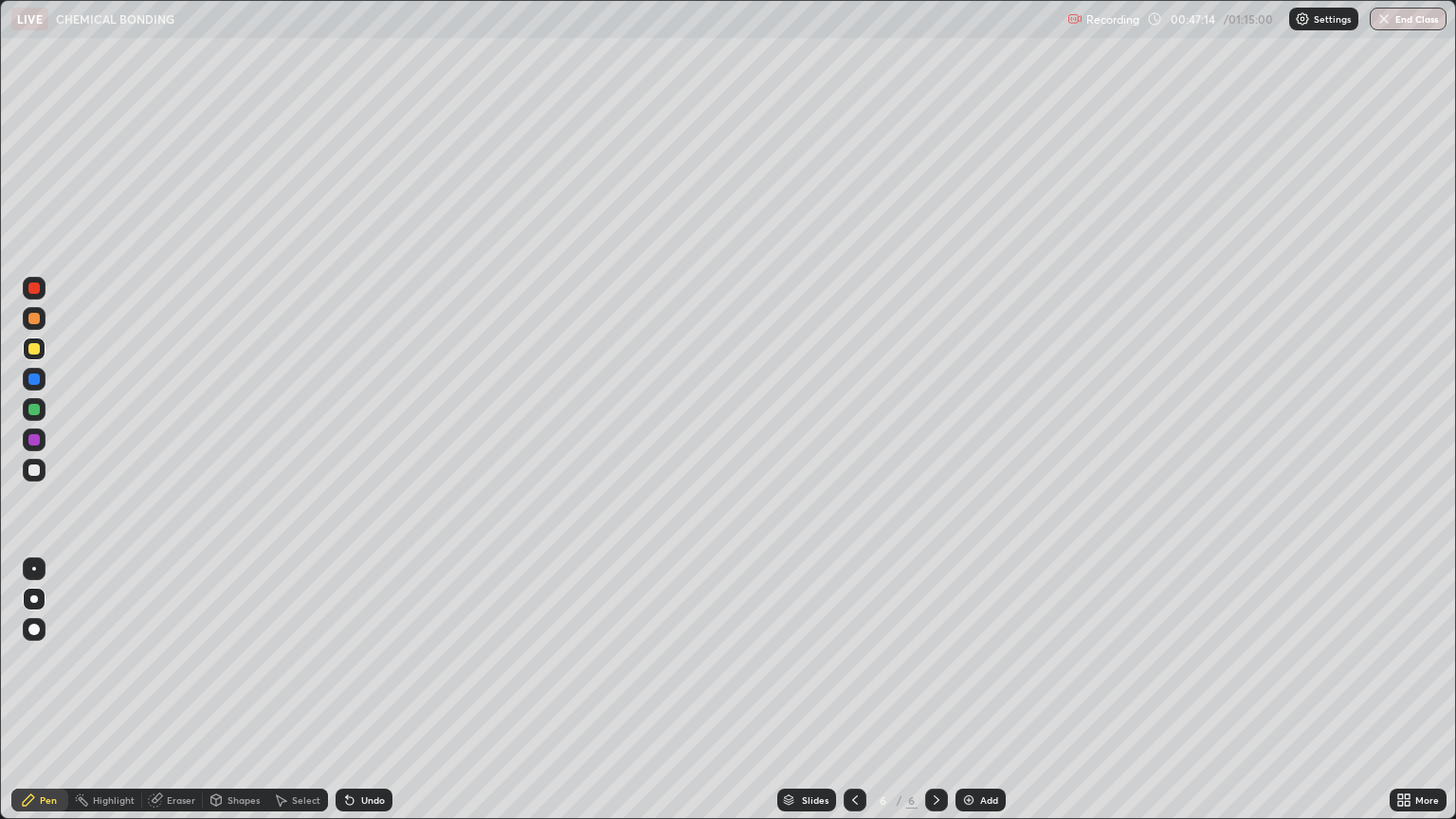 click on "Undo" at bounding box center [373, 800] 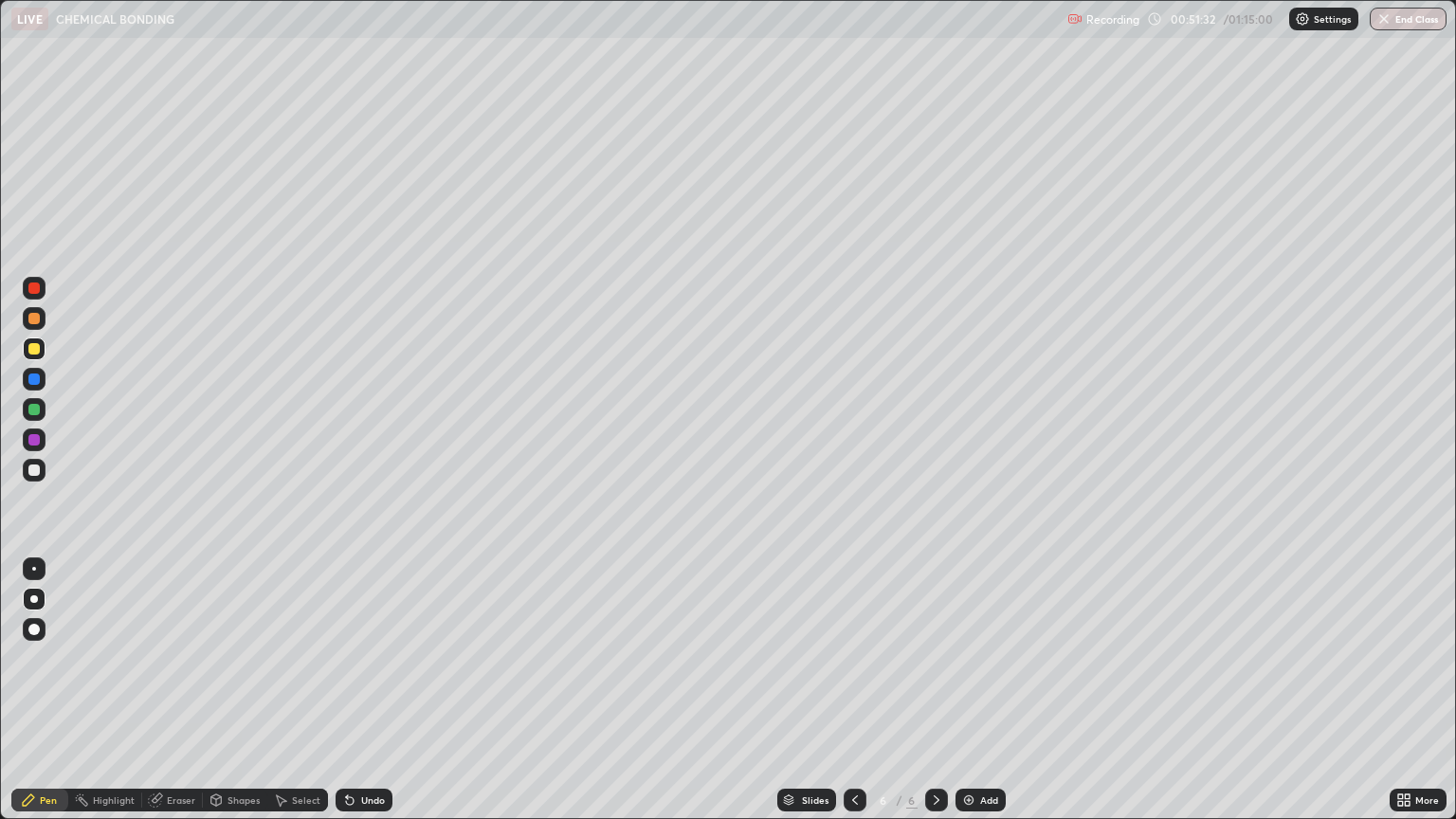 click at bounding box center [34, 470] 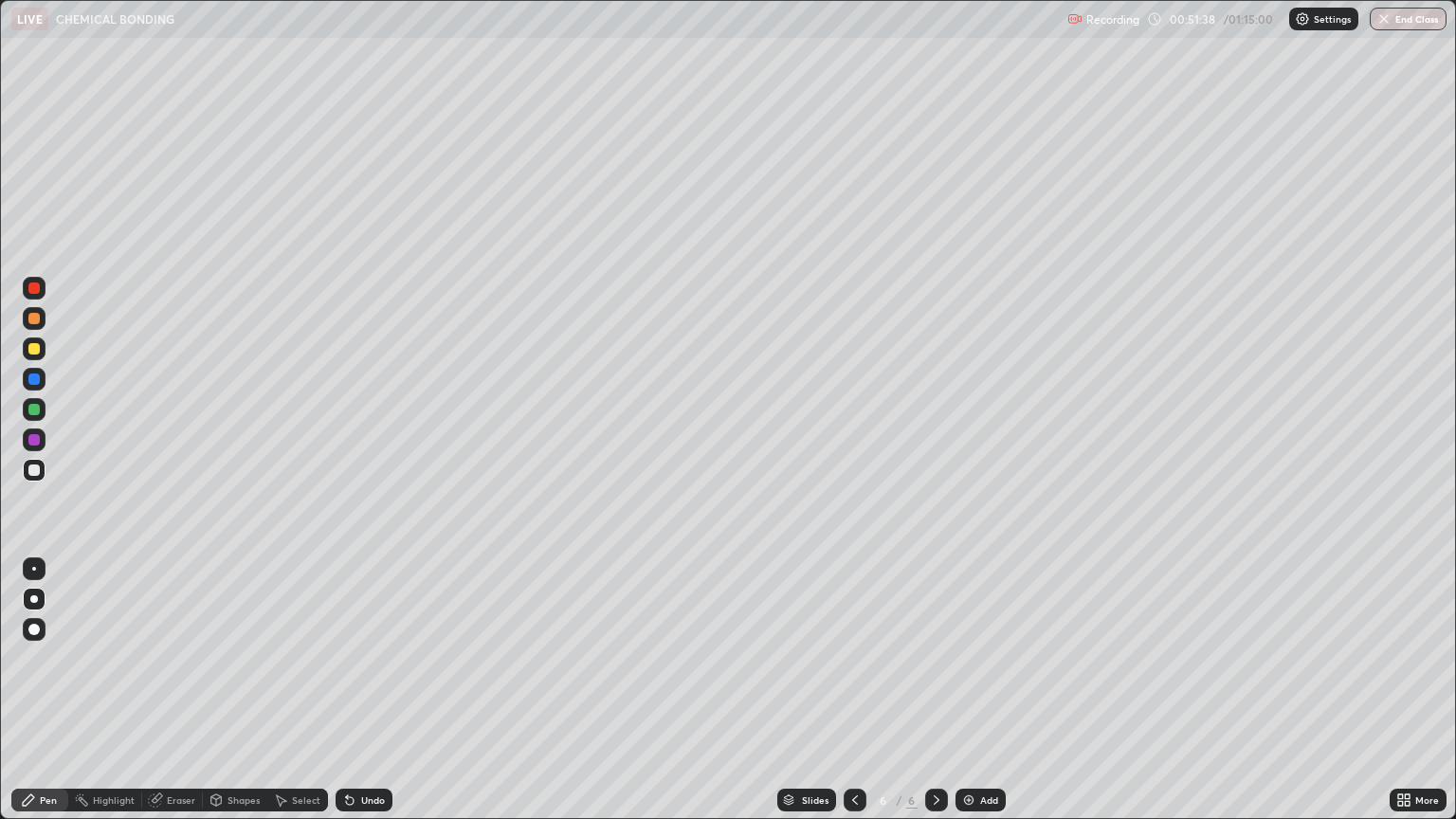 click 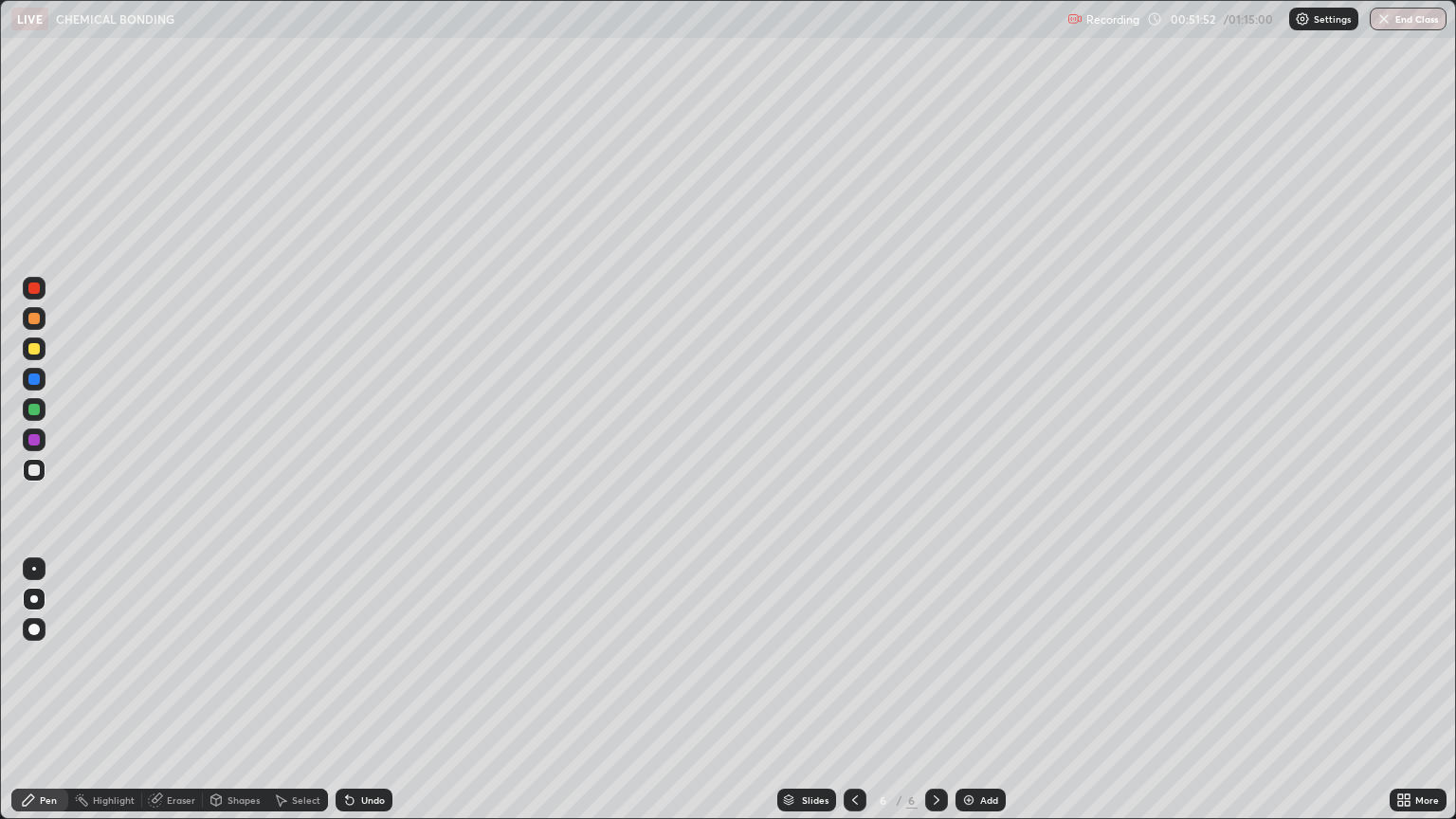 click on "Add" at bounding box center (989, 800) 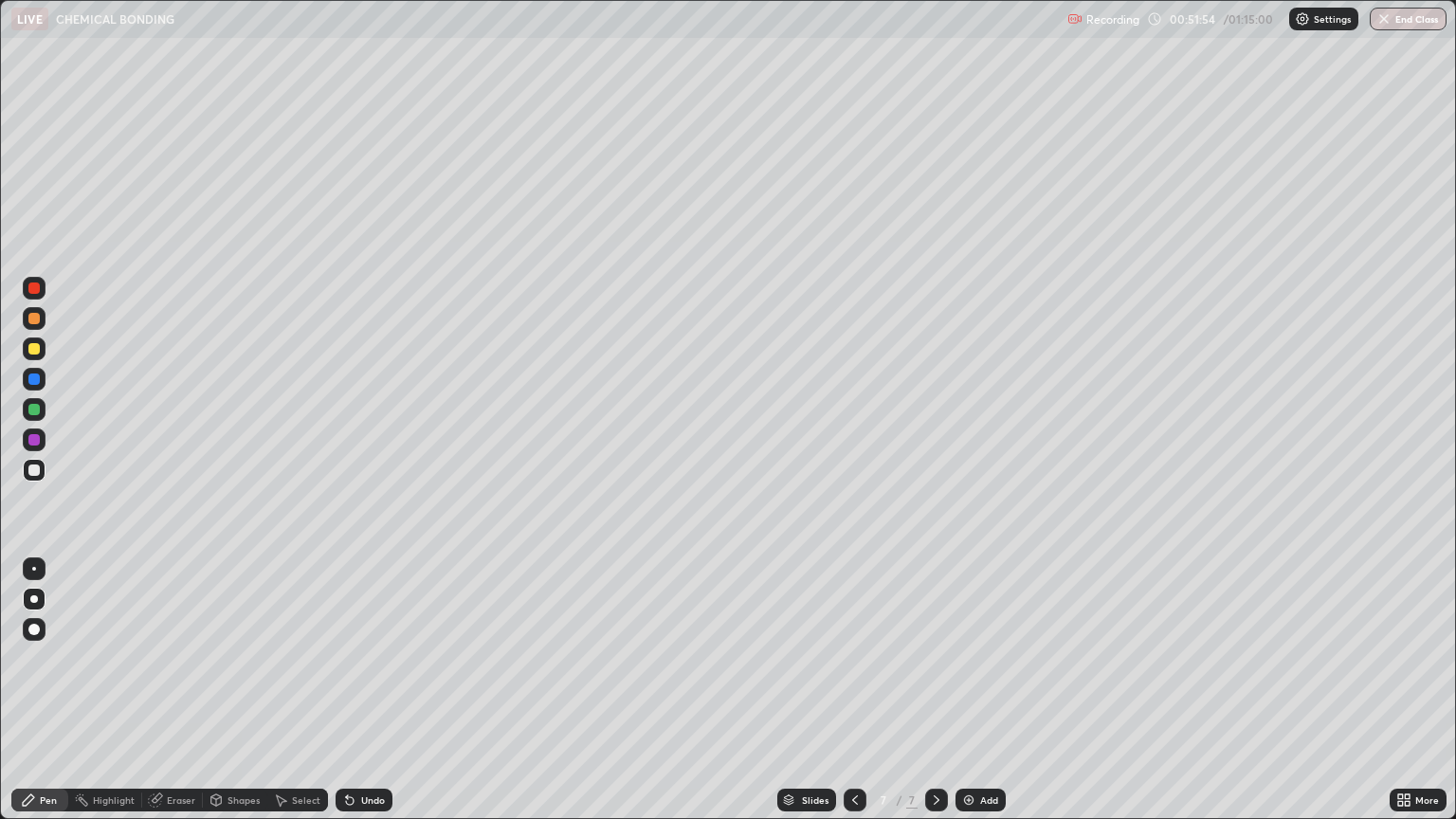click at bounding box center [34, 349] 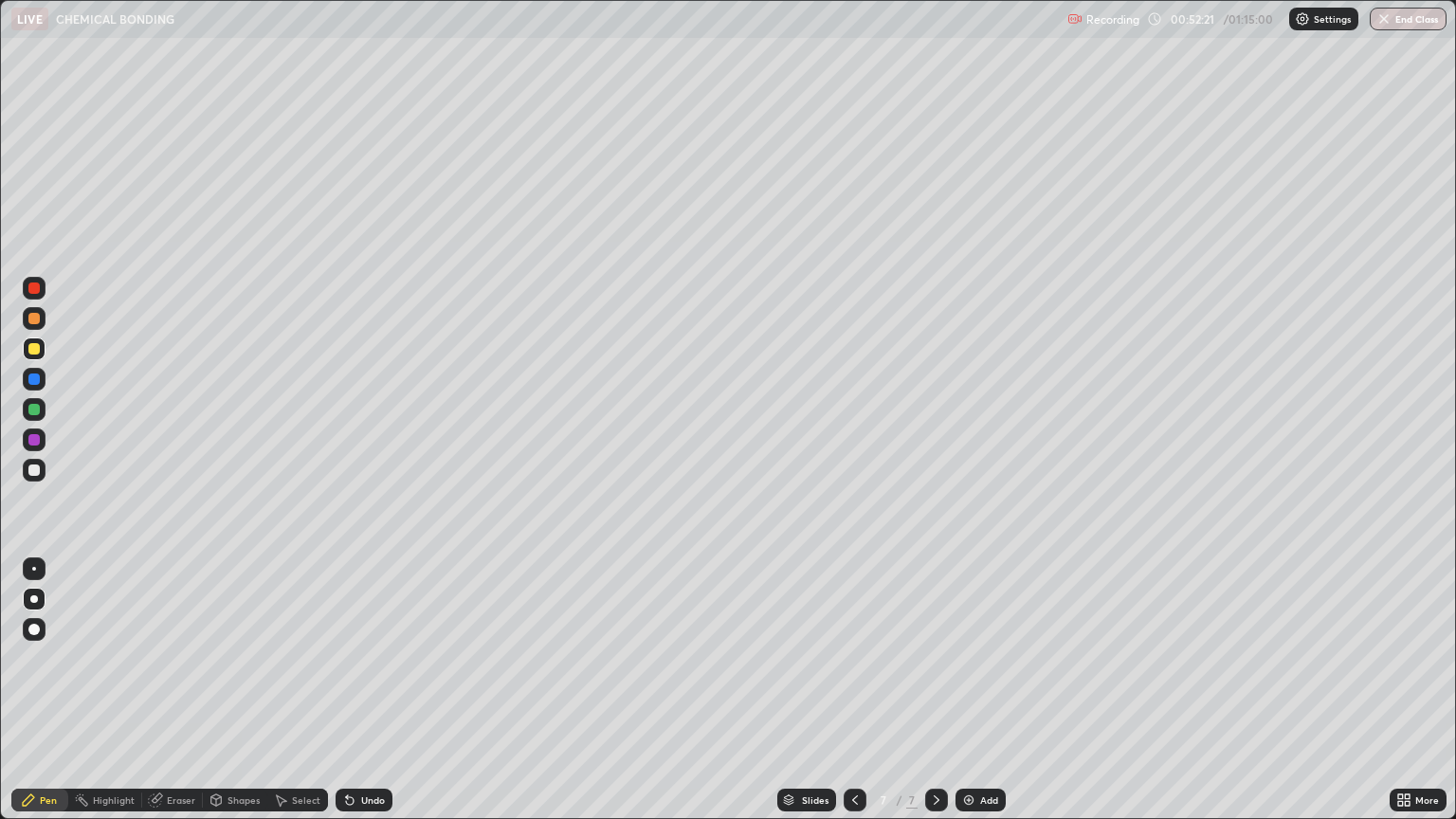 click at bounding box center [34, 470] 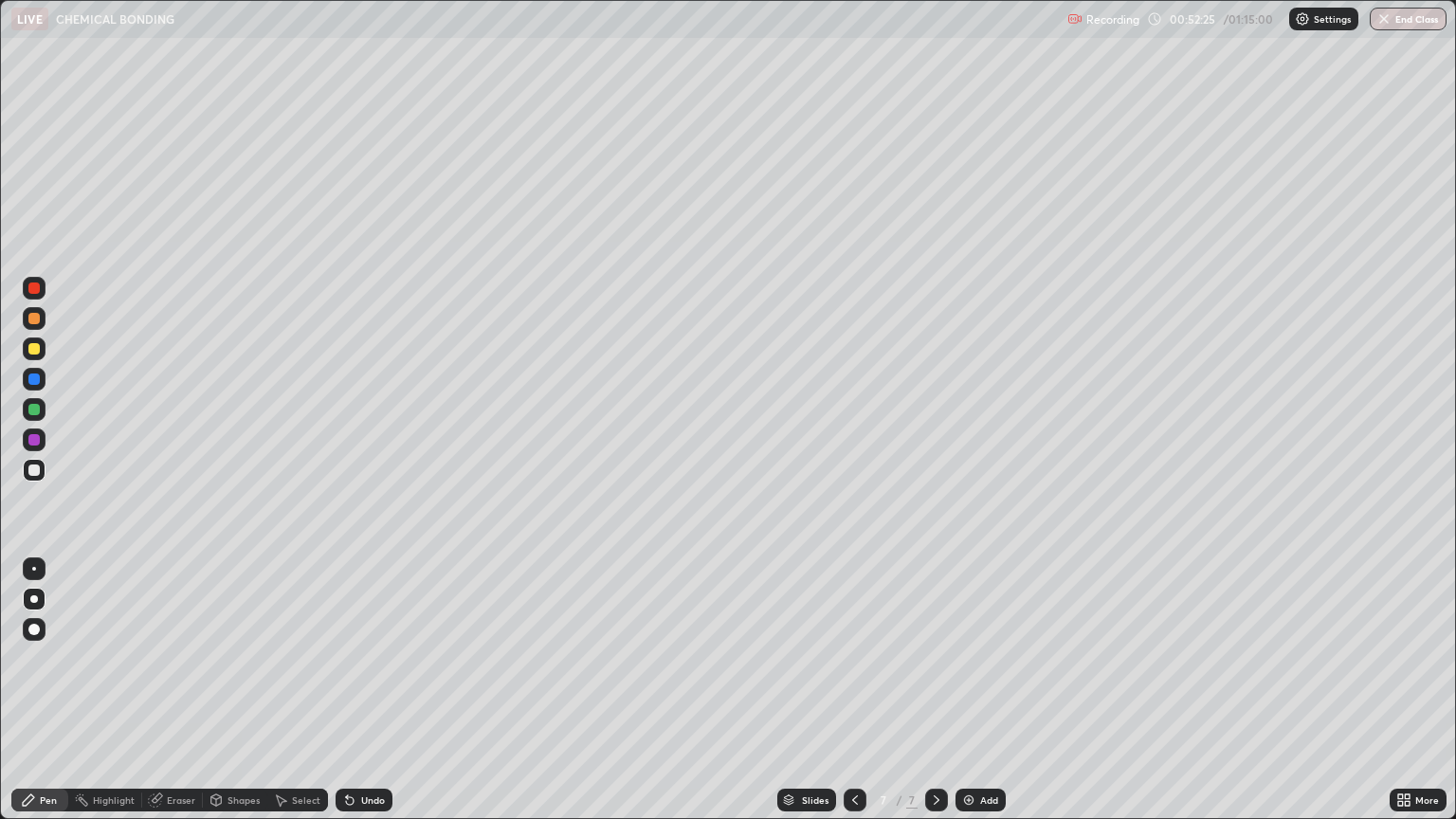 click 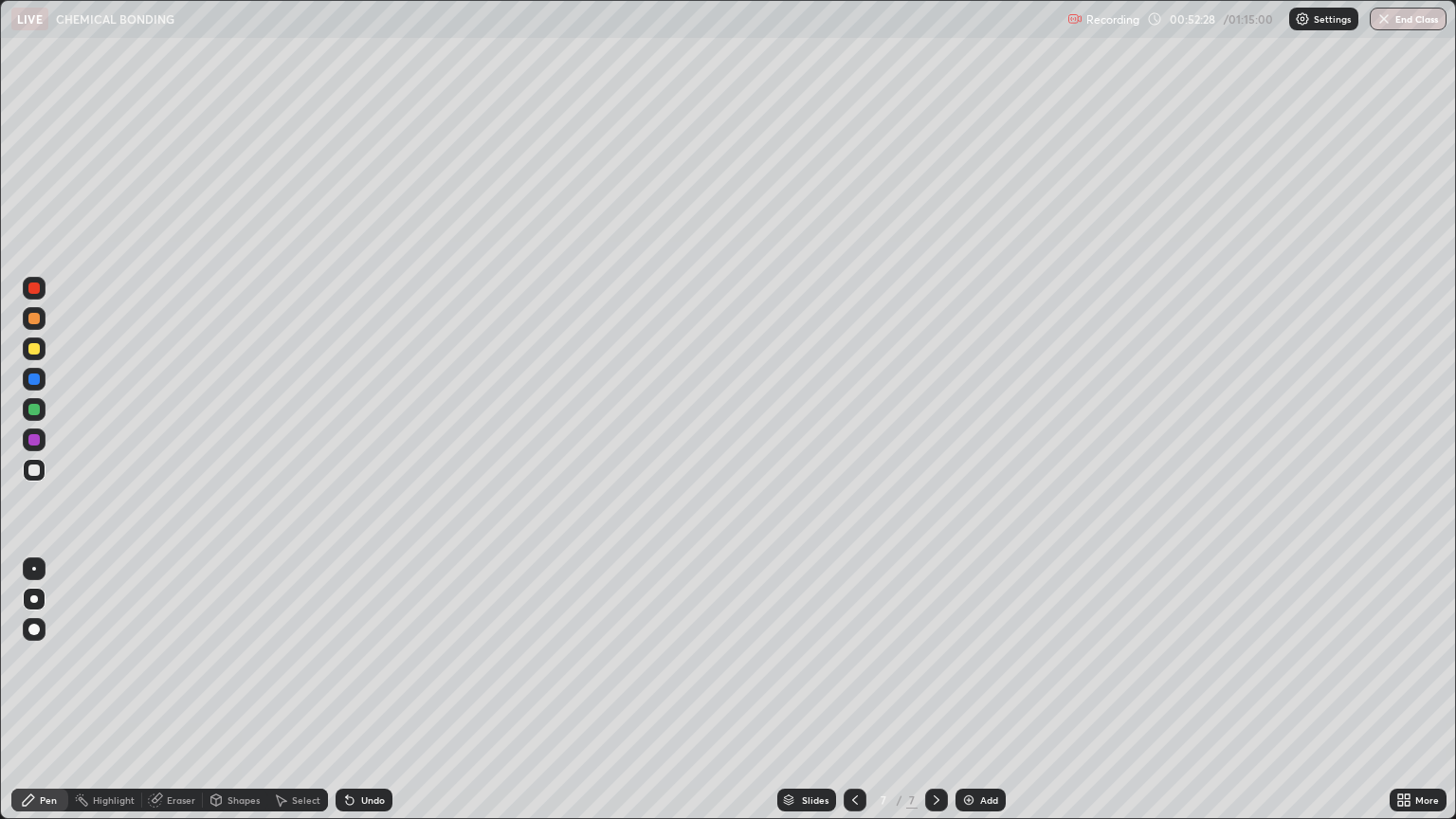 click at bounding box center (34, 349) 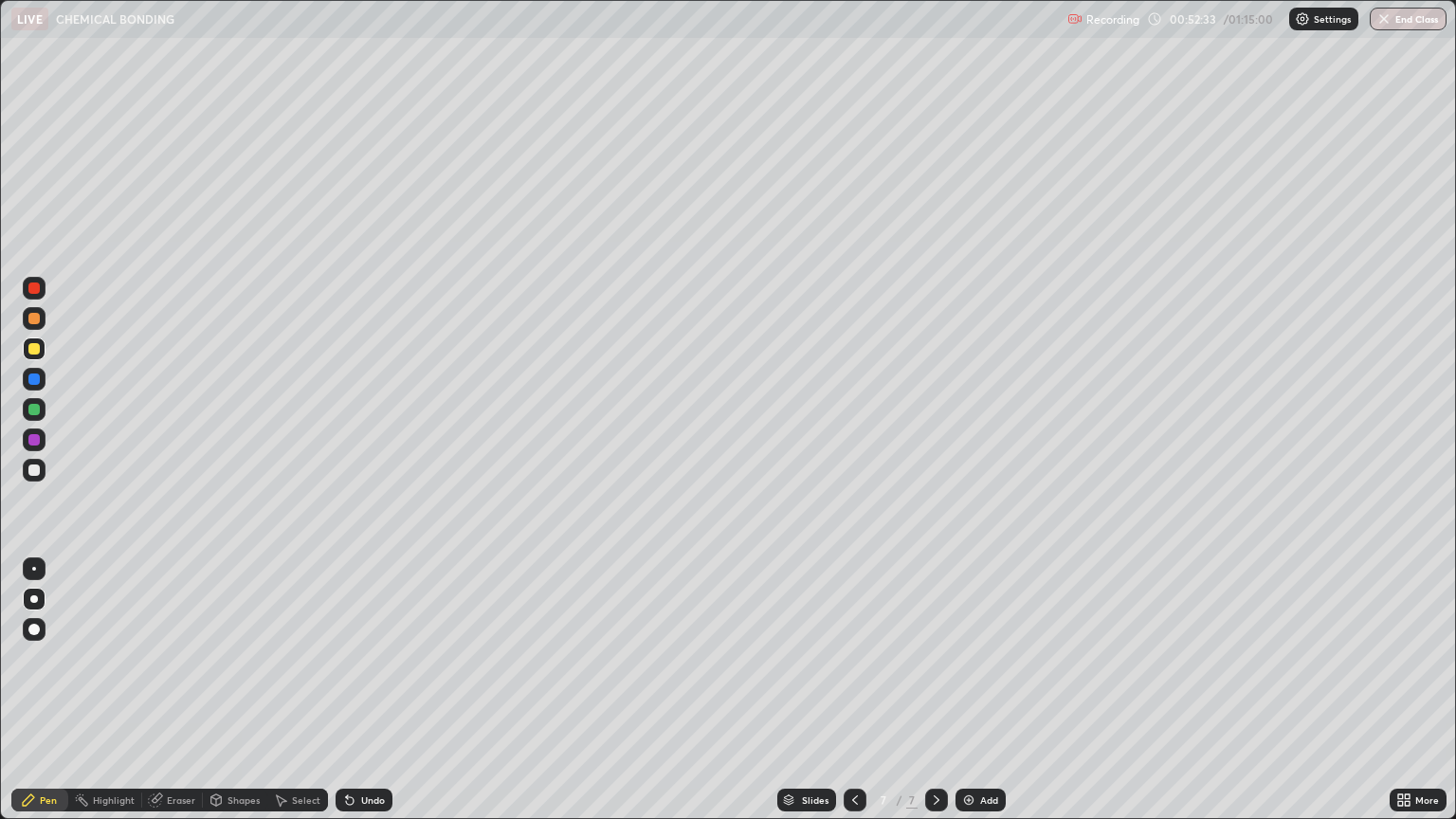 click at bounding box center (34, 470) 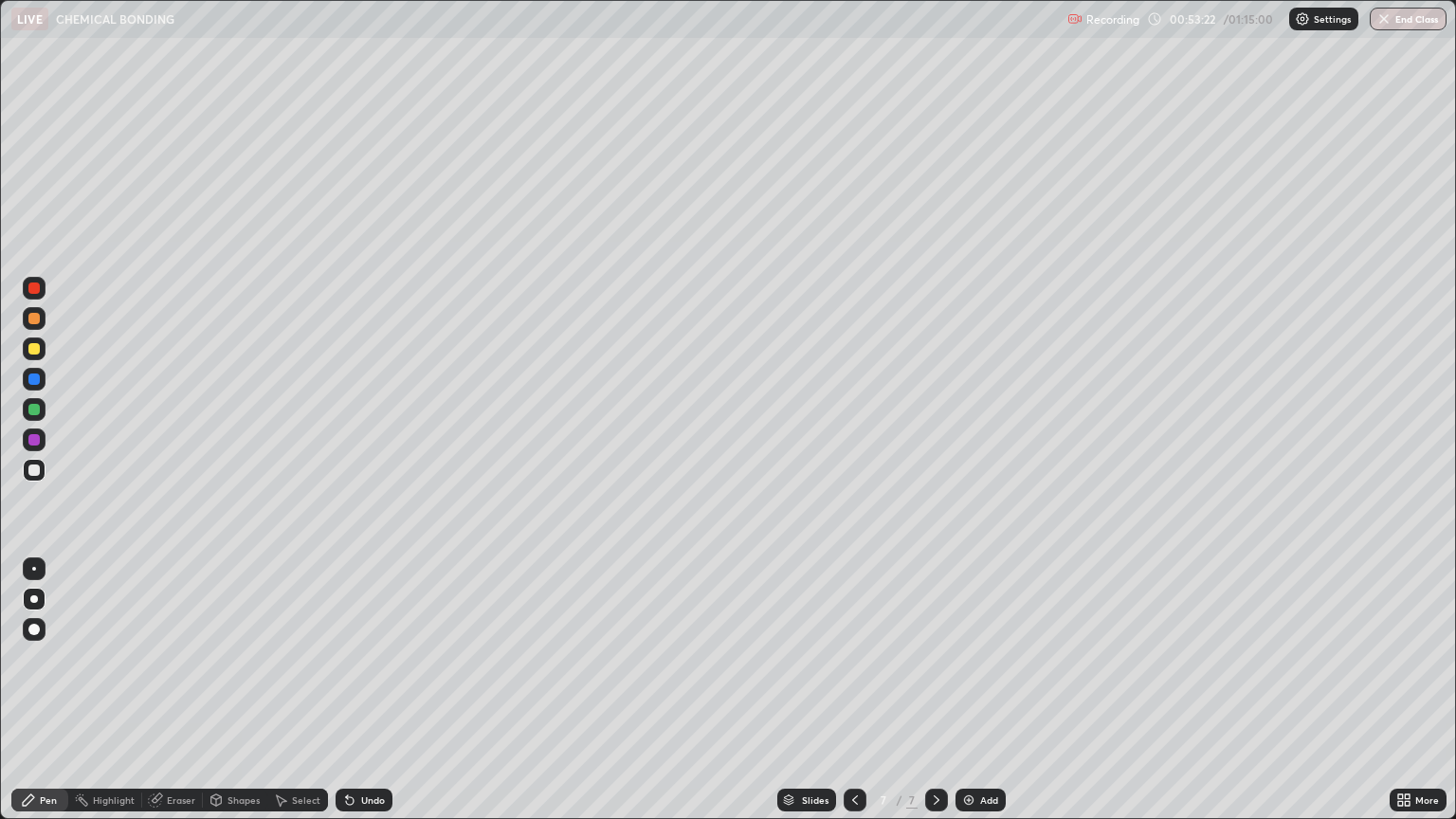 click on "Undo" at bounding box center [373, 800] 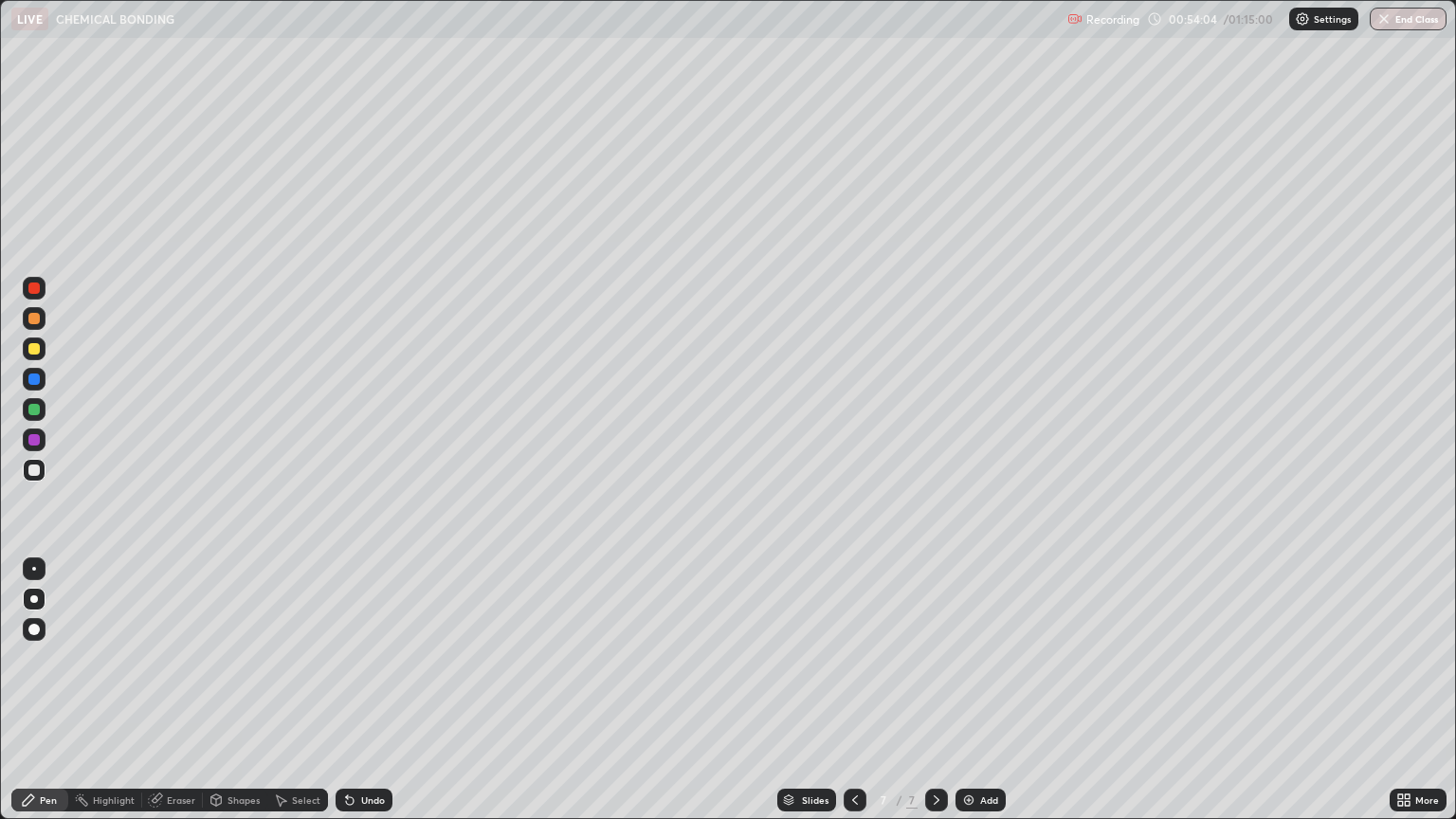 click on "Undo" at bounding box center [364, 800] 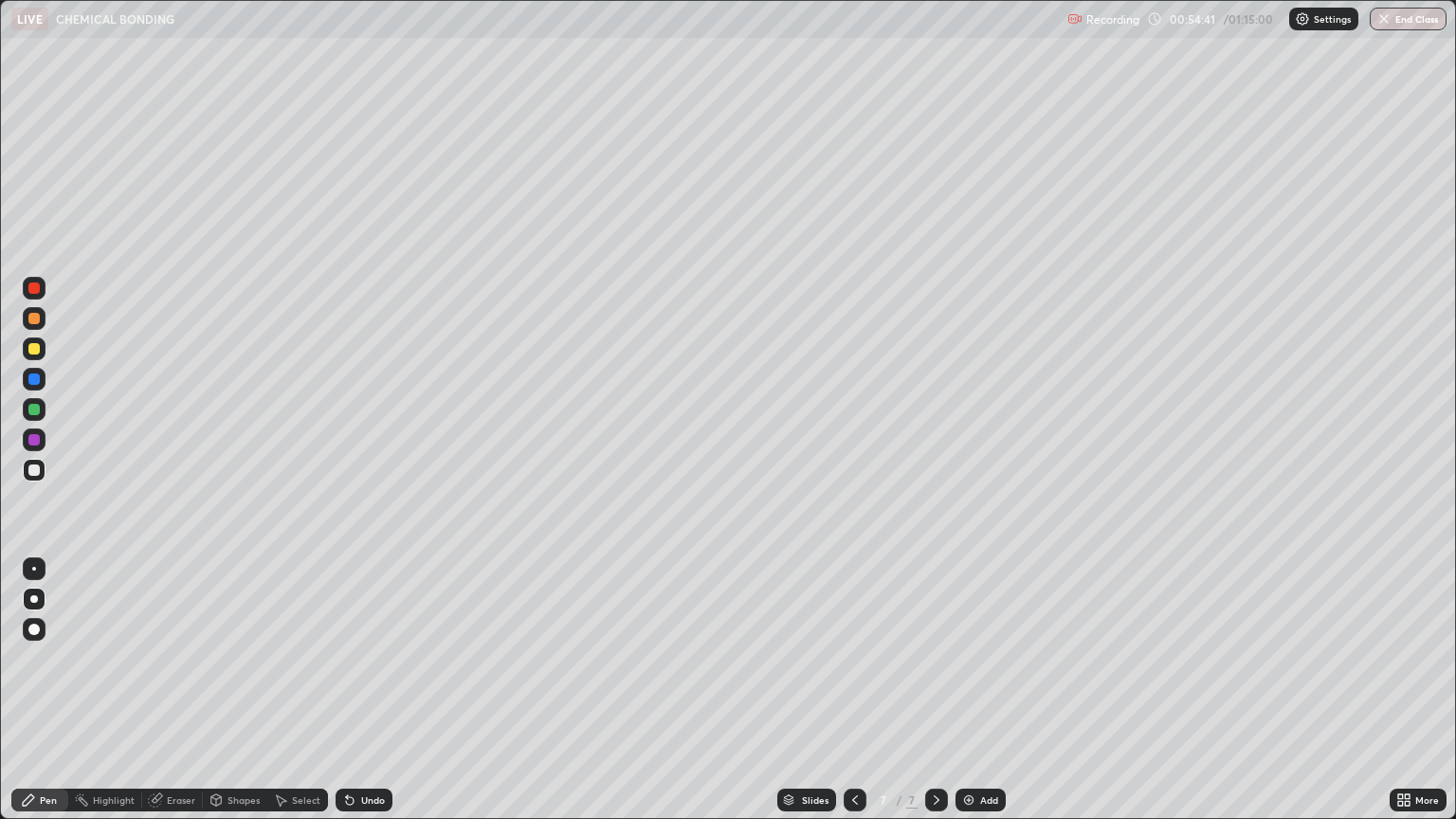 click at bounding box center (34, 349) 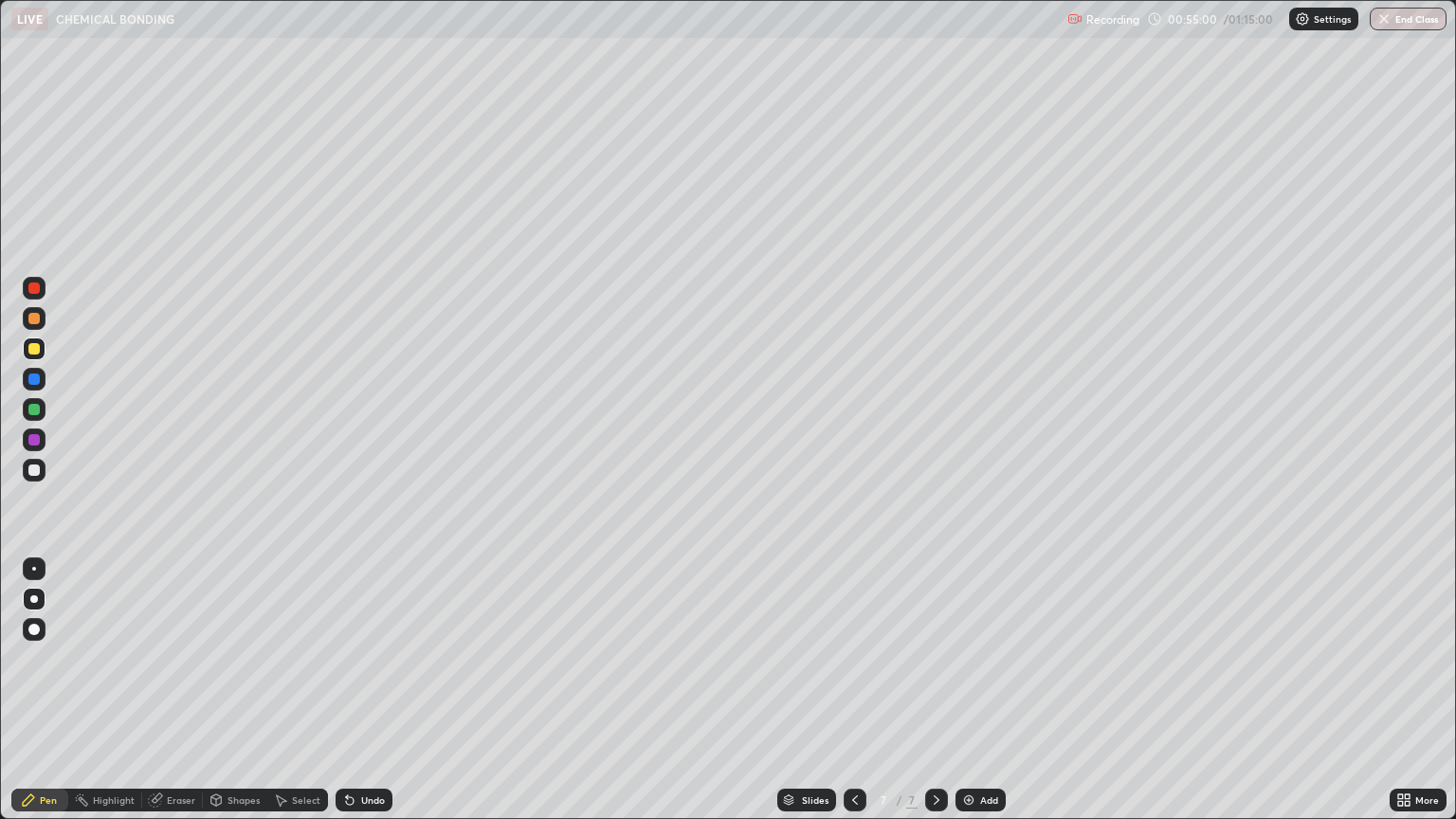 click on "Undo" at bounding box center (364, 800) 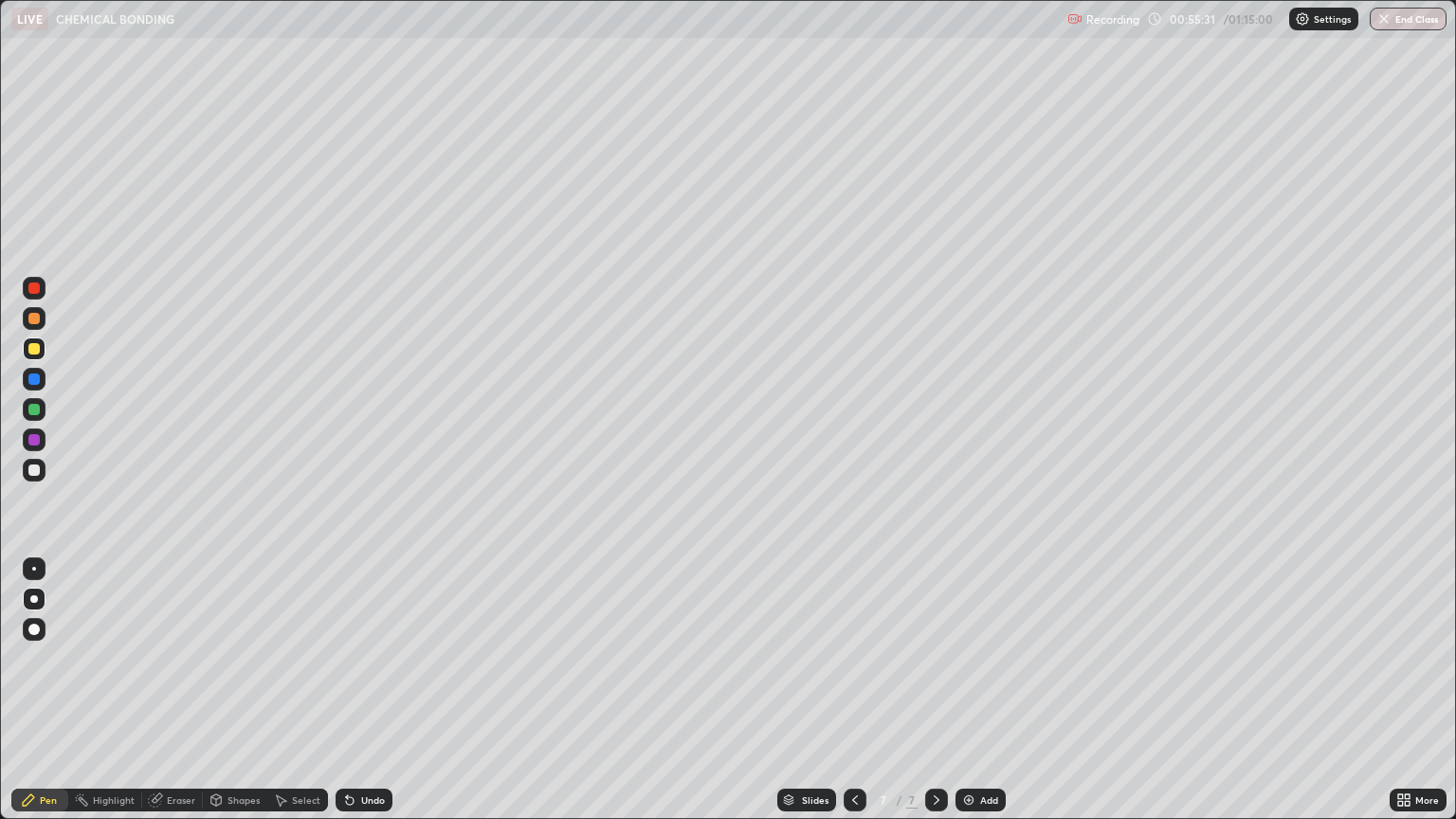 click 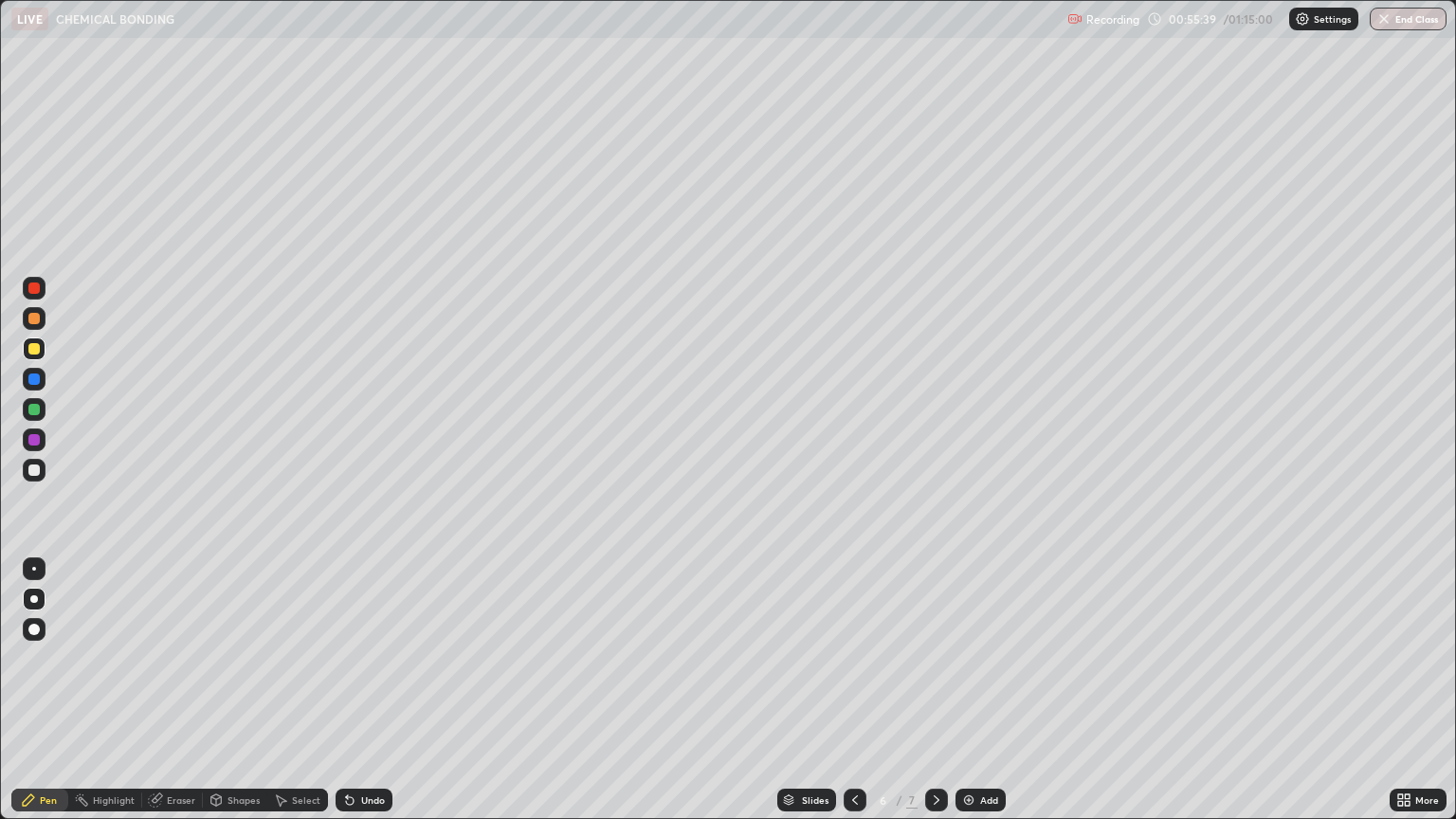 click 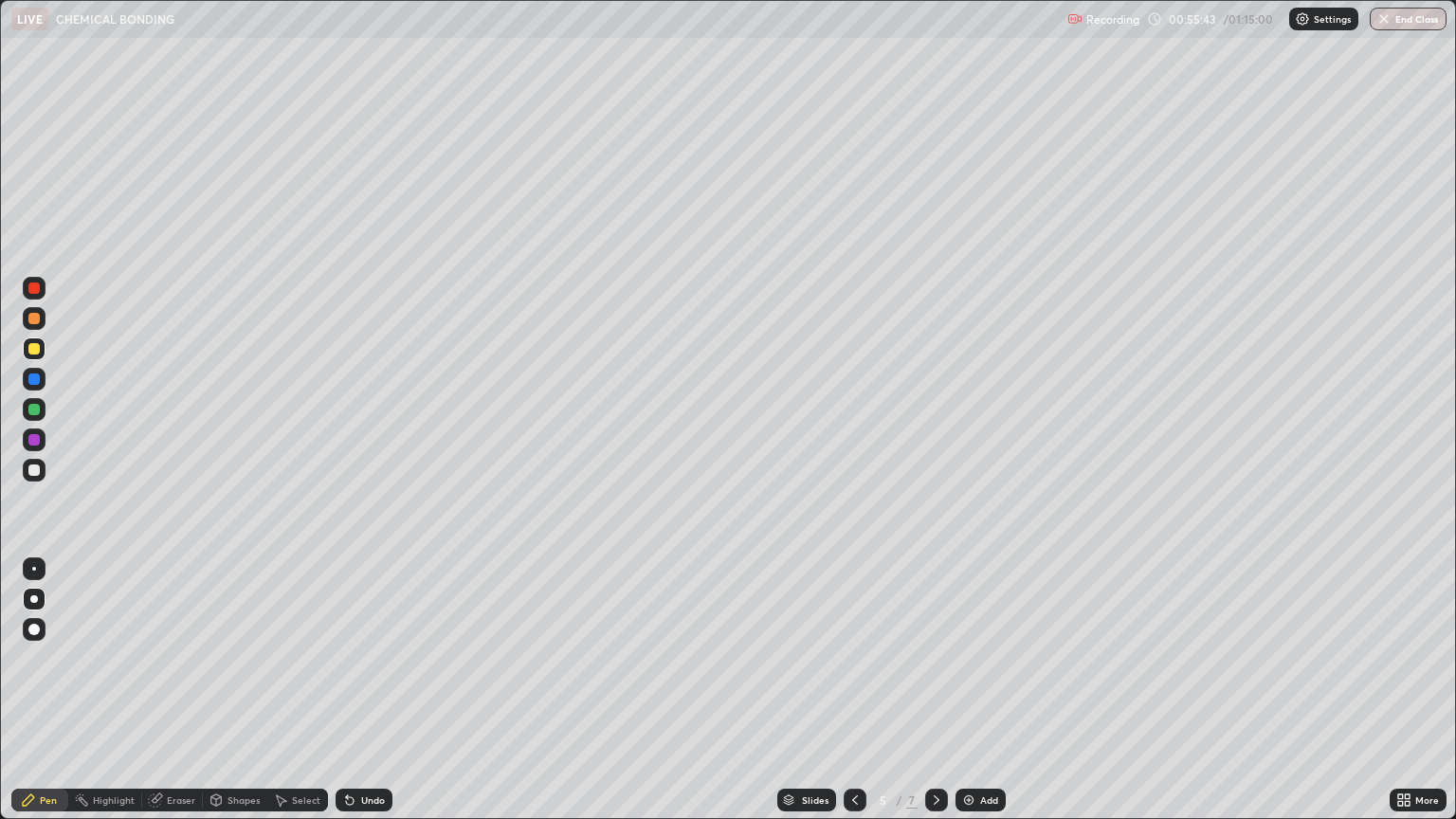 click 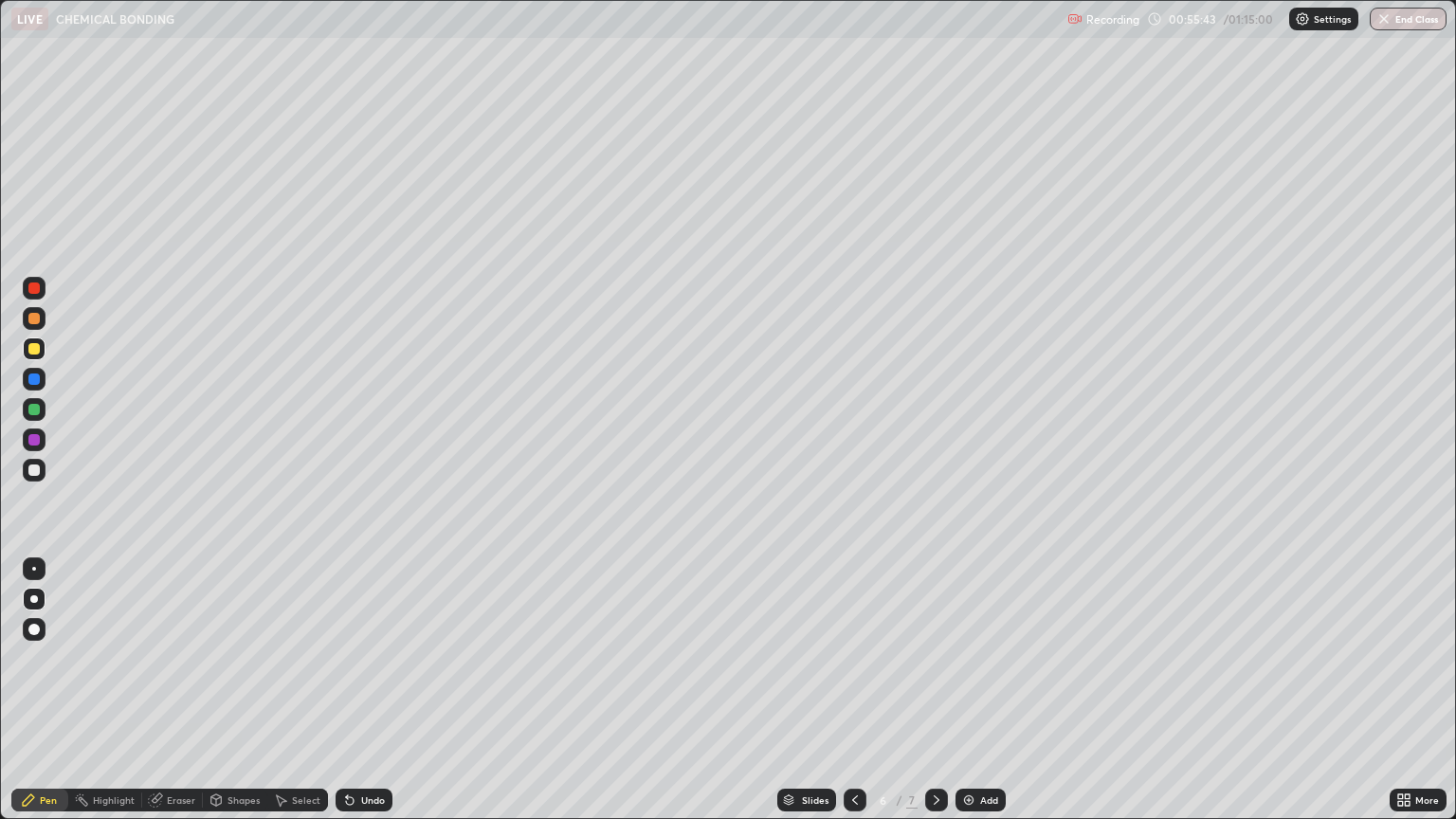 click 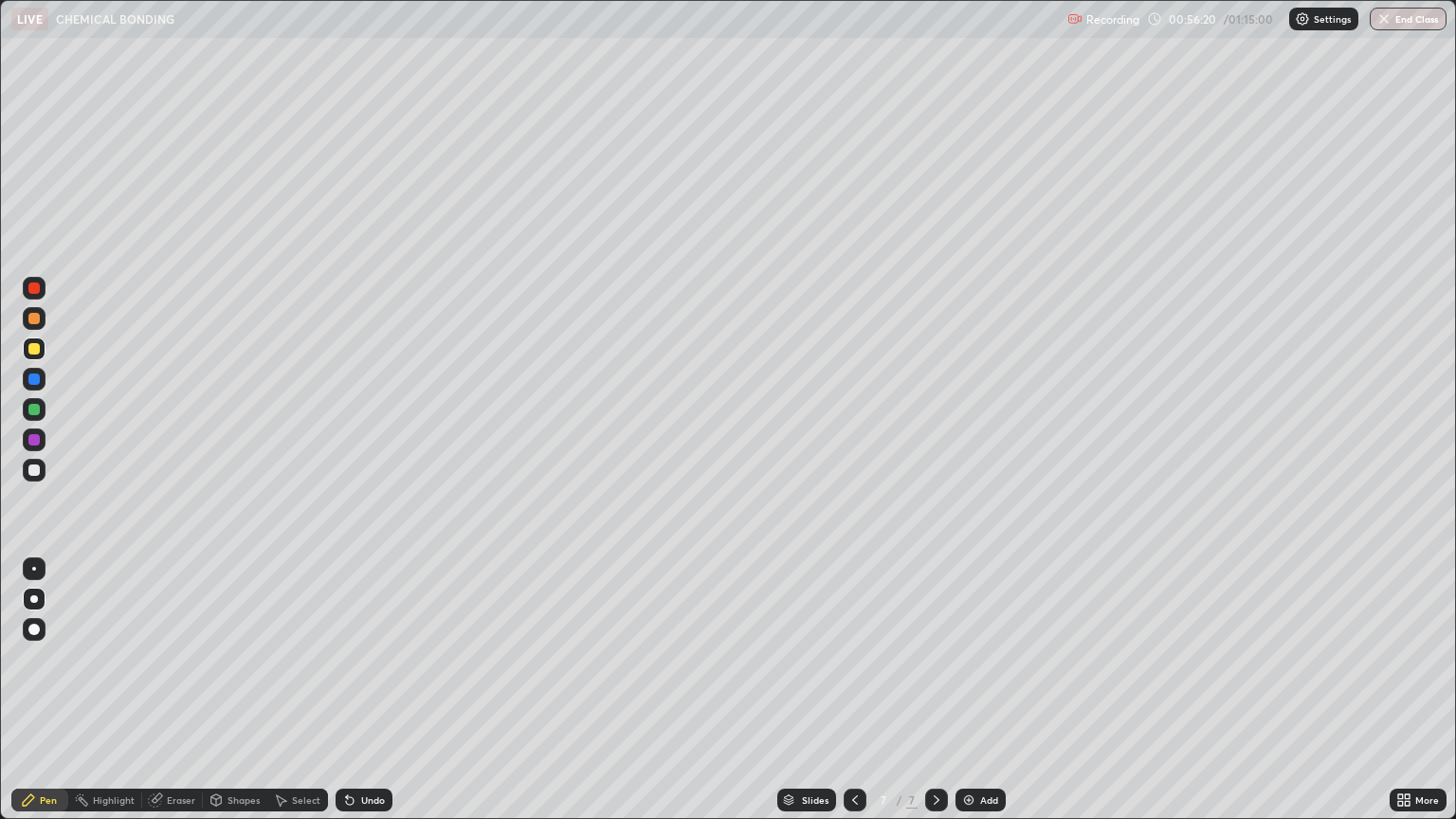 click at bounding box center (34, 470) 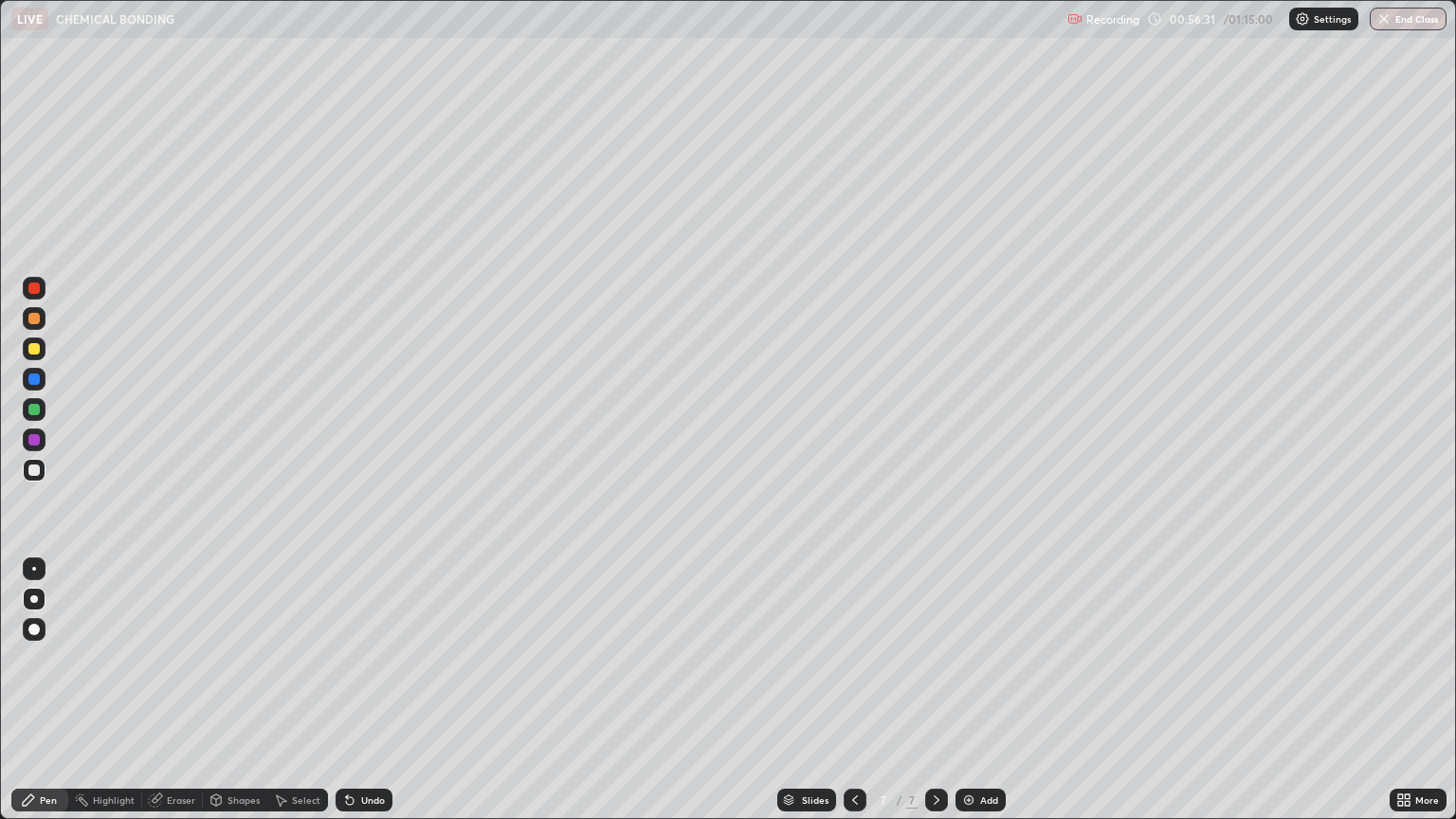 click on "Eraser" at bounding box center (181, 800) 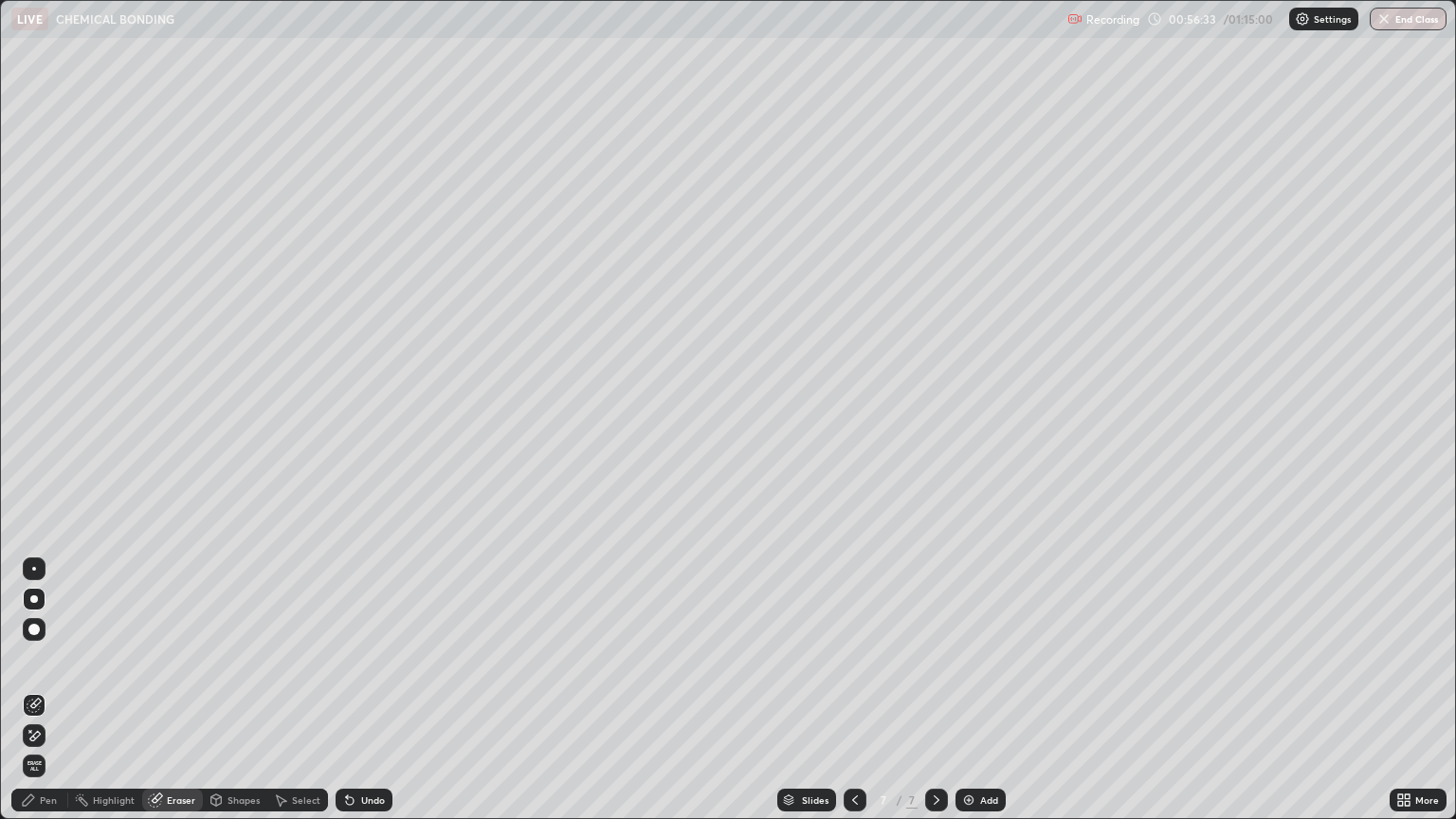 click on "Pen" at bounding box center [40, 800] 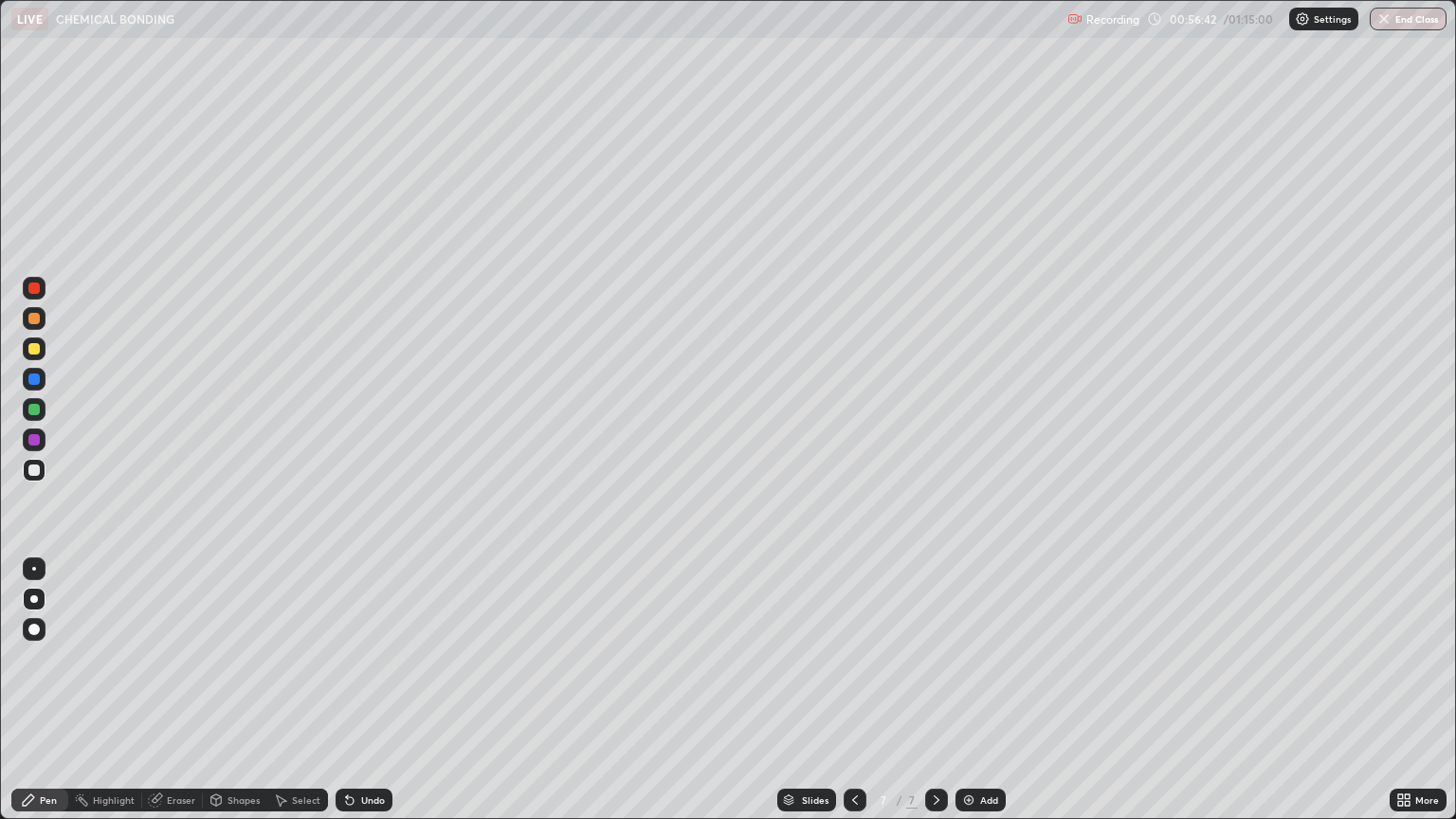 click on "Eraser" at bounding box center (181, 800) 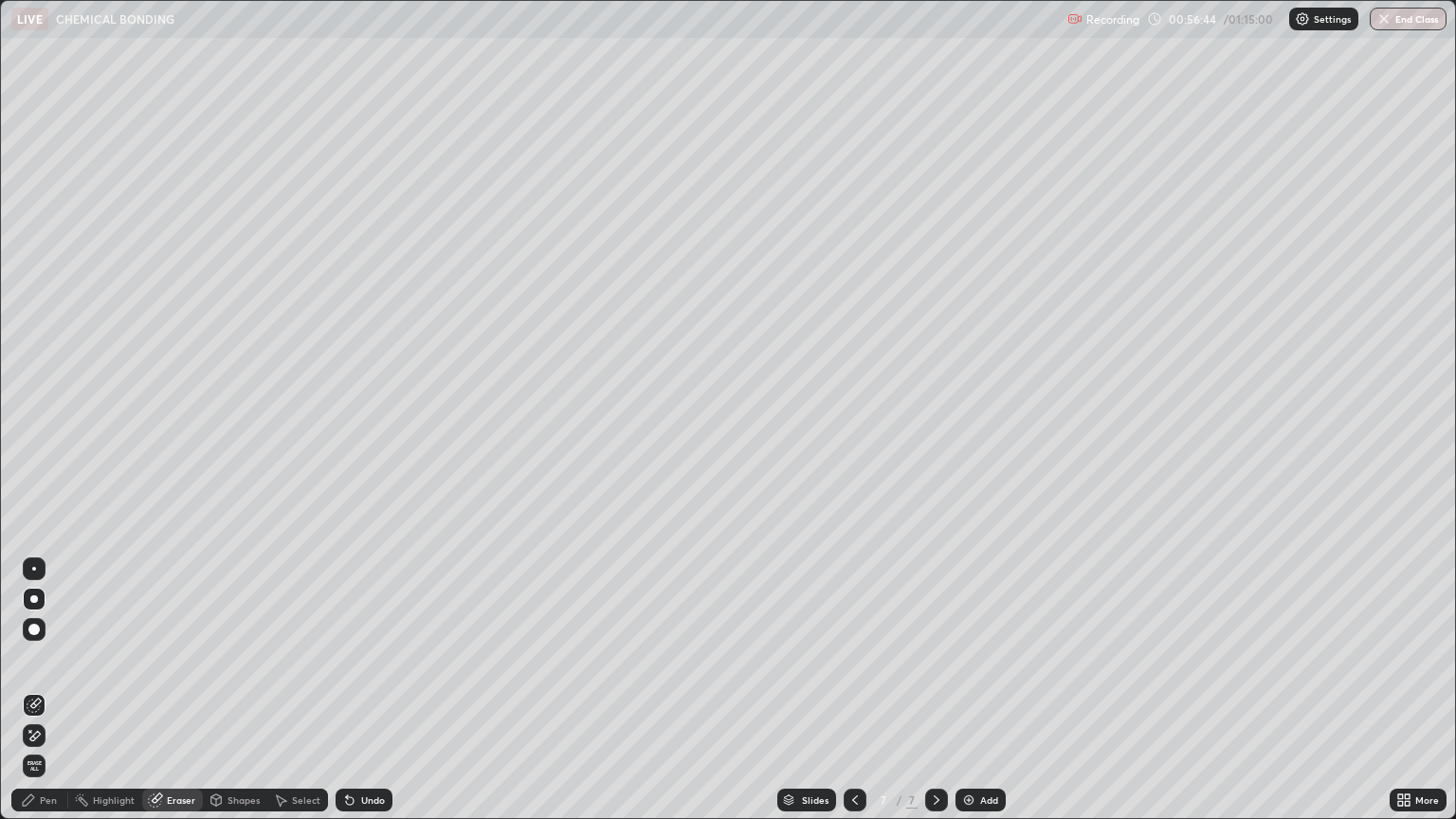 click on "Pen" at bounding box center (40, 800) 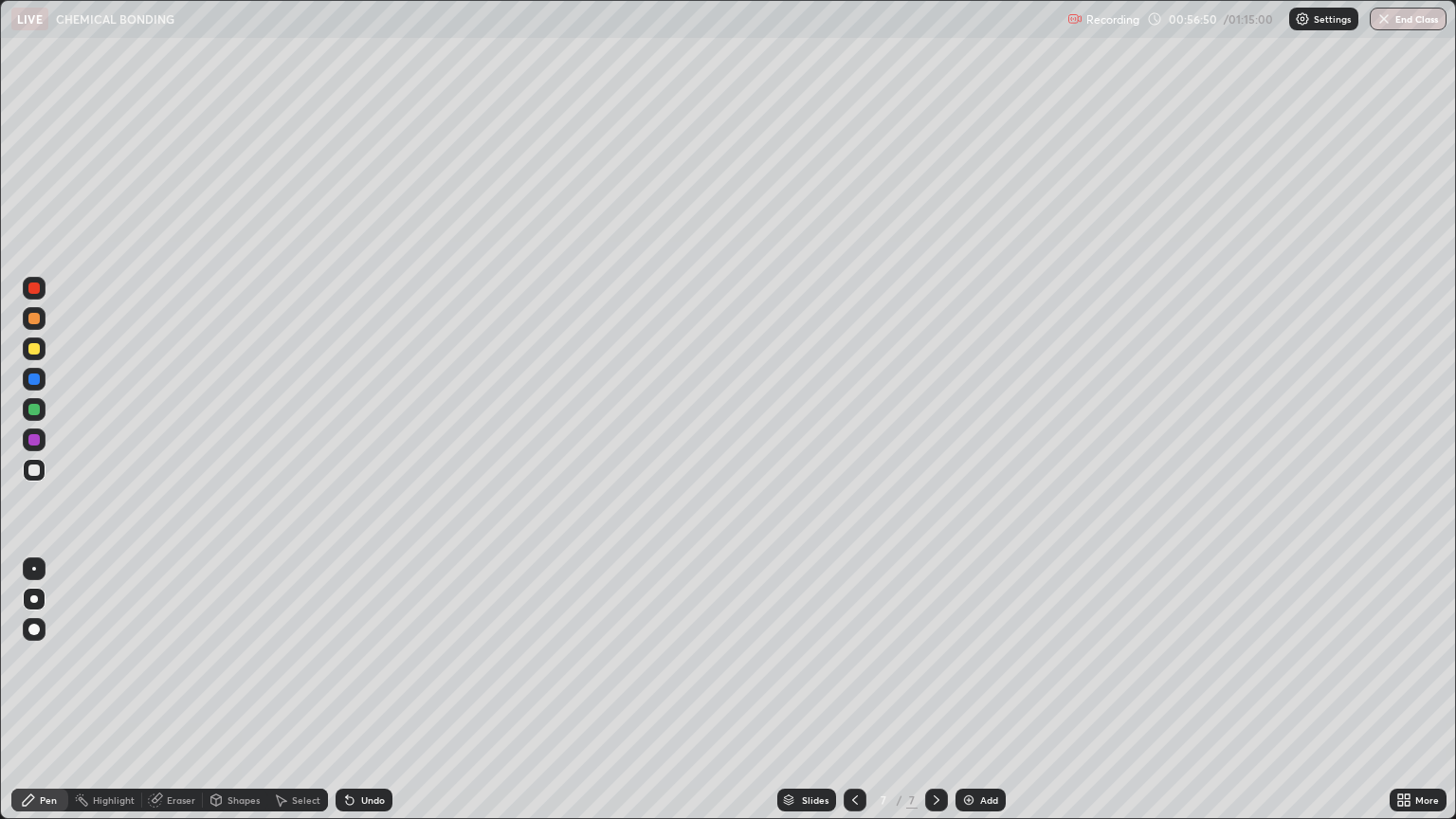 click on "Eraser" at bounding box center (173, 800) 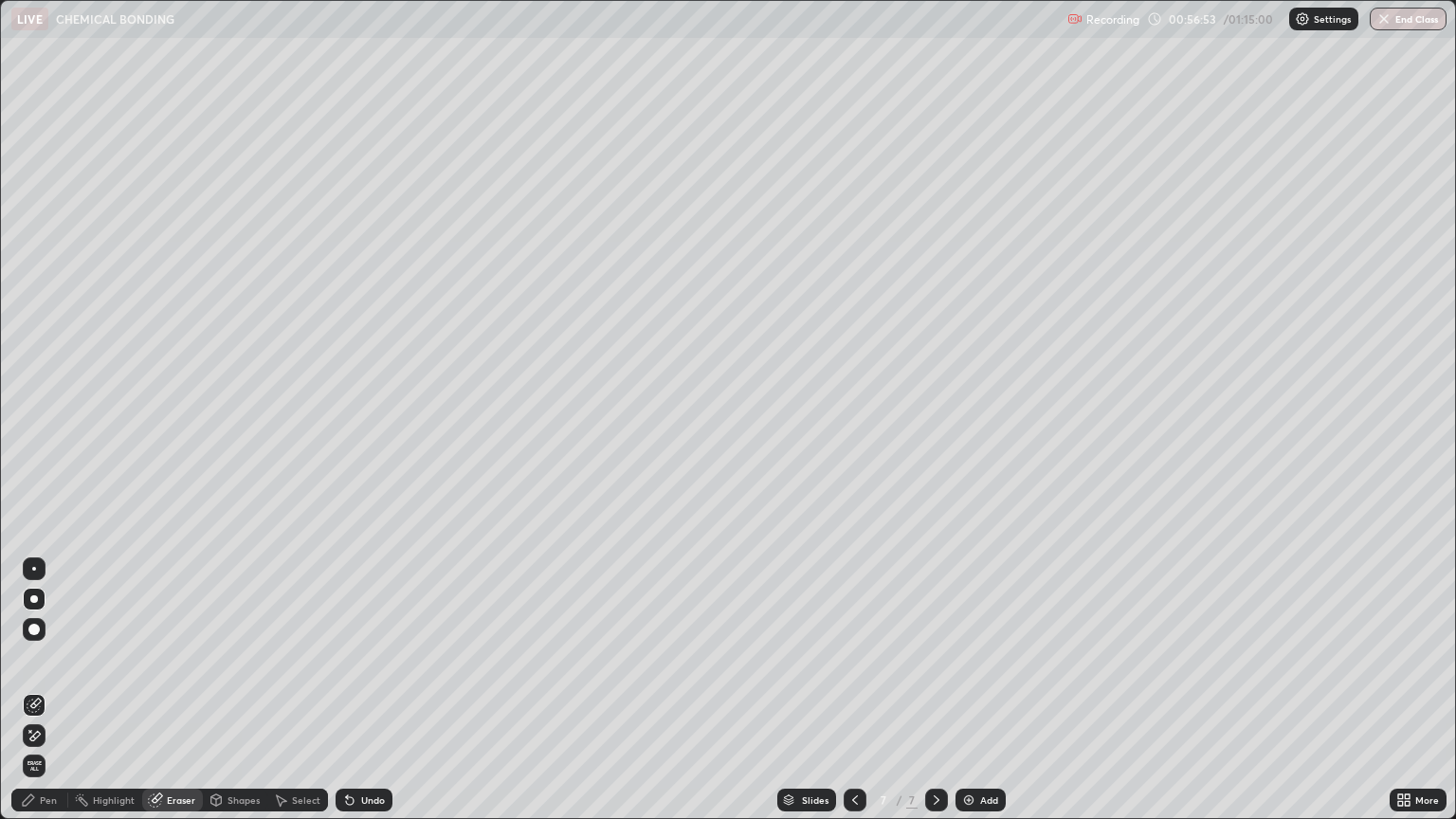 click on "Pen" at bounding box center (40, 800) 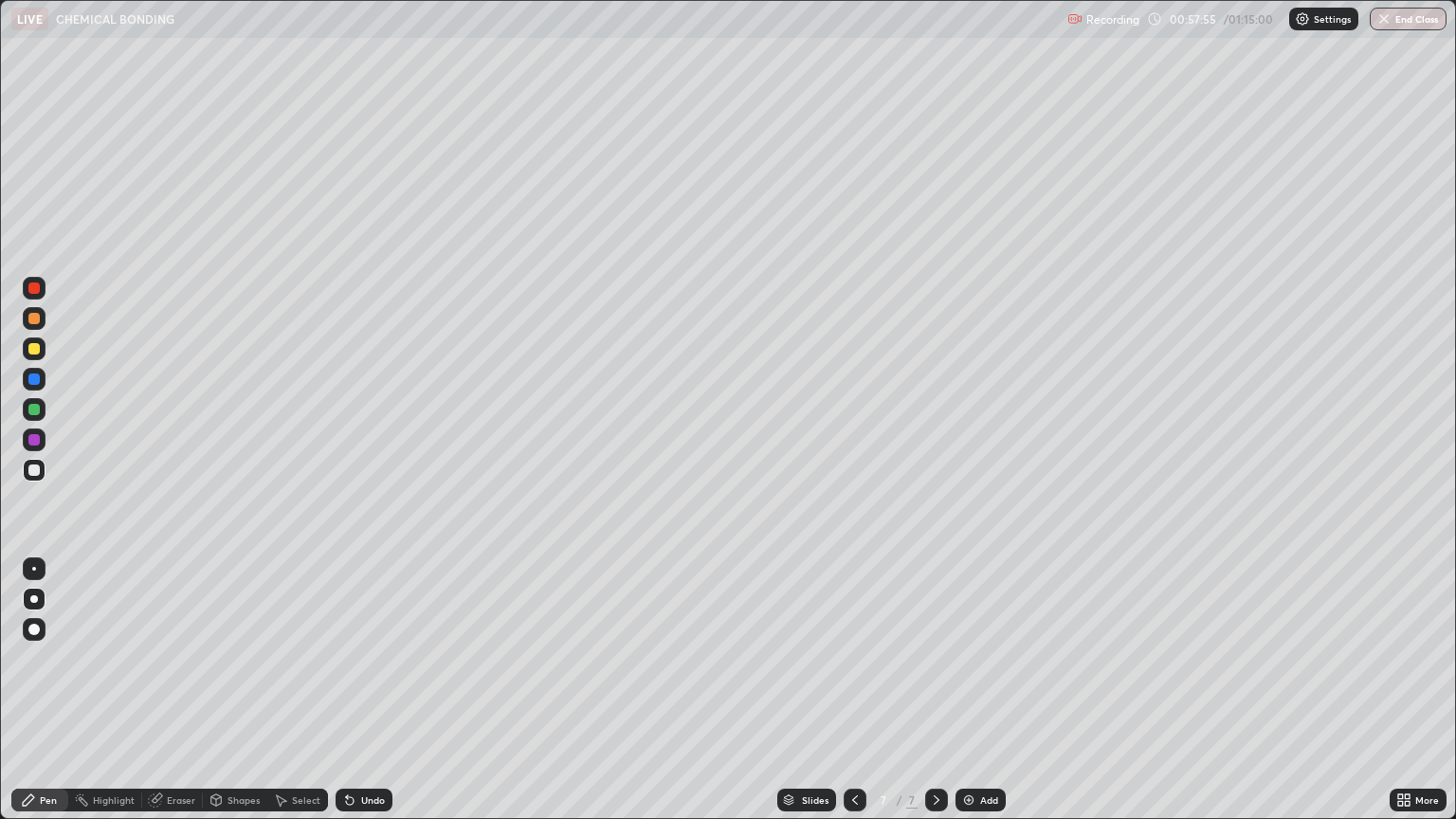 click 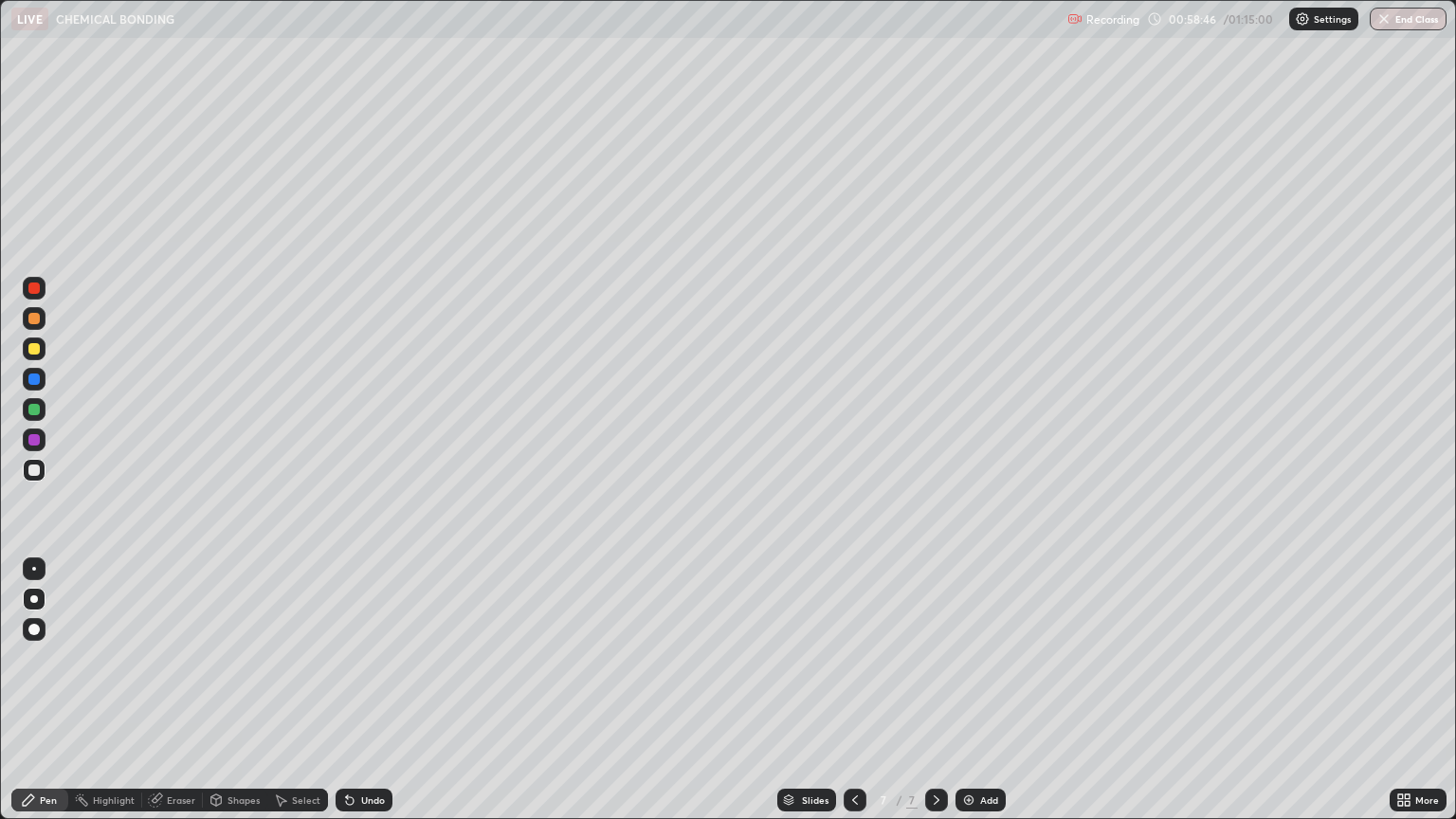 click at bounding box center [34, 349] 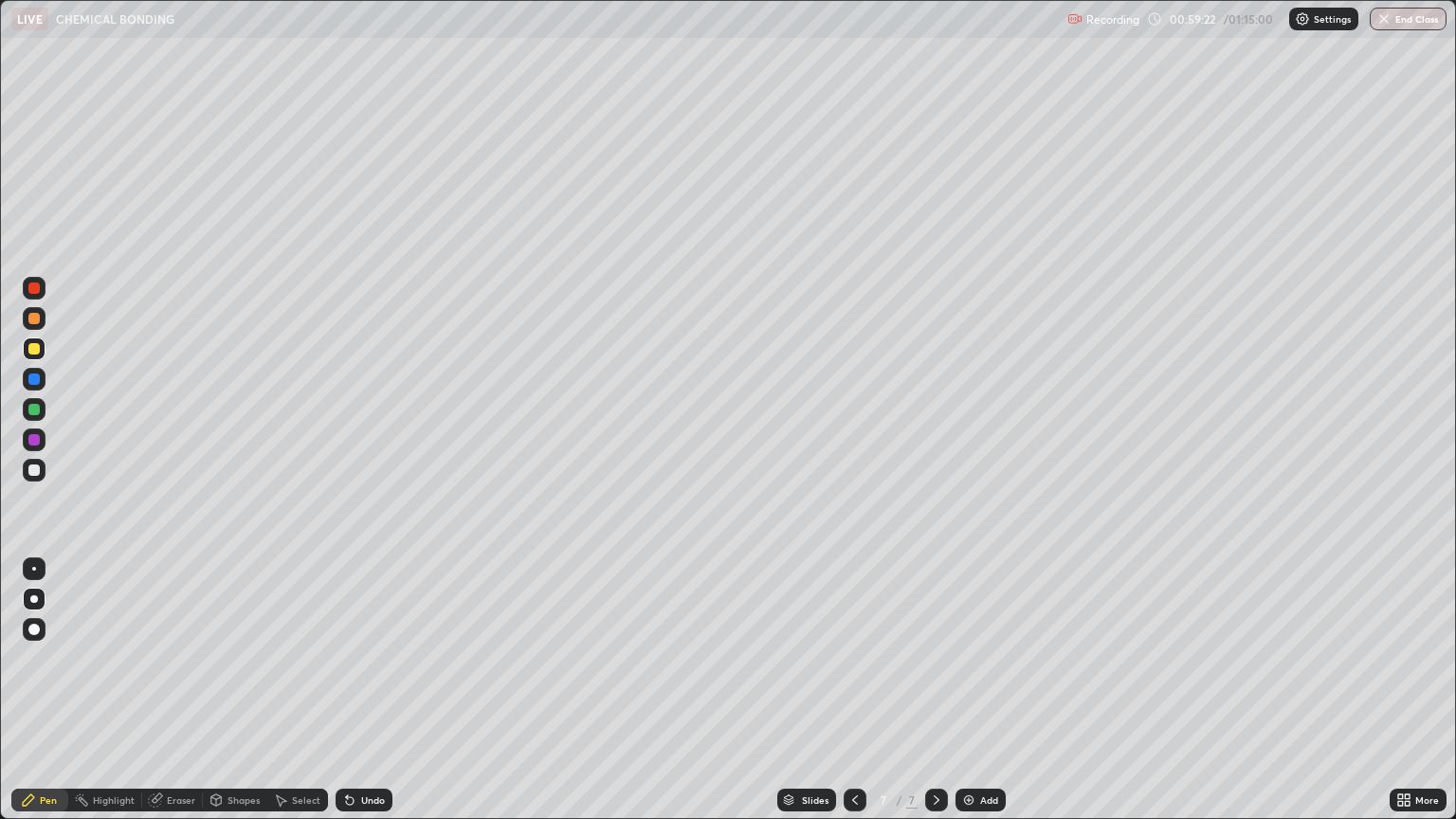 click on "Undo" at bounding box center (373, 800) 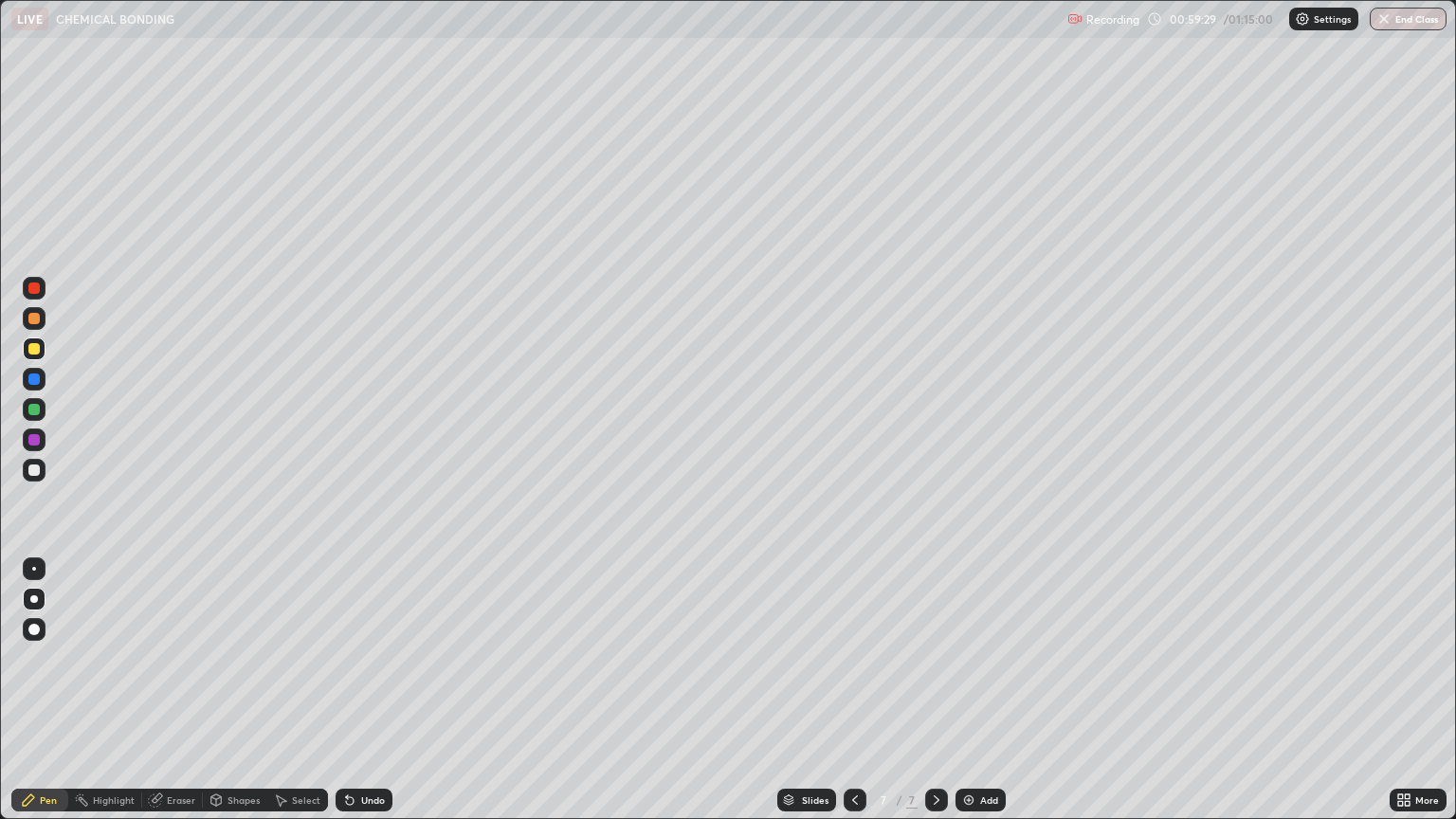click on "Undo" at bounding box center (373, 800) 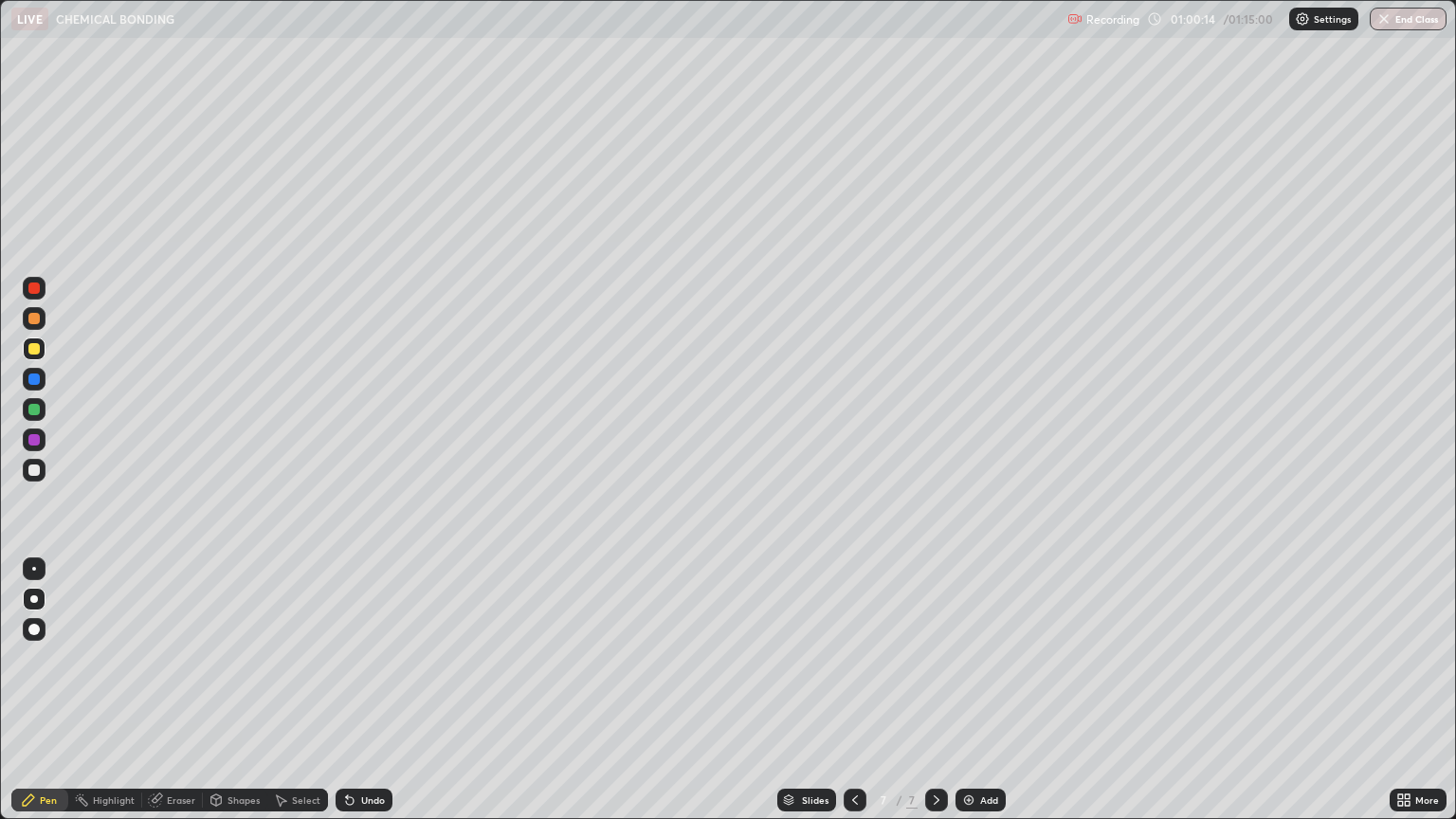 click at bounding box center [34, 470] 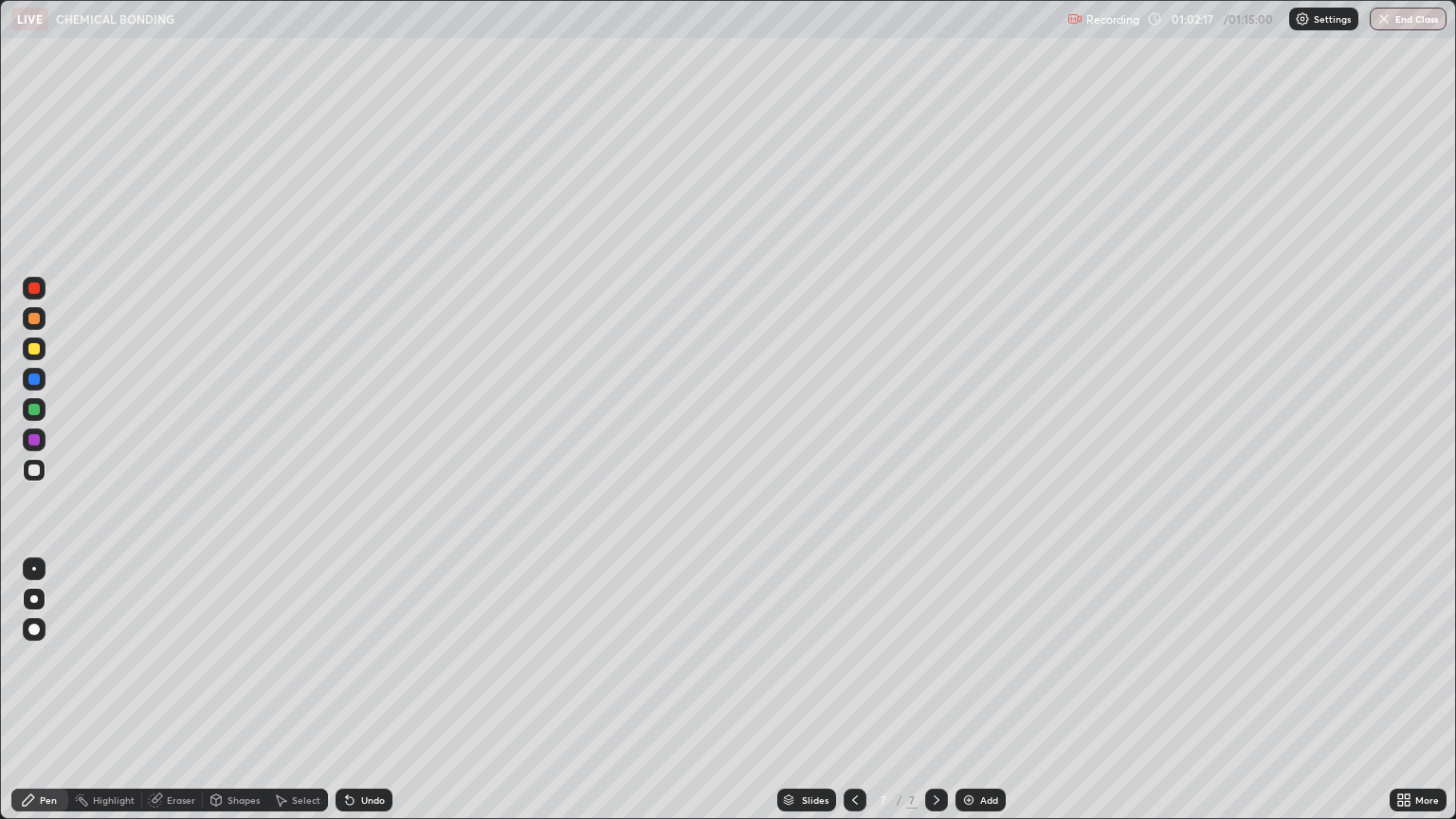 click at bounding box center (34, 288) 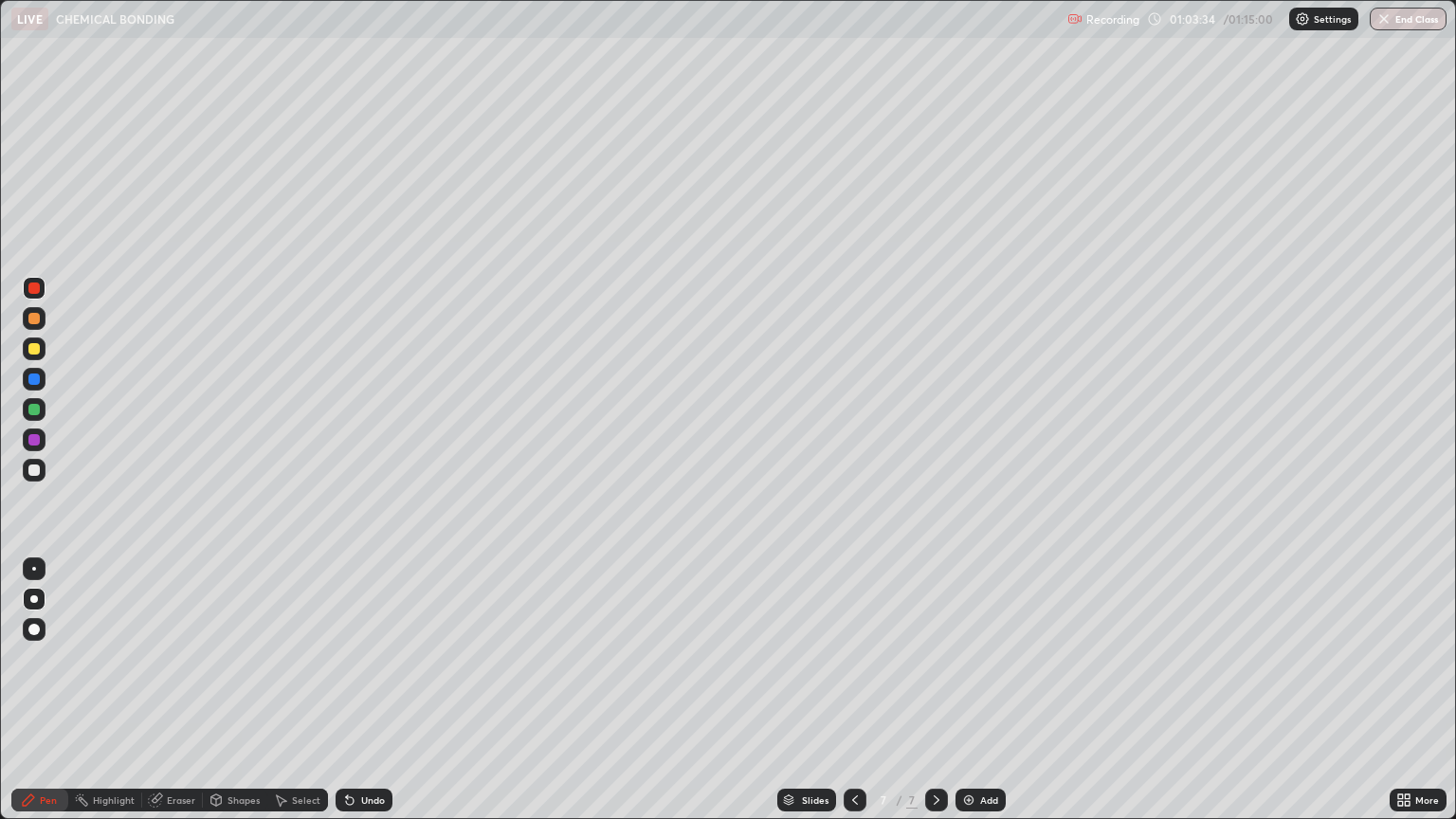 click at bounding box center [969, 800] 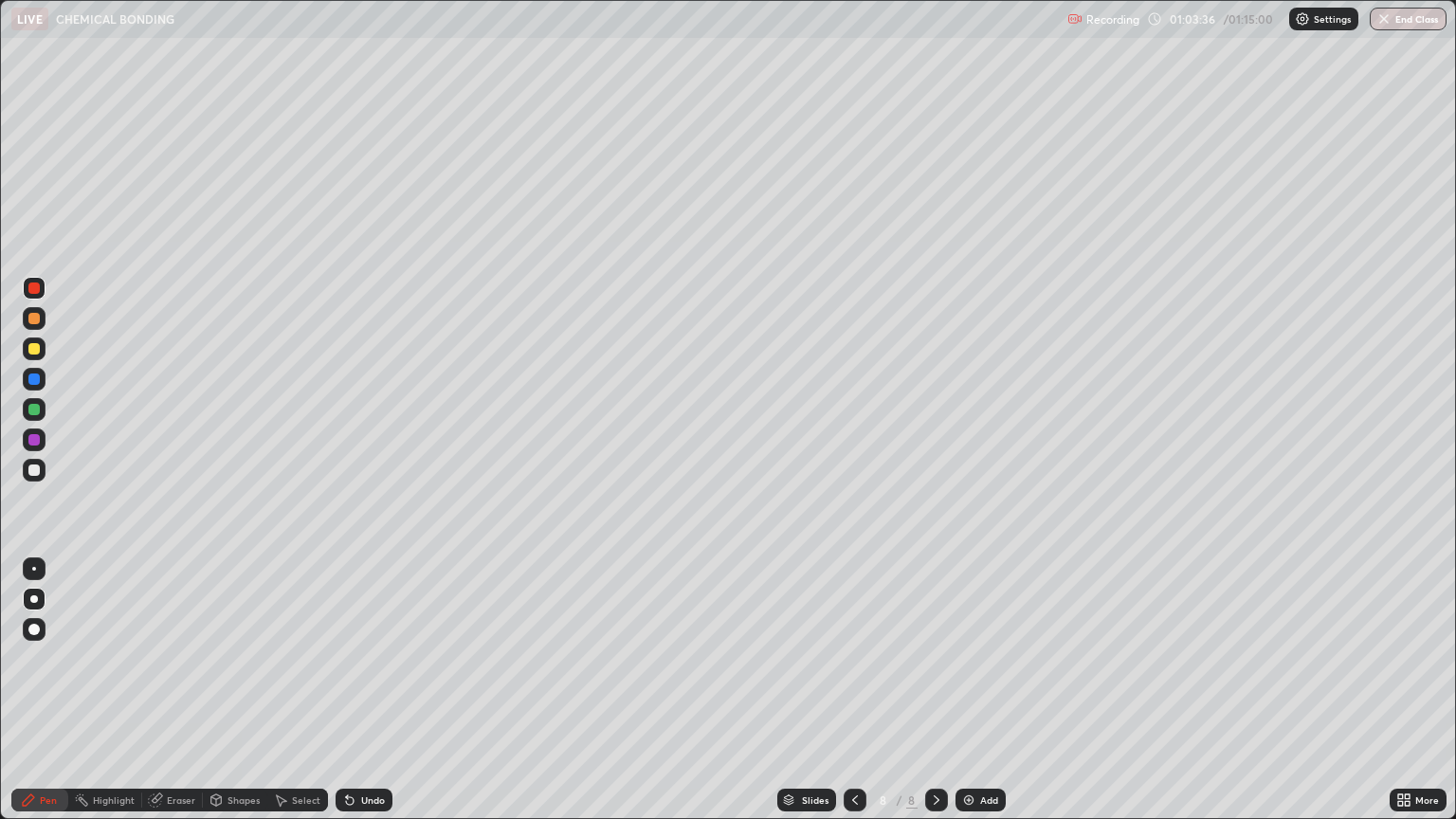click at bounding box center (34, 349) 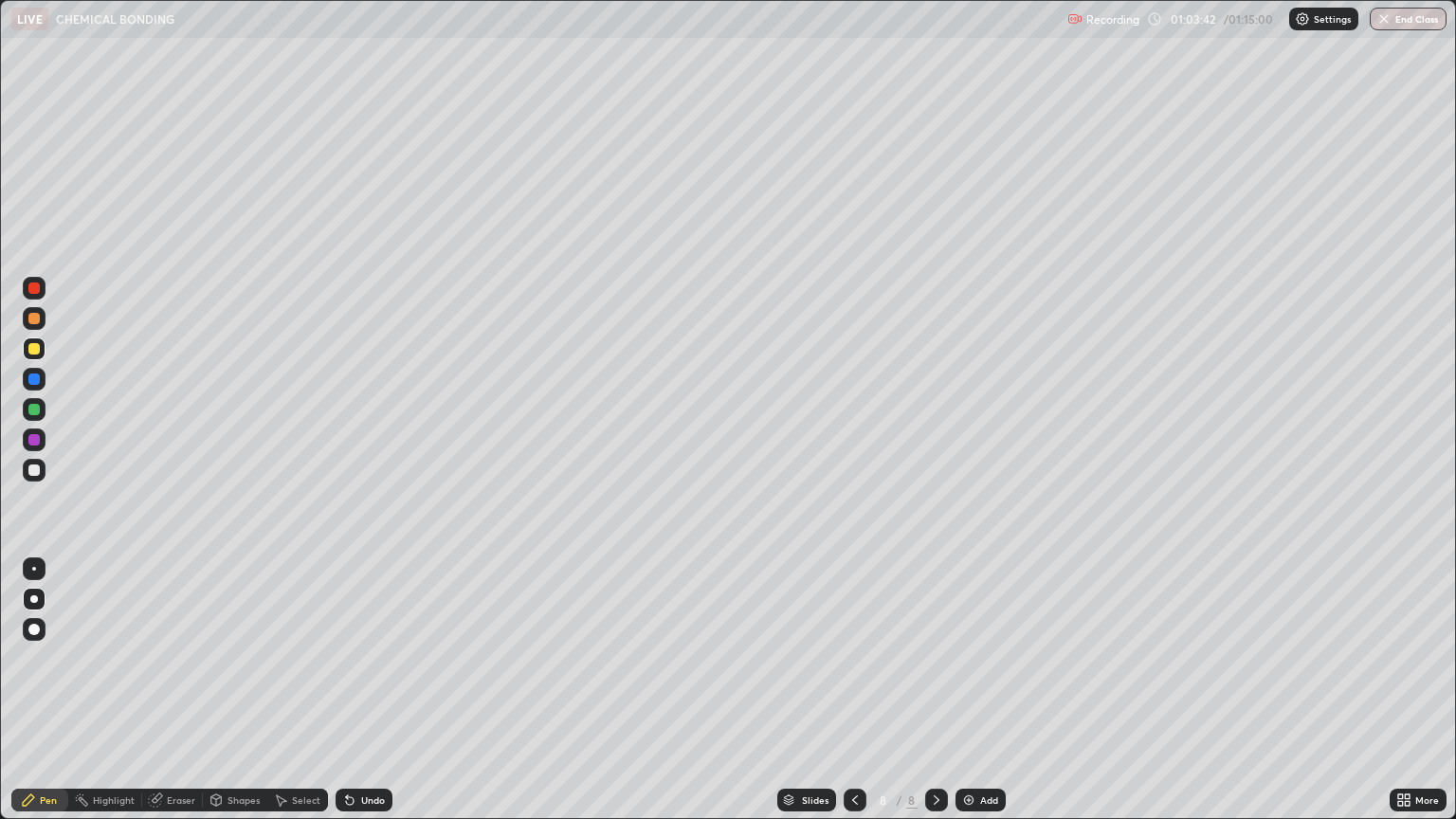 click on "Undo" at bounding box center [364, 800] 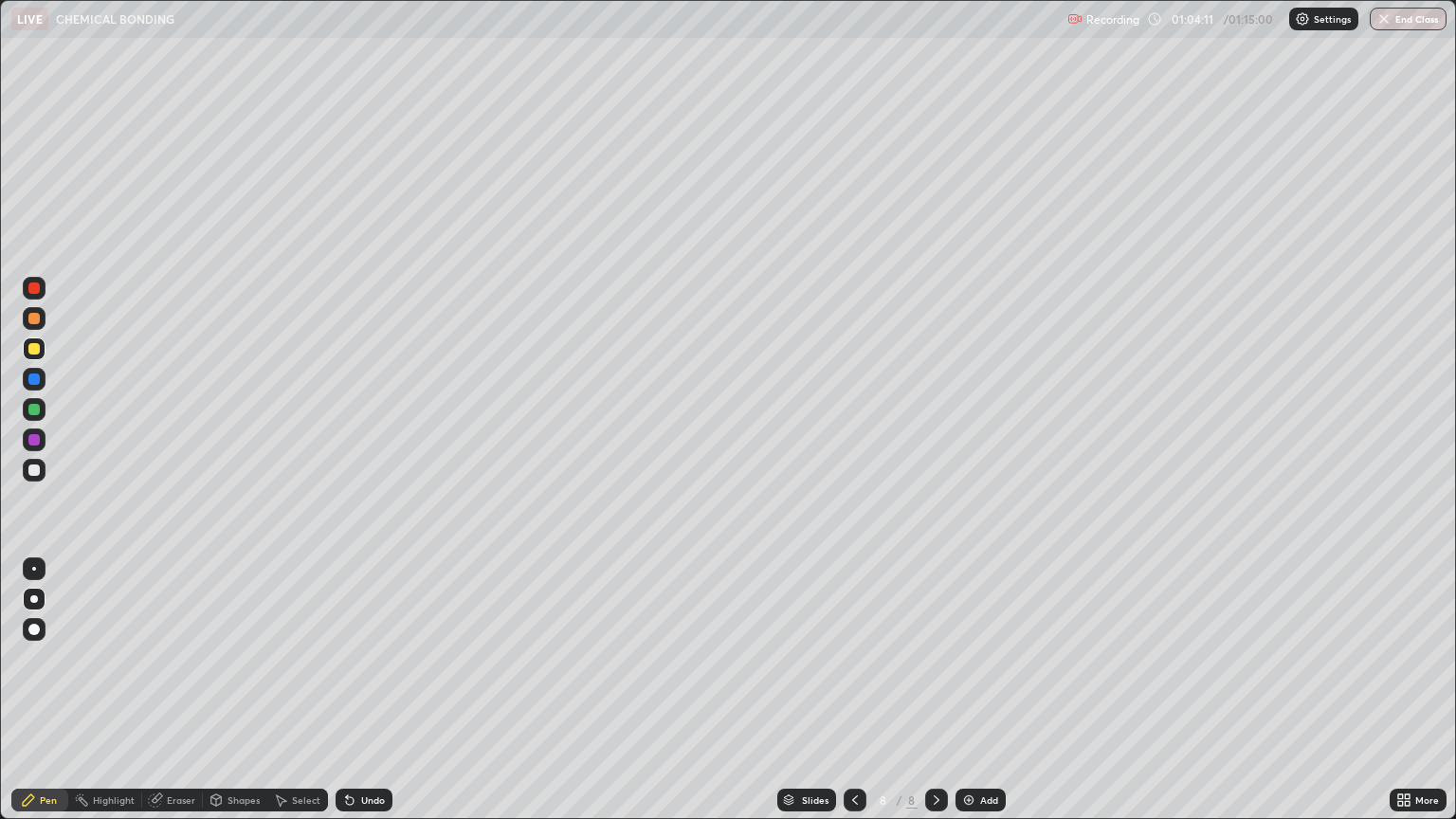 click at bounding box center [34, 470] 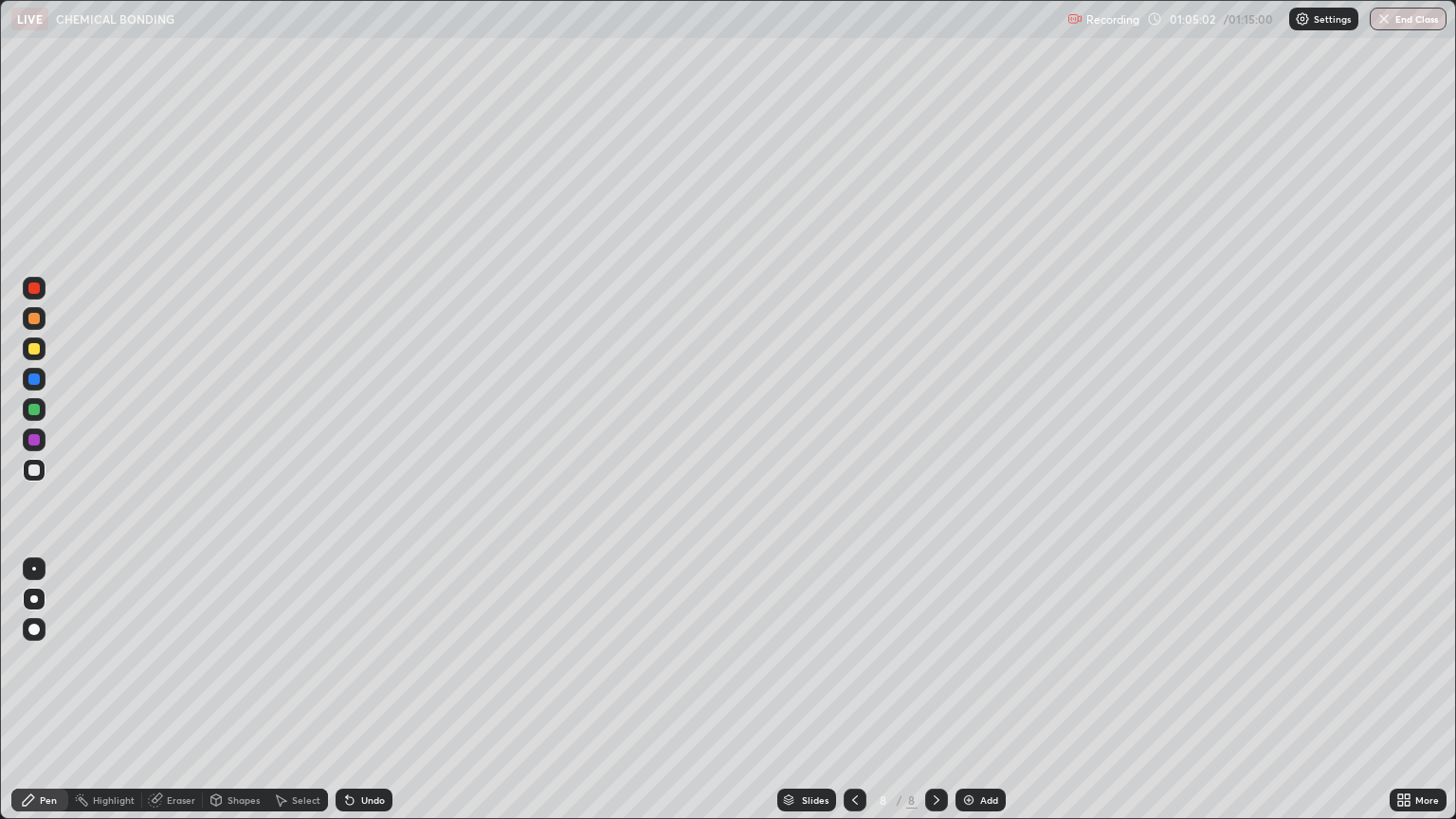 click at bounding box center [34, 288] 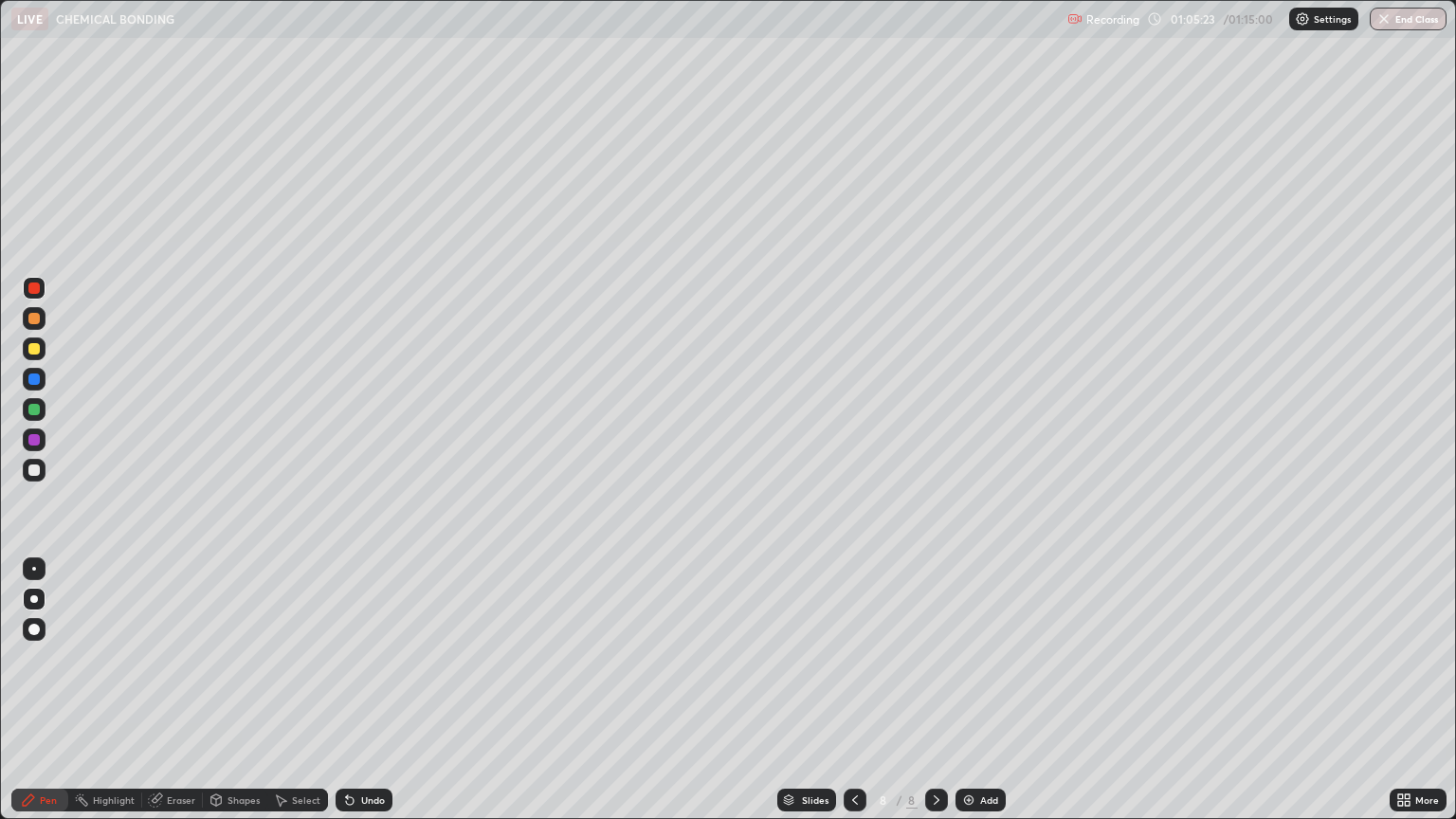 click at bounding box center (34, 470) 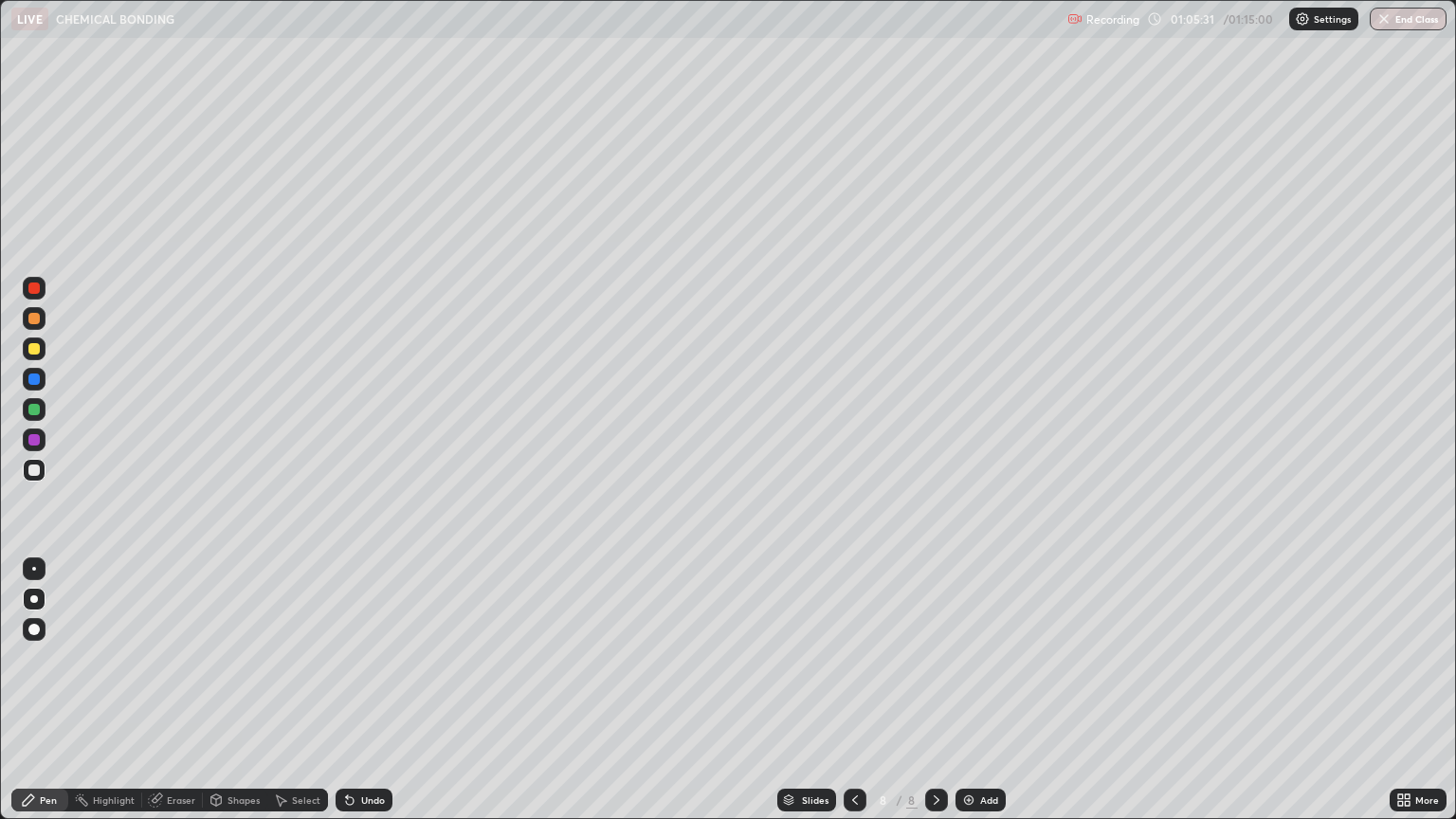 click on "Undo" at bounding box center (373, 800) 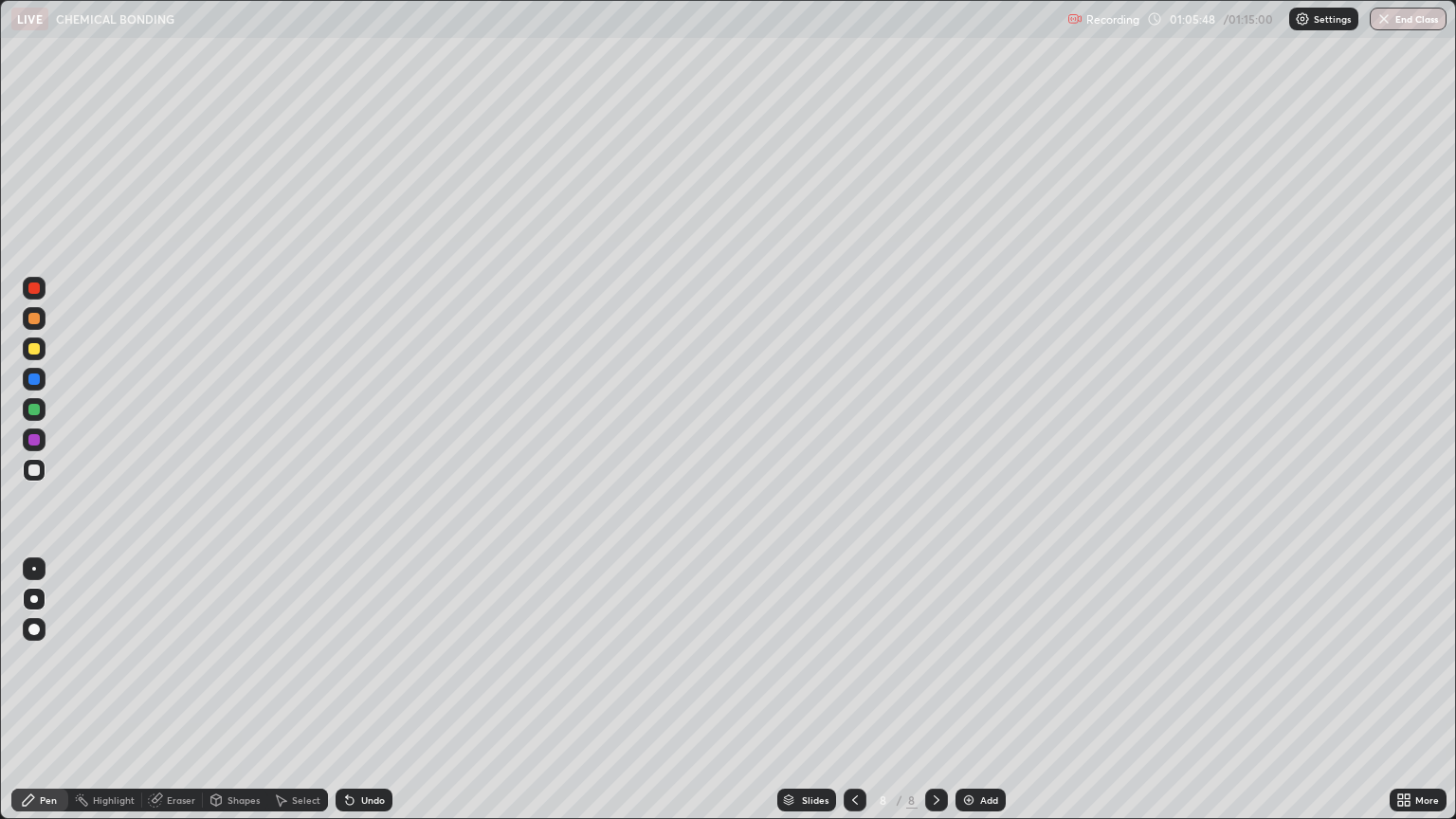 click on "Slides" at bounding box center [807, 800] 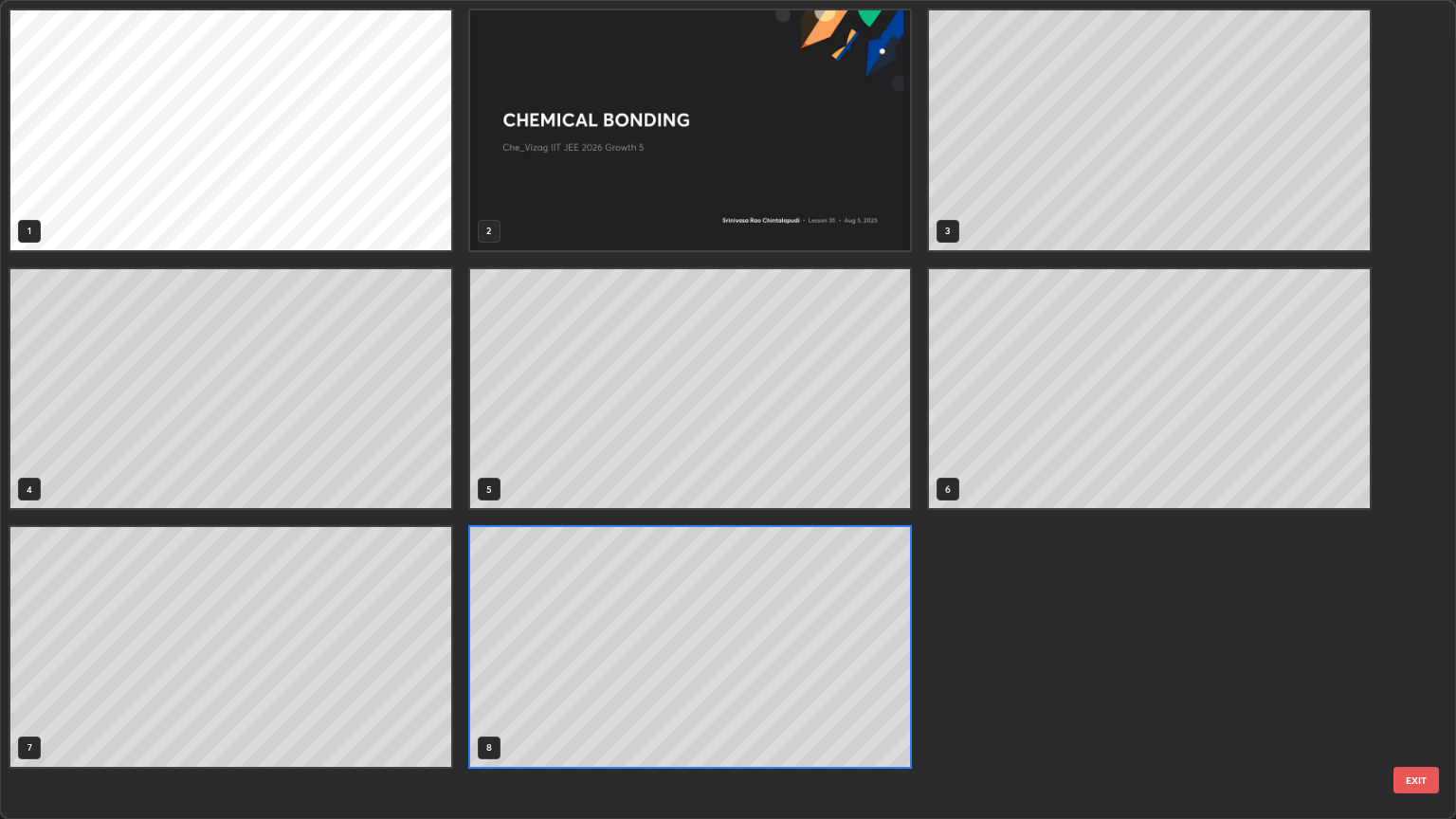 scroll, scrollTop: 6, scrollLeft: 9, axis: both 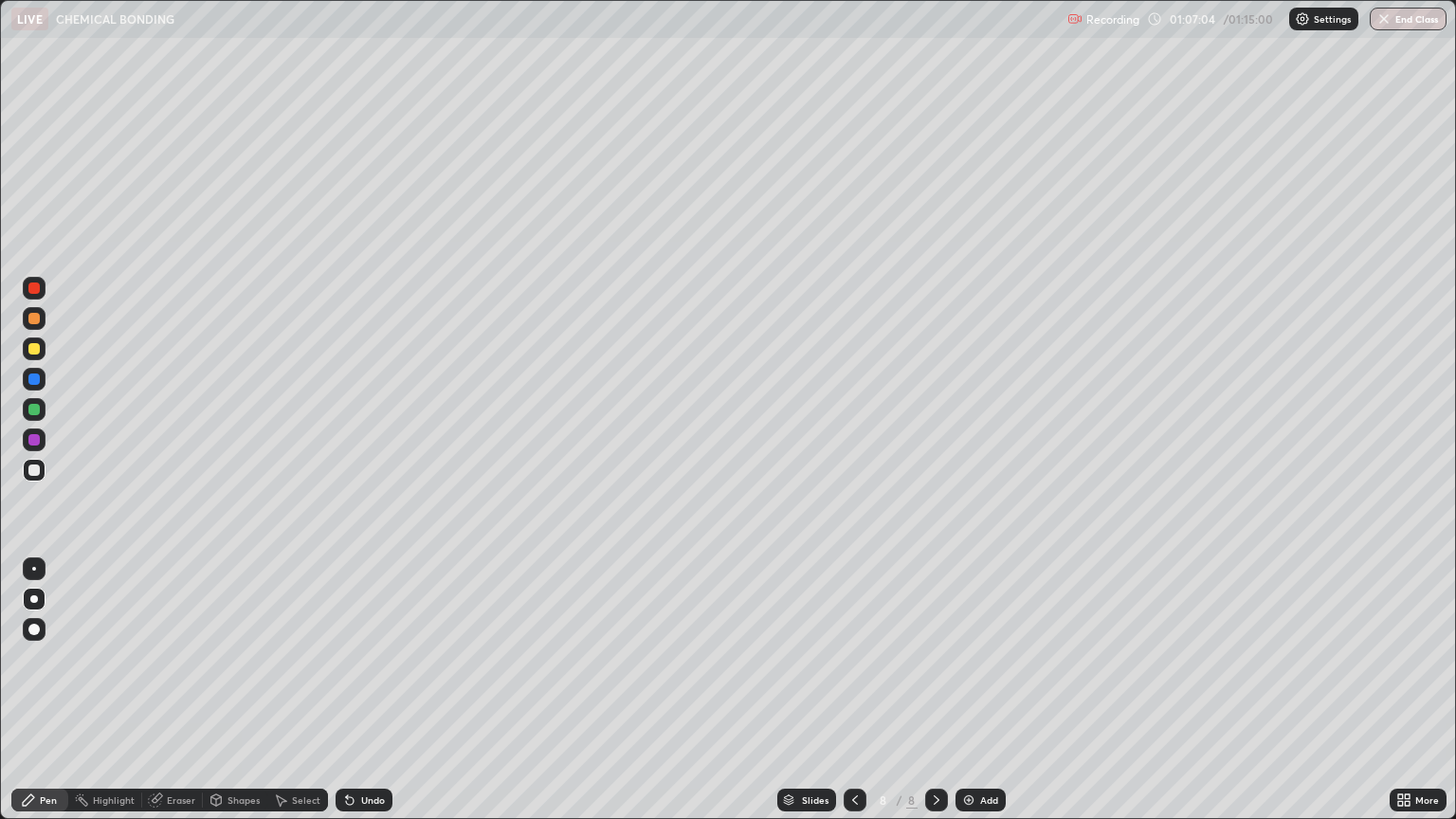 click on "End Class" at bounding box center [1408, 19] 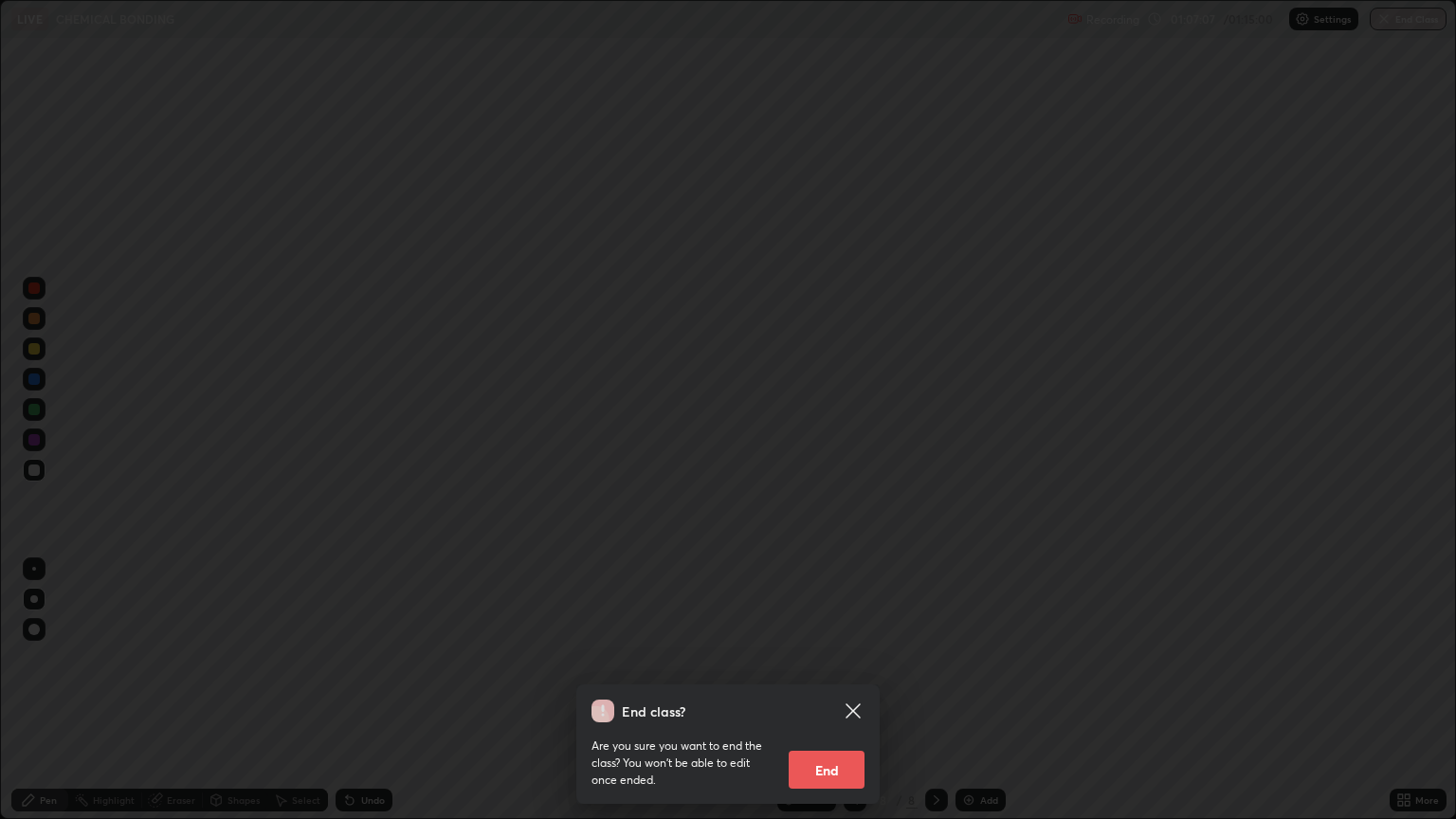 click on "End class? Are you sure you want to end the class? You won’t be able to edit once ended. End" at bounding box center (728, 410) 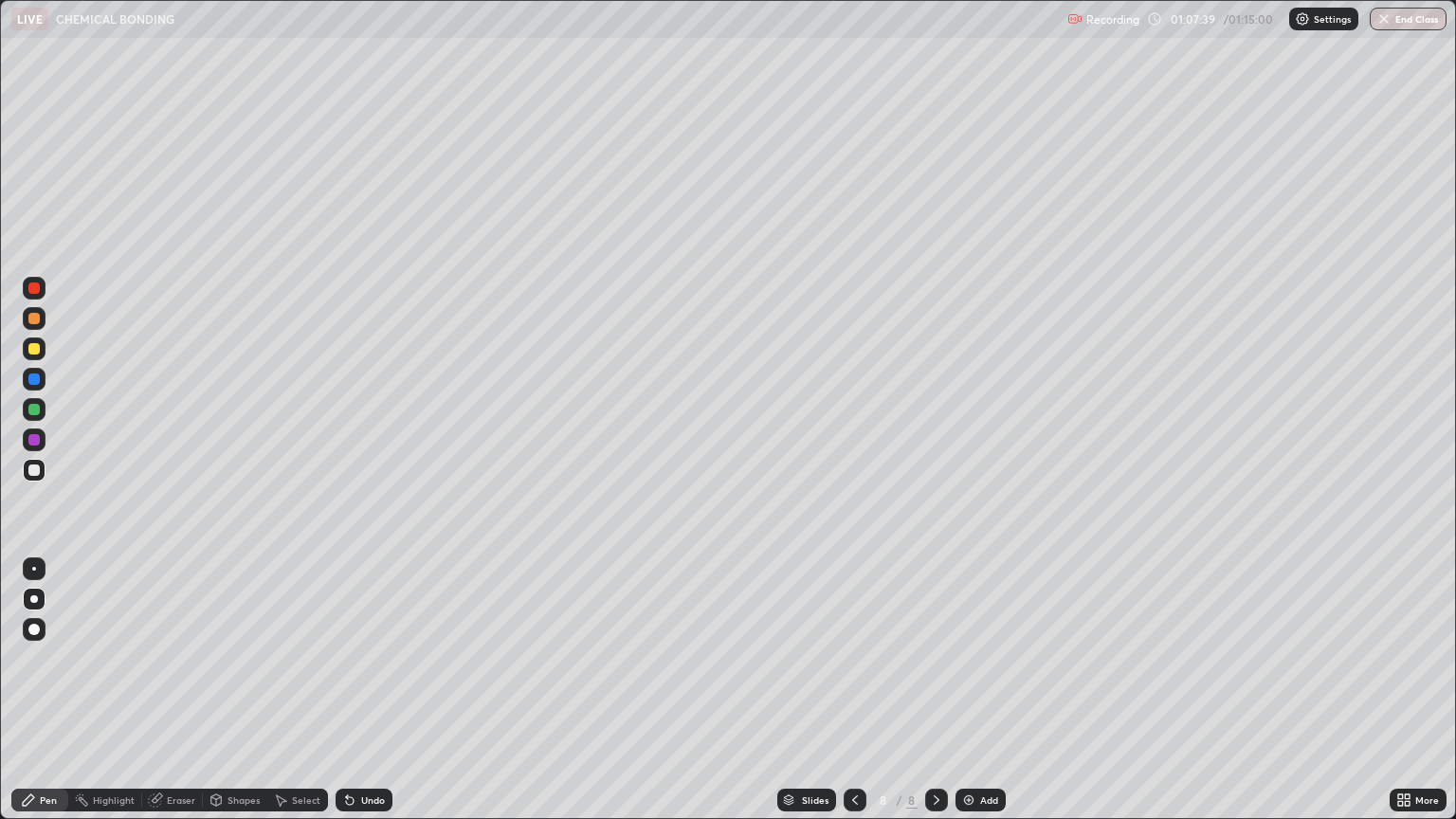 click on "End Class" at bounding box center [1408, 19] 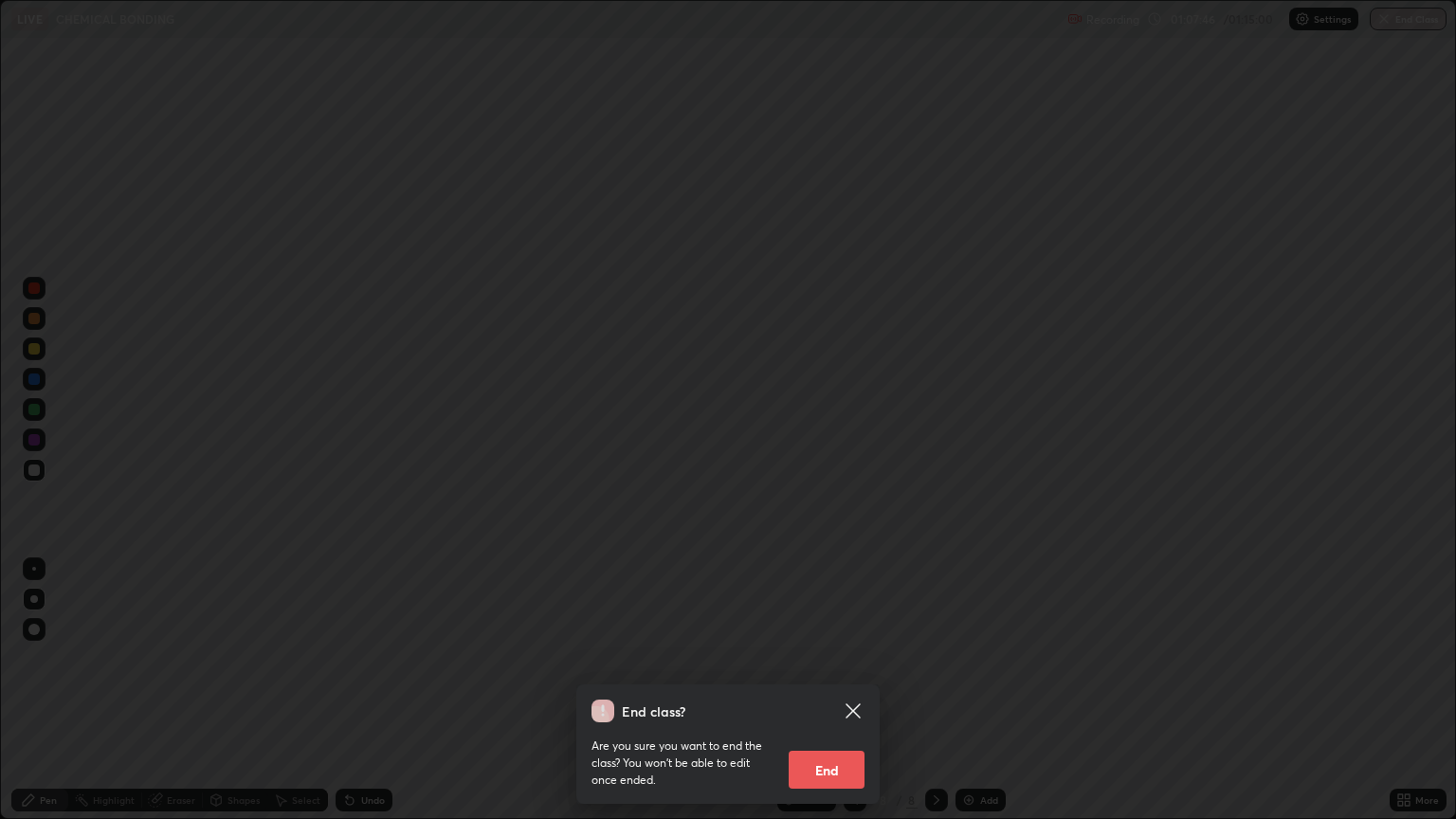 click on "End" at bounding box center [827, 770] 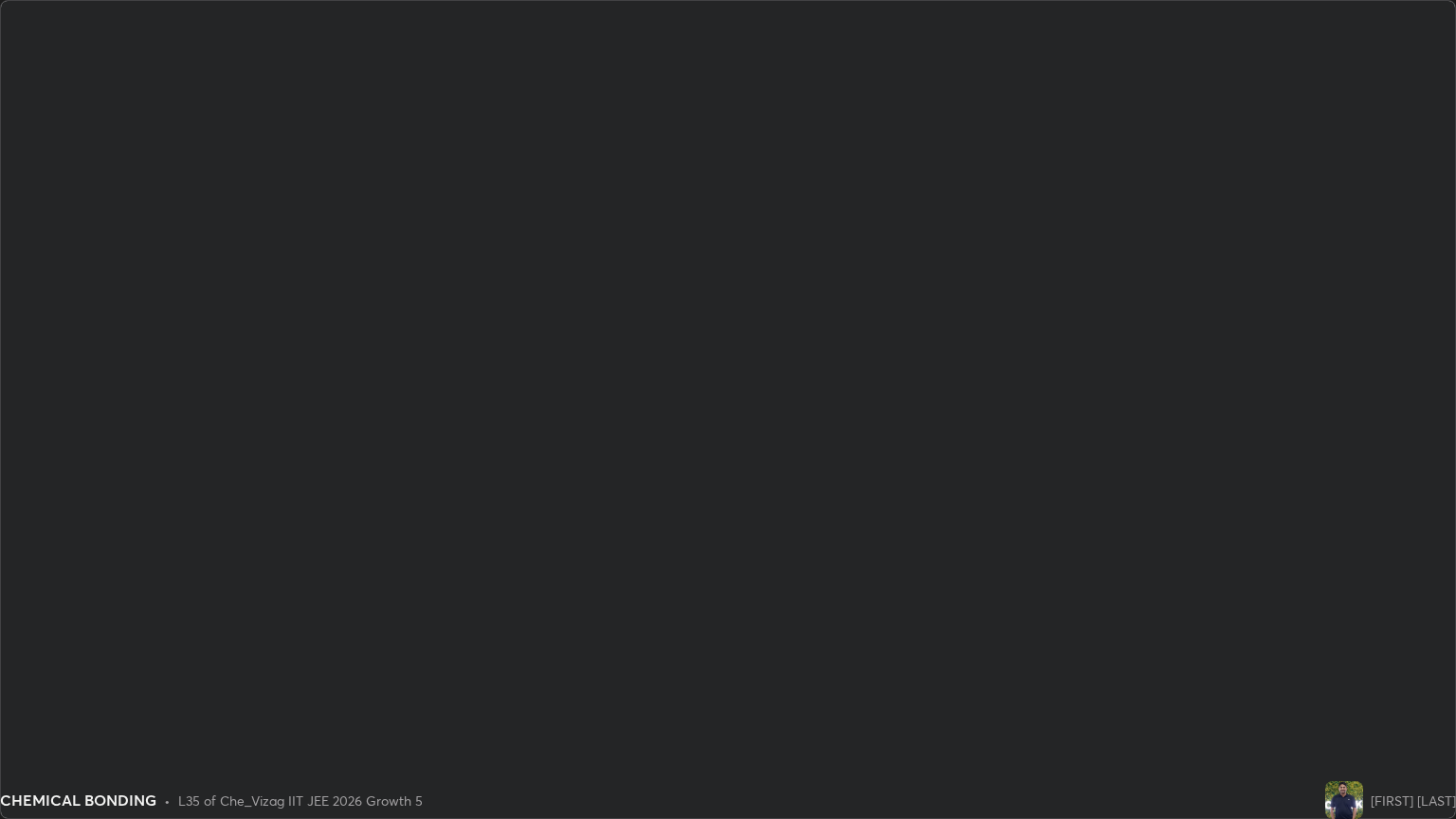click on "End class? Are you sure you want to end the class? You won’t be able to edit once ended. End" at bounding box center [728, 1228] 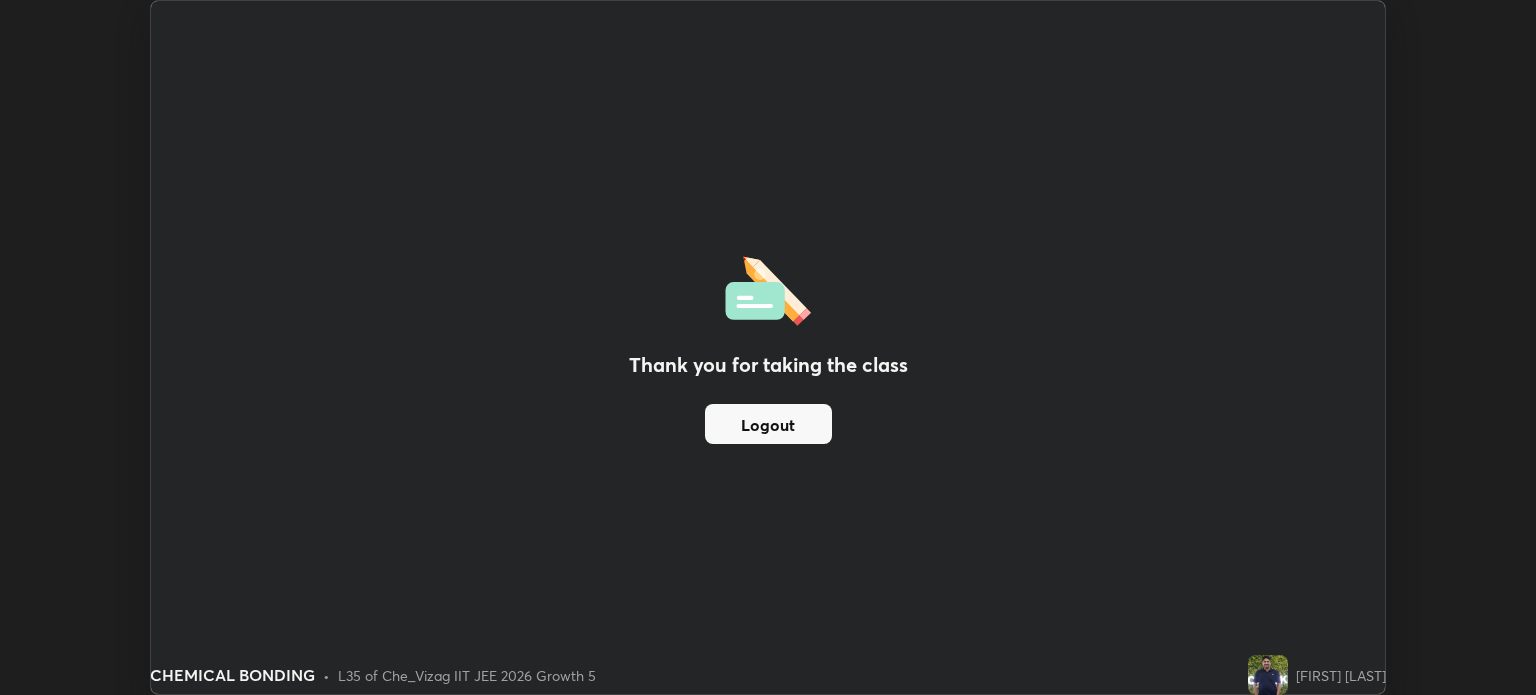 scroll, scrollTop: 695, scrollLeft: 1536, axis: both 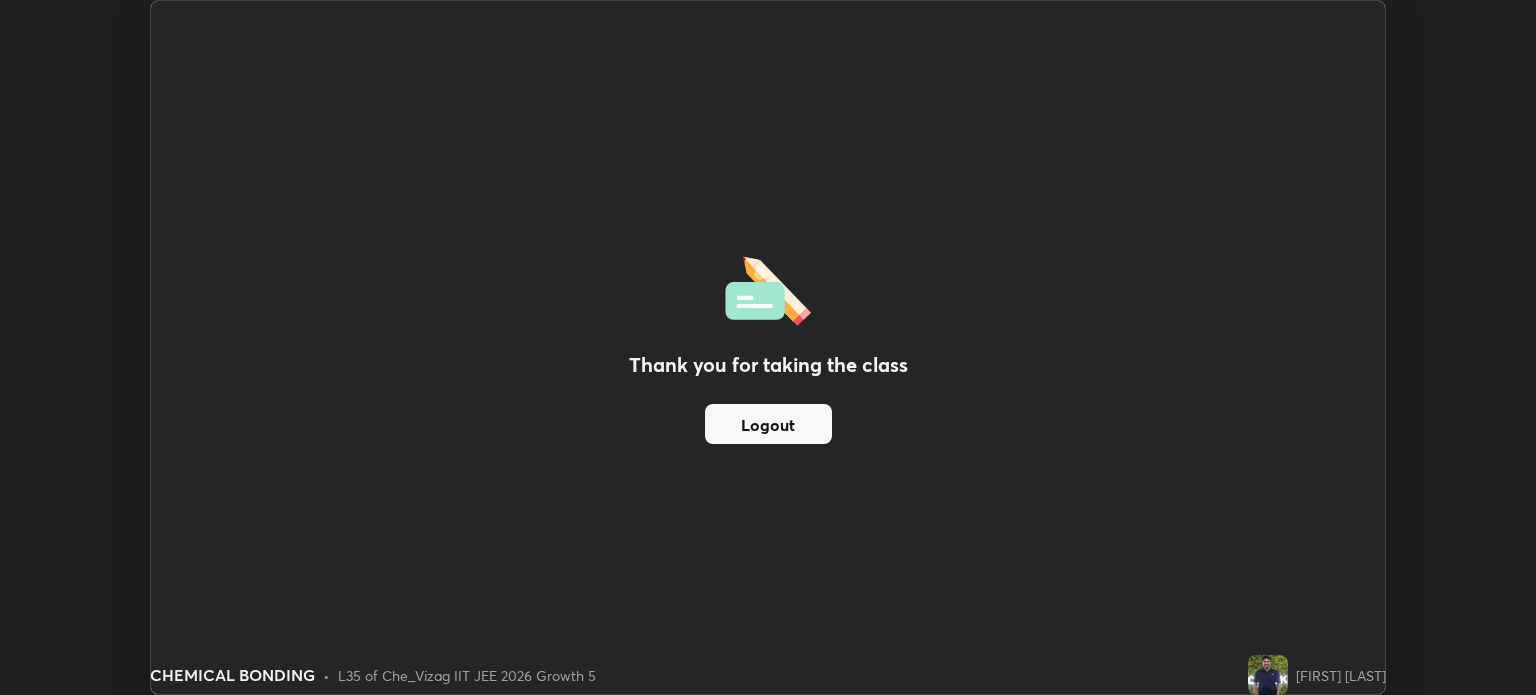click on "Logout" at bounding box center (768, 424) 